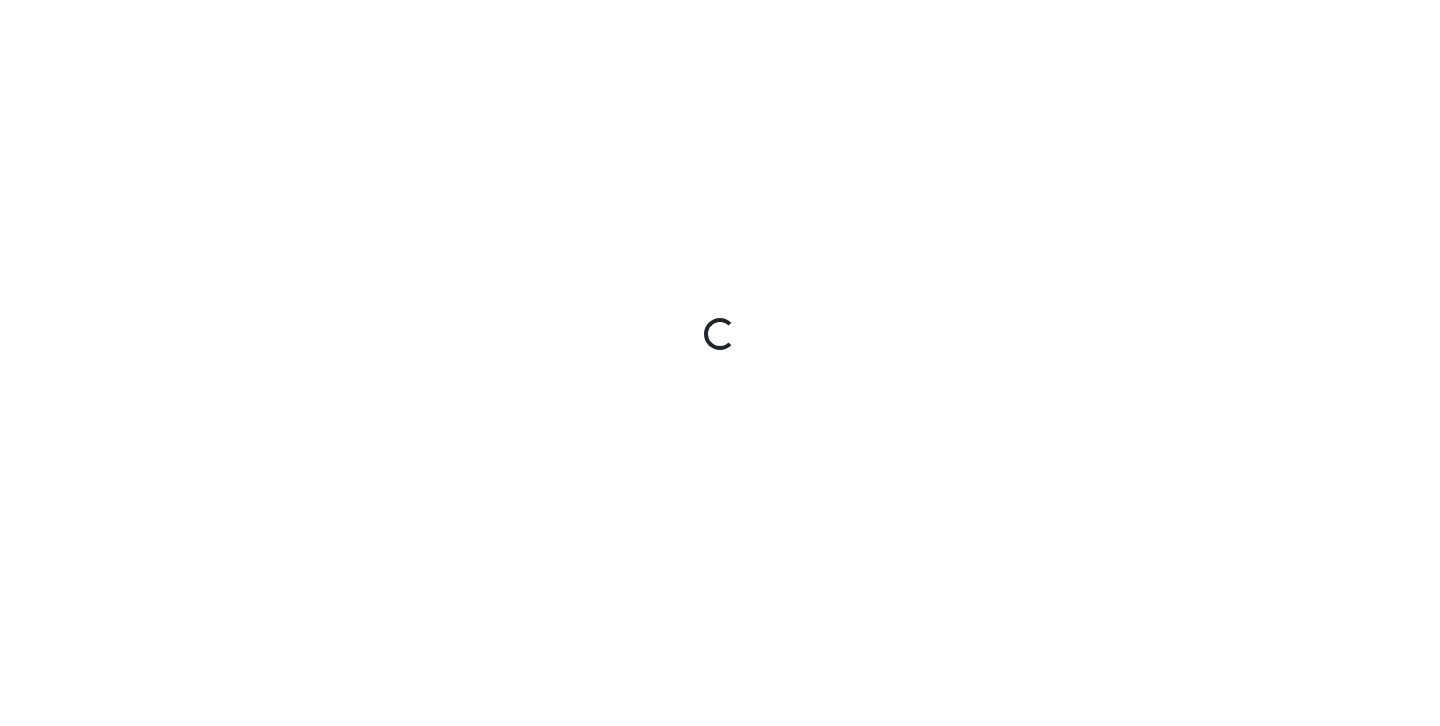 scroll, scrollTop: 0, scrollLeft: 0, axis: both 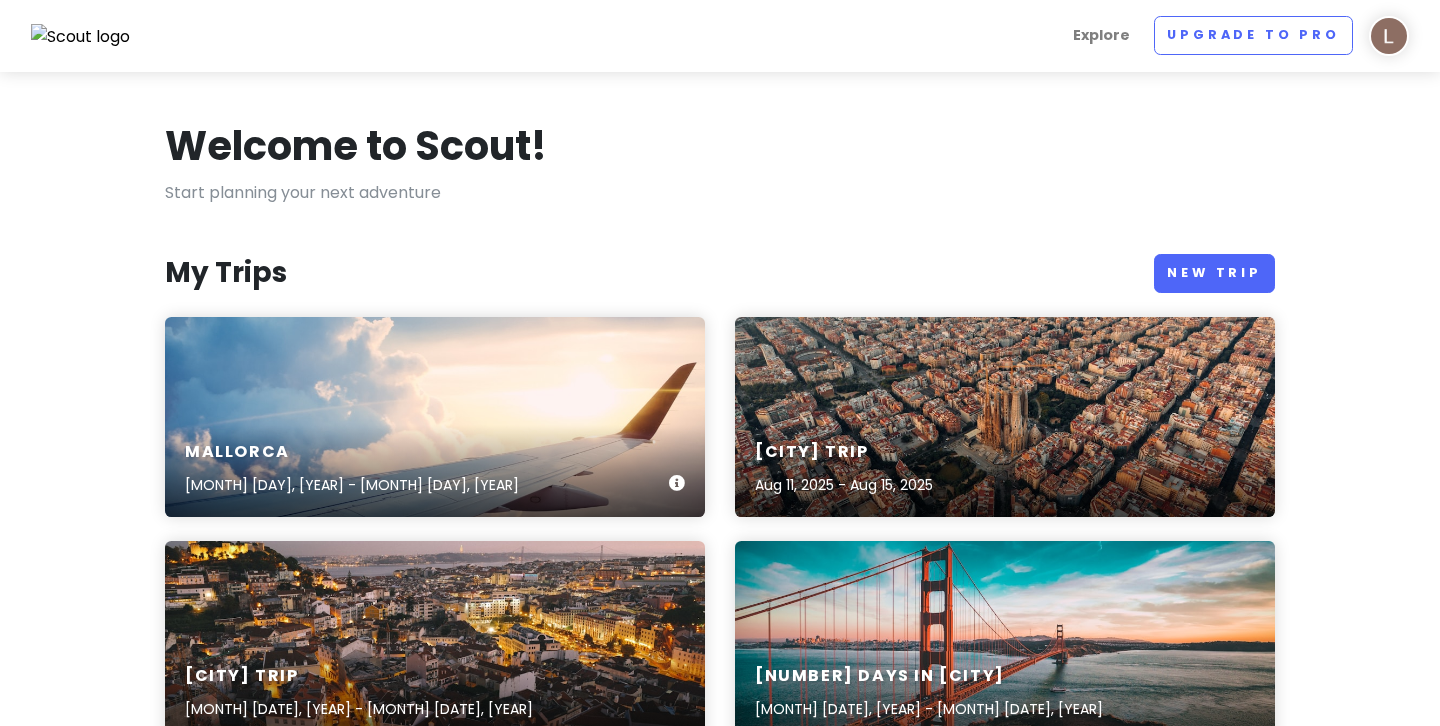 click on "mallorca Aug 15, 2025 - Aug 19, 2025" at bounding box center [435, 417] 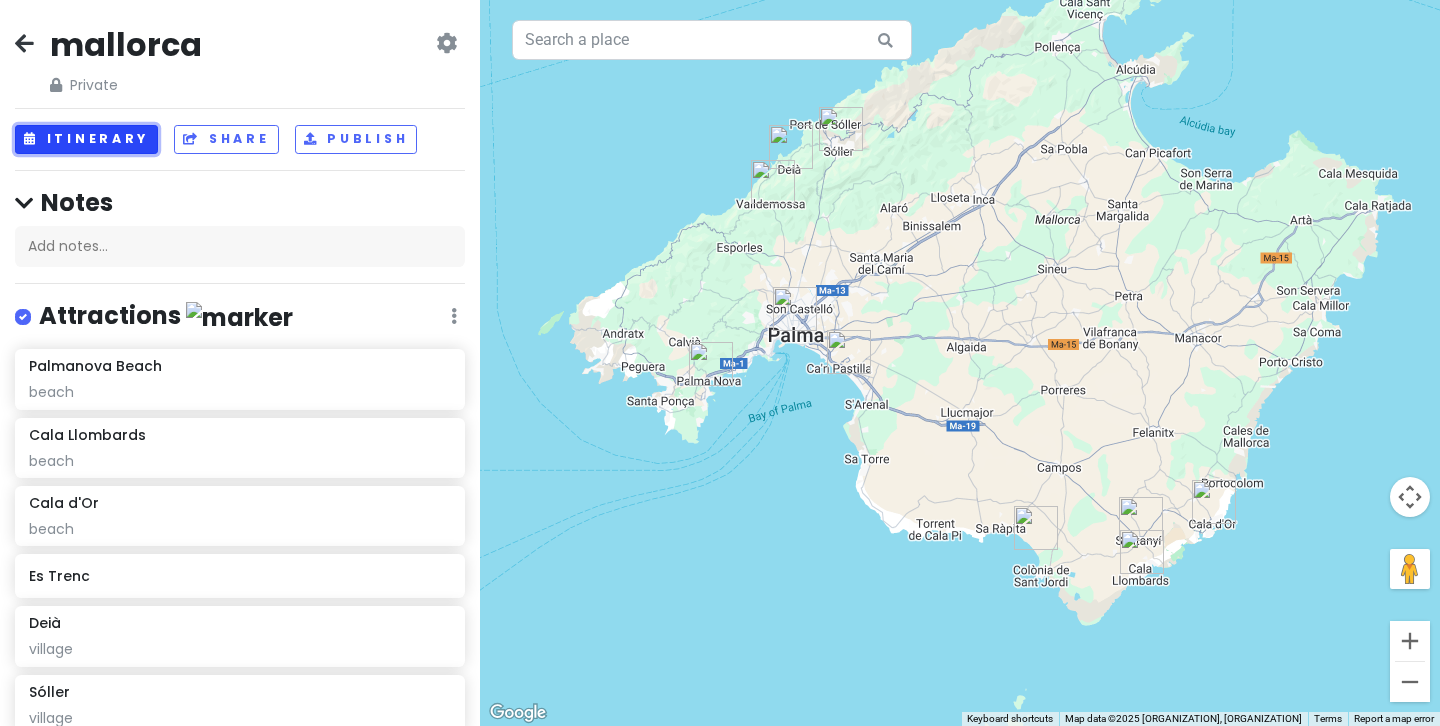 click on "Itinerary" at bounding box center (86, 139) 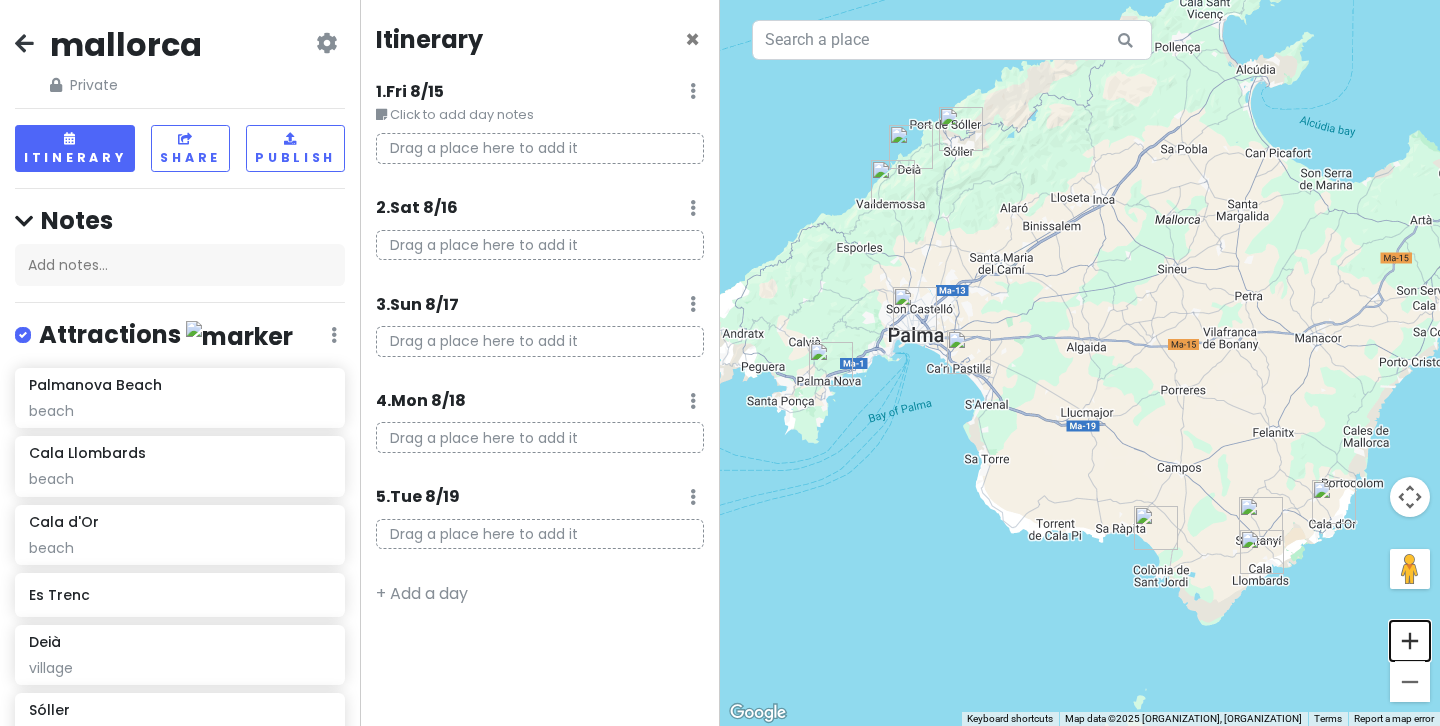 click at bounding box center (1410, 641) 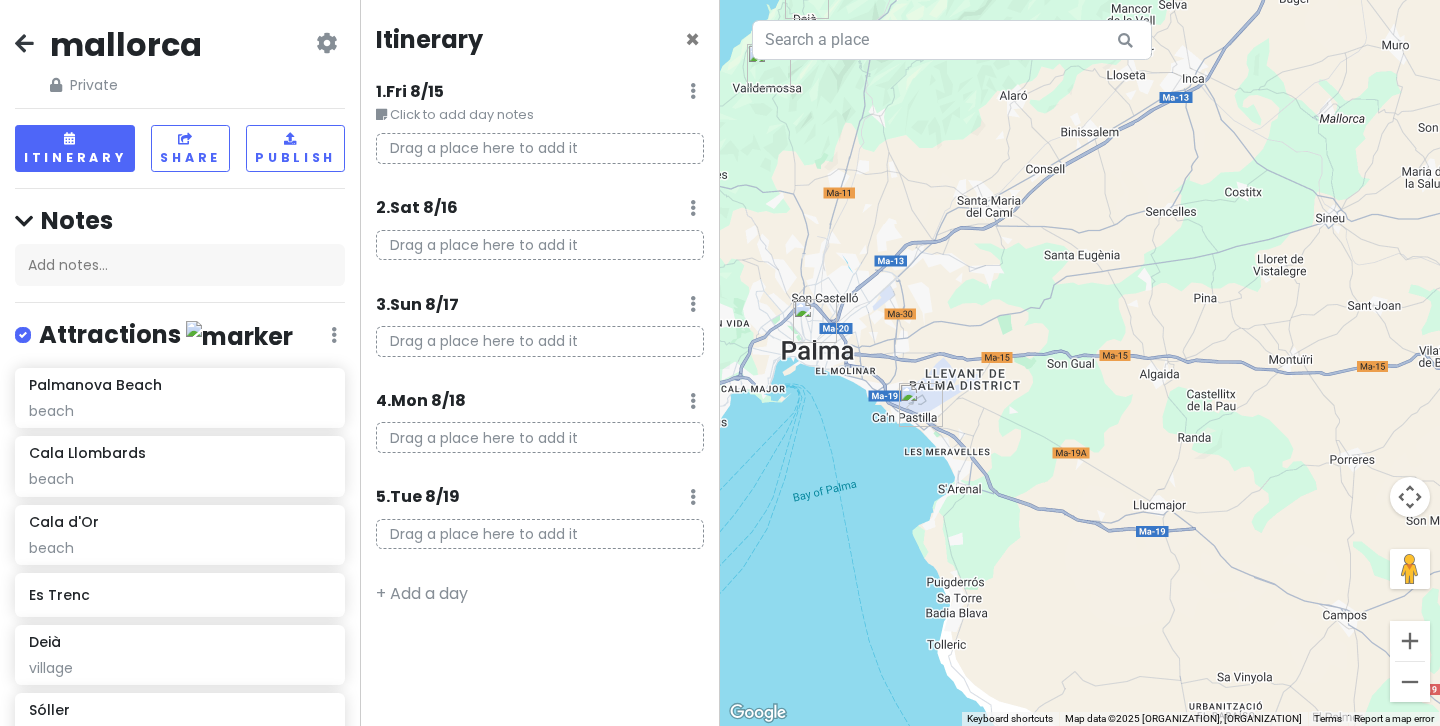 click on "Map Data Map data ©2025 Inst. Geogr. Nacional Map data ©2025 Inst. Geogr. Nacional 2 km  Click to toggle between metric and imperial units Terms Report a map error" at bounding box center (1080, 363) 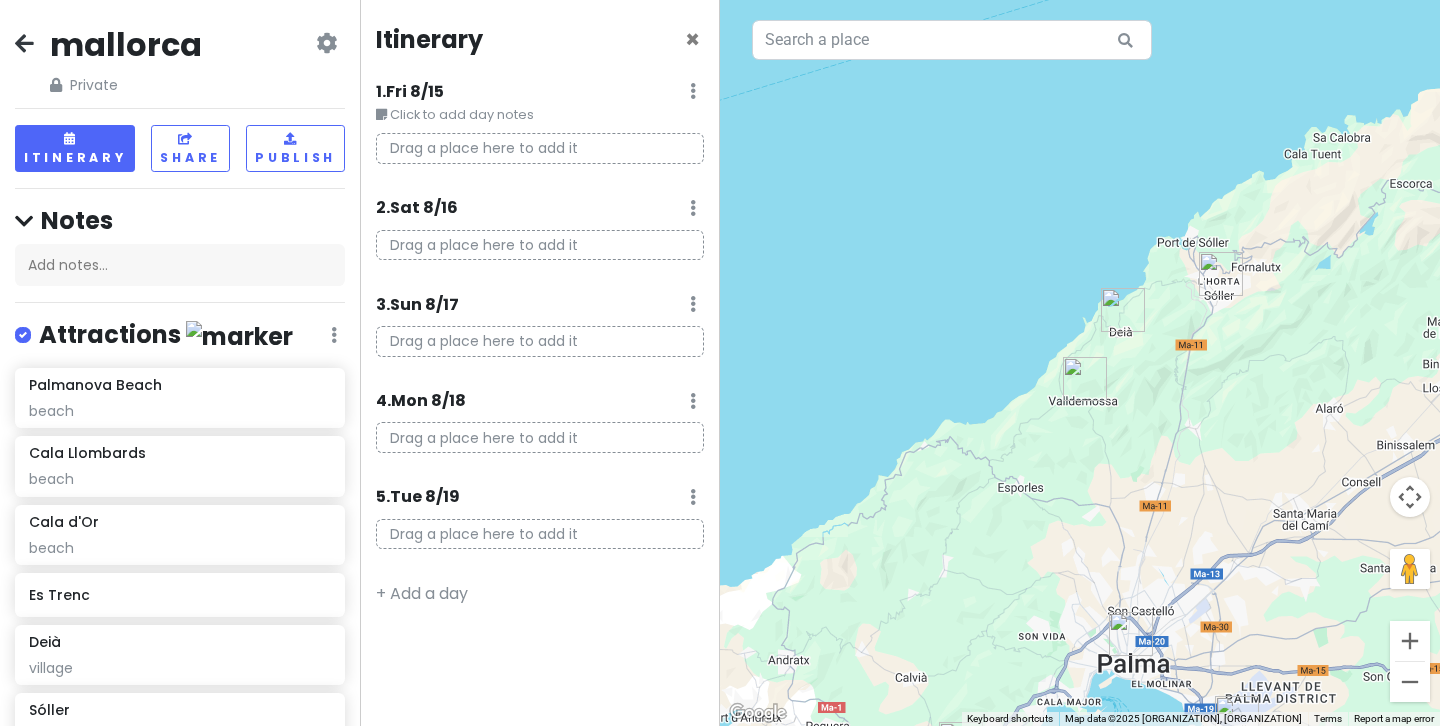 drag, startPoint x: 1299, startPoint y: 388, endPoint x: 1288, endPoint y: 491, distance: 103.58572 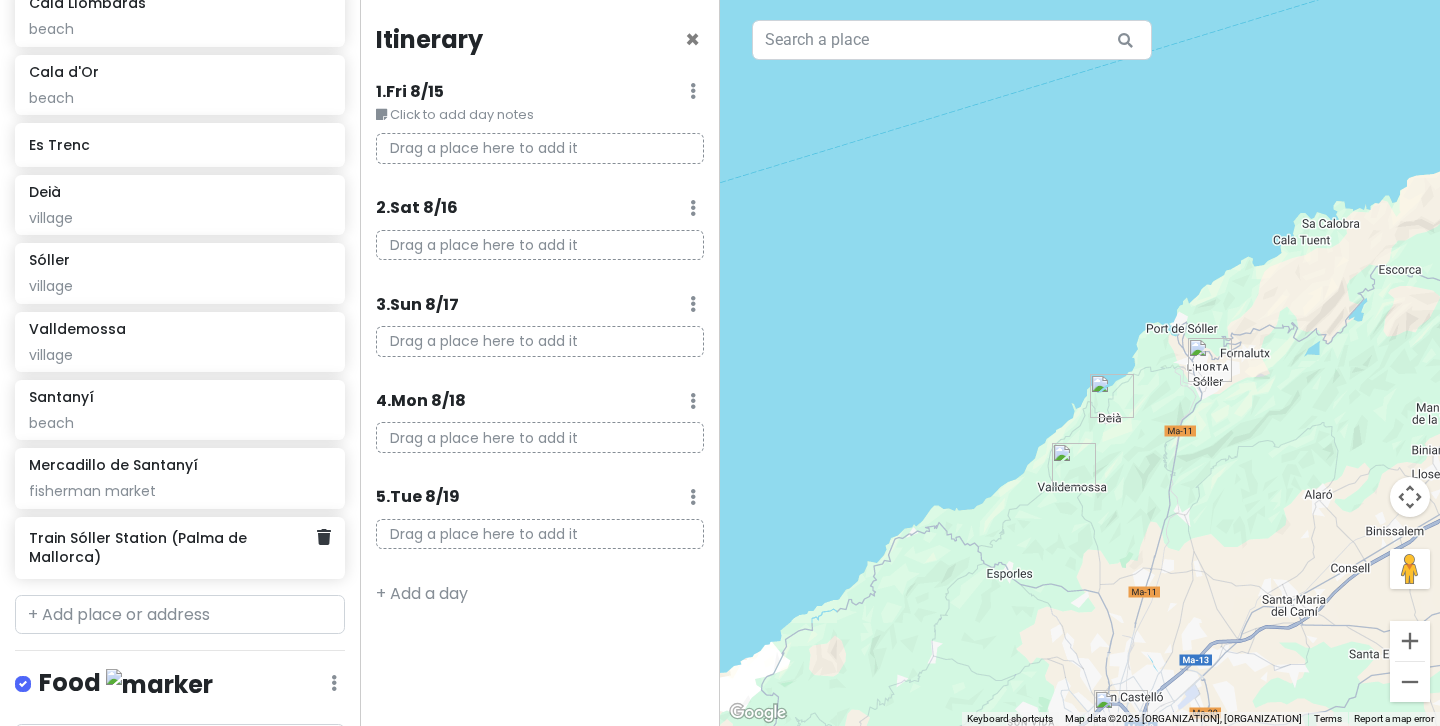 scroll, scrollTop: 484, scrollLeft: 0, axis: vertical 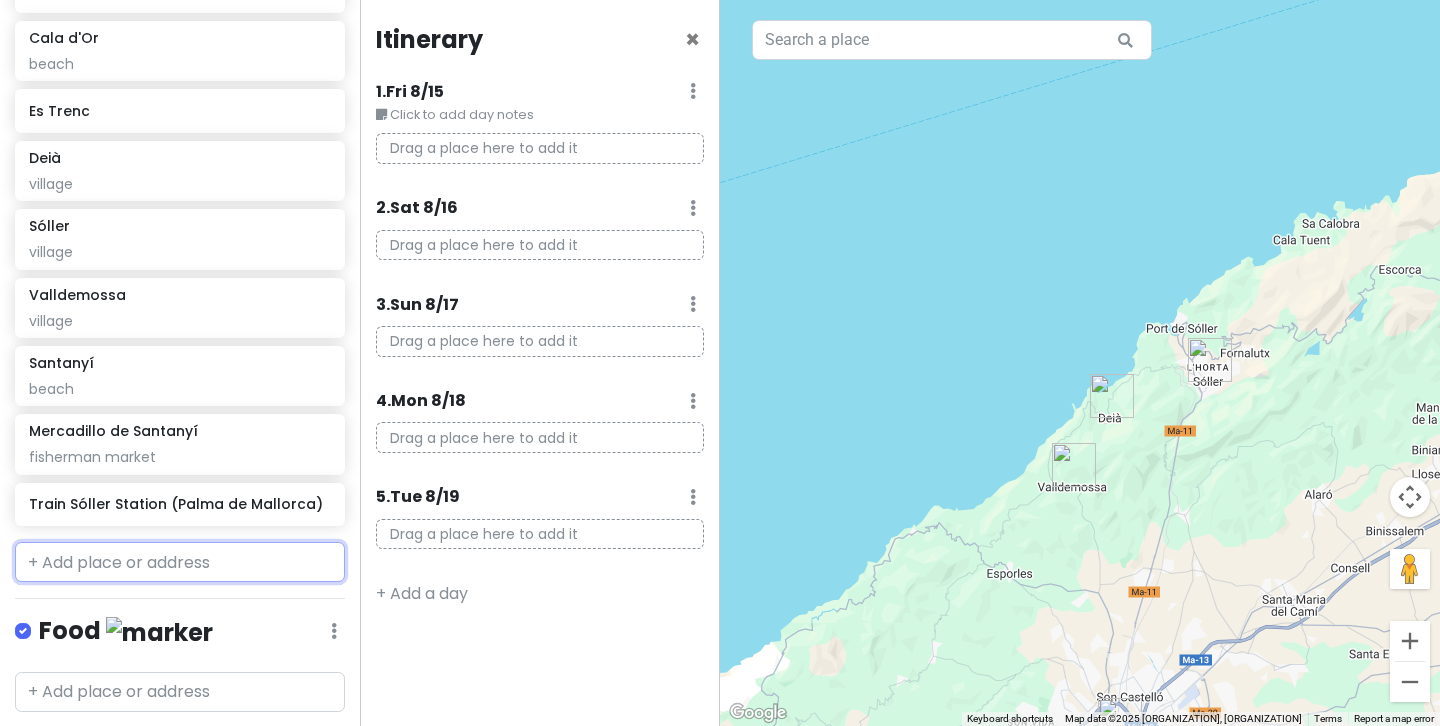 click at bounding box center [180, 562] 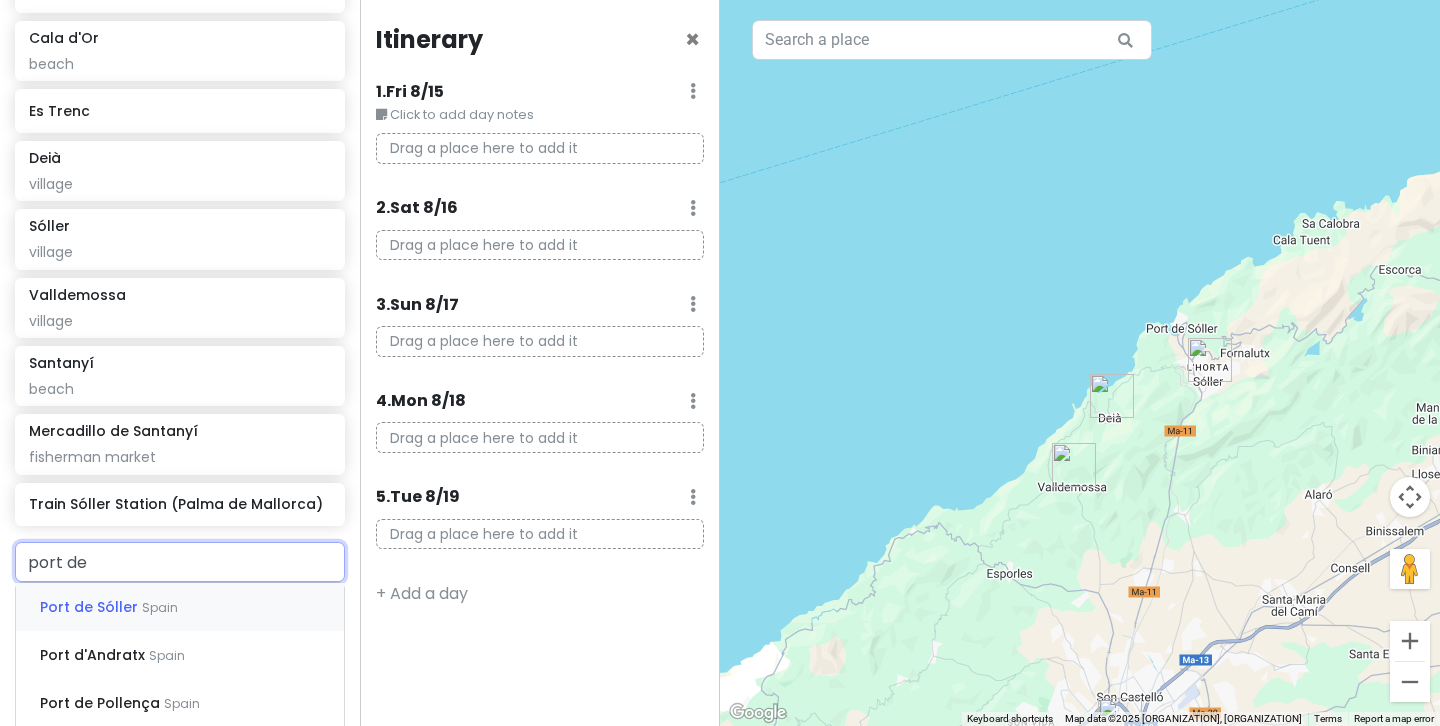 type on "port de s" 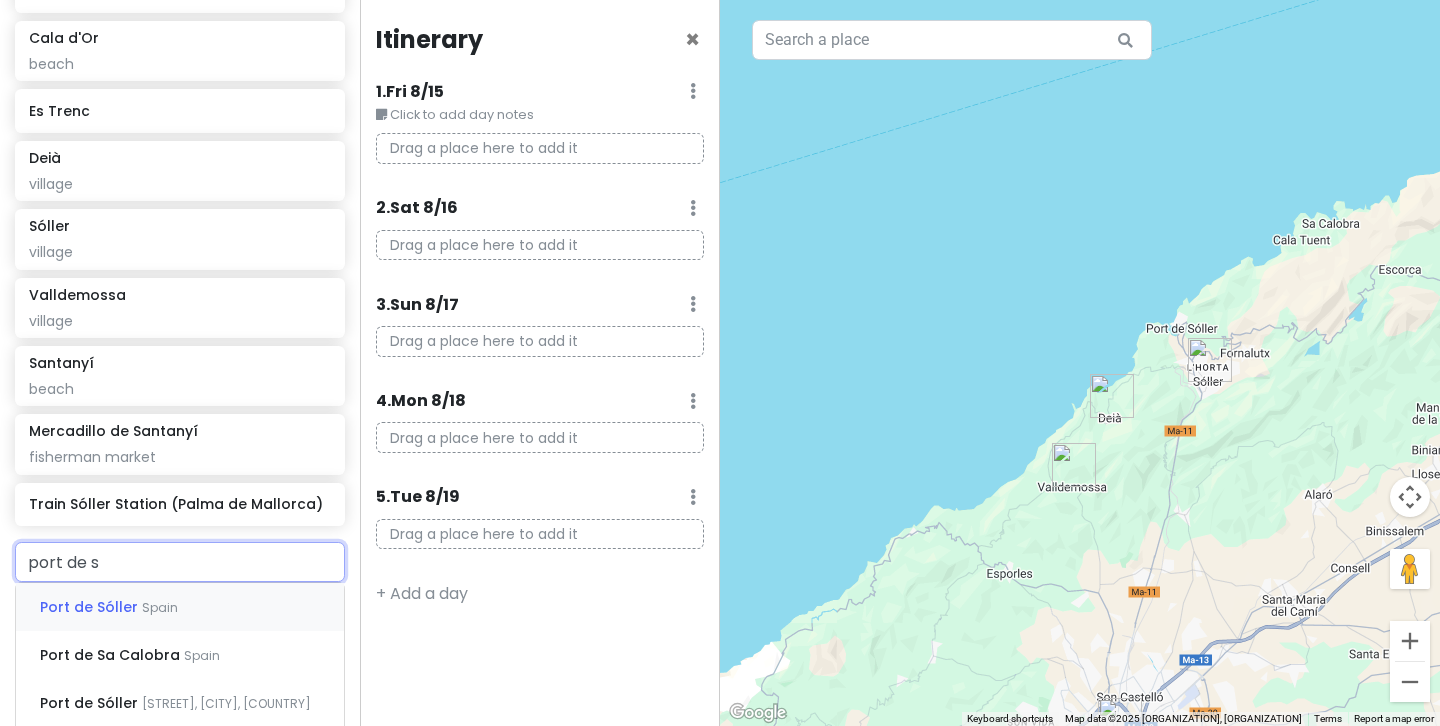 click on "Port de Sóller" at bounding box center [91, 607] 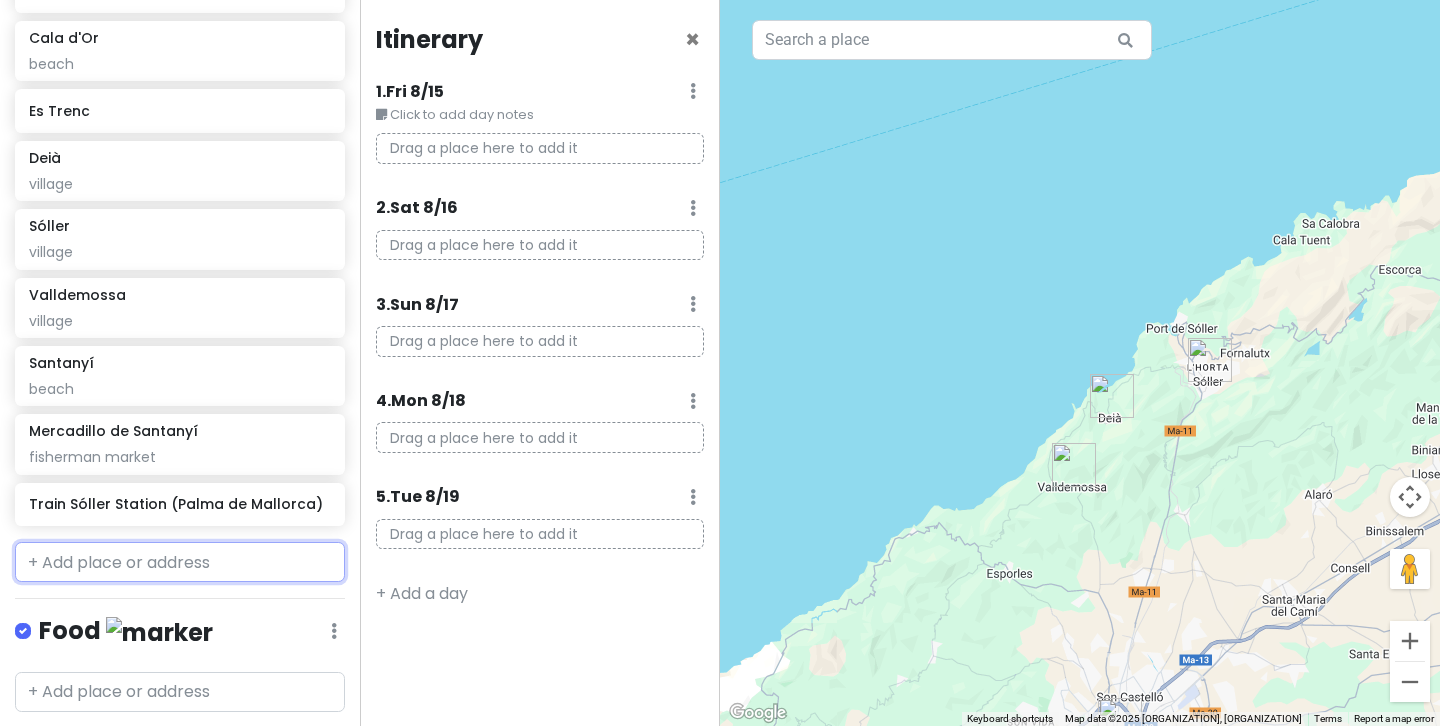 scroll, scrollTop: 535, scrollLeft: 0, axis: vertical 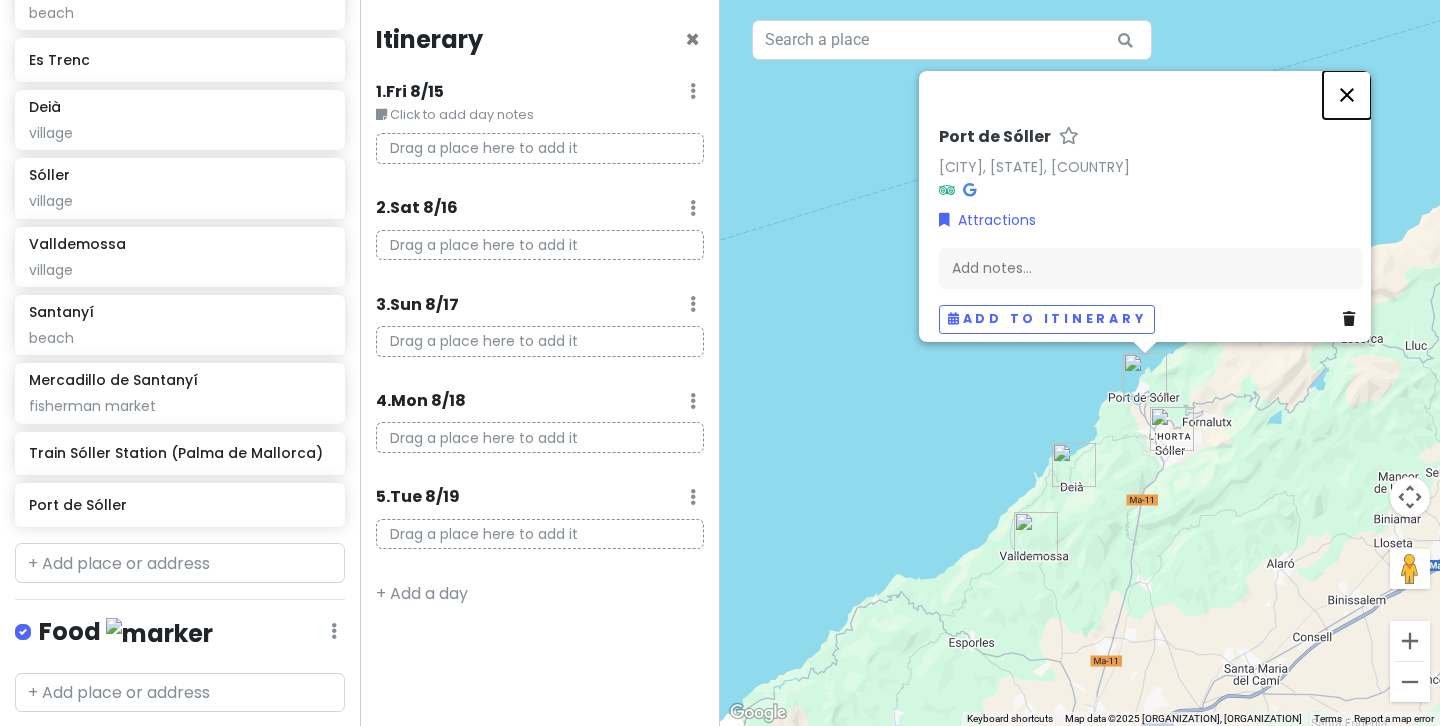 click at bounding box center (1347, 95) 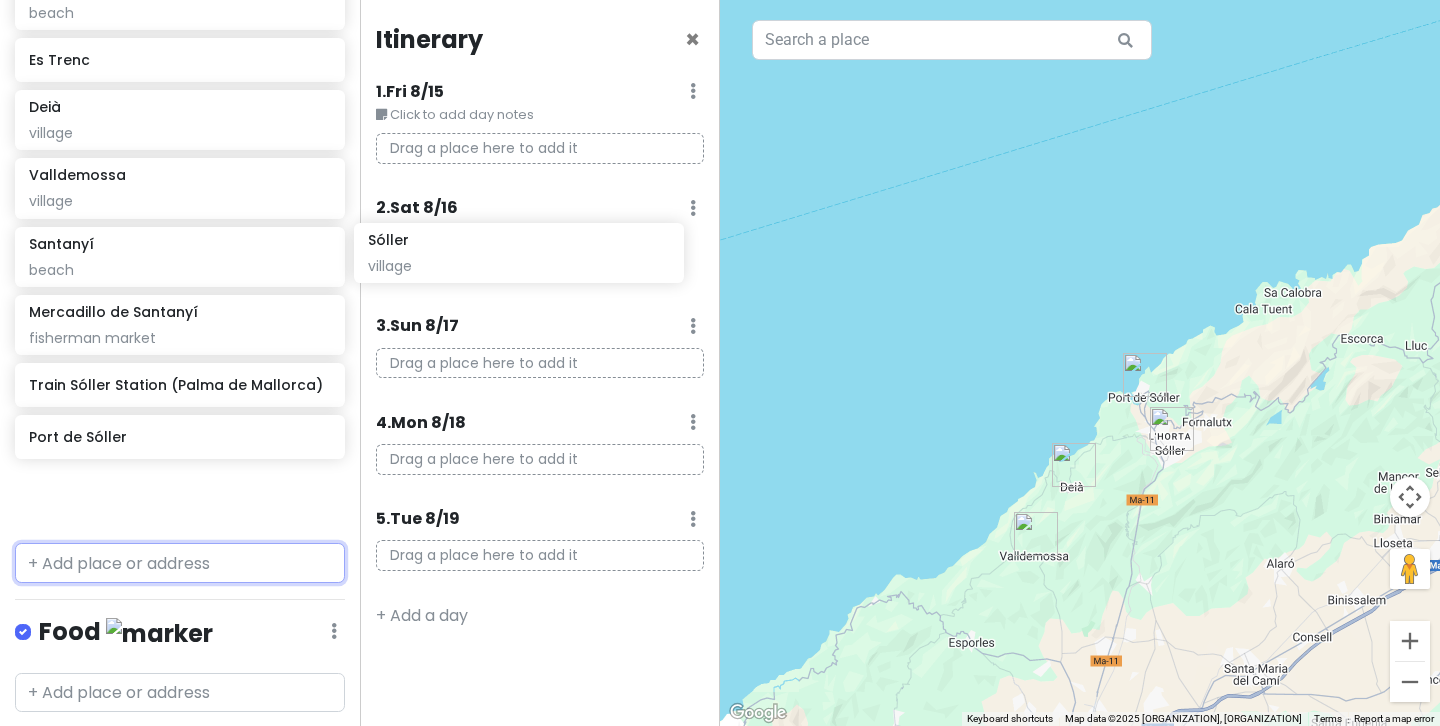 drag, startPoint x: 174, startPoint y: 199, endPoint x: 513, endPoint y: 266, distance: 345.55753 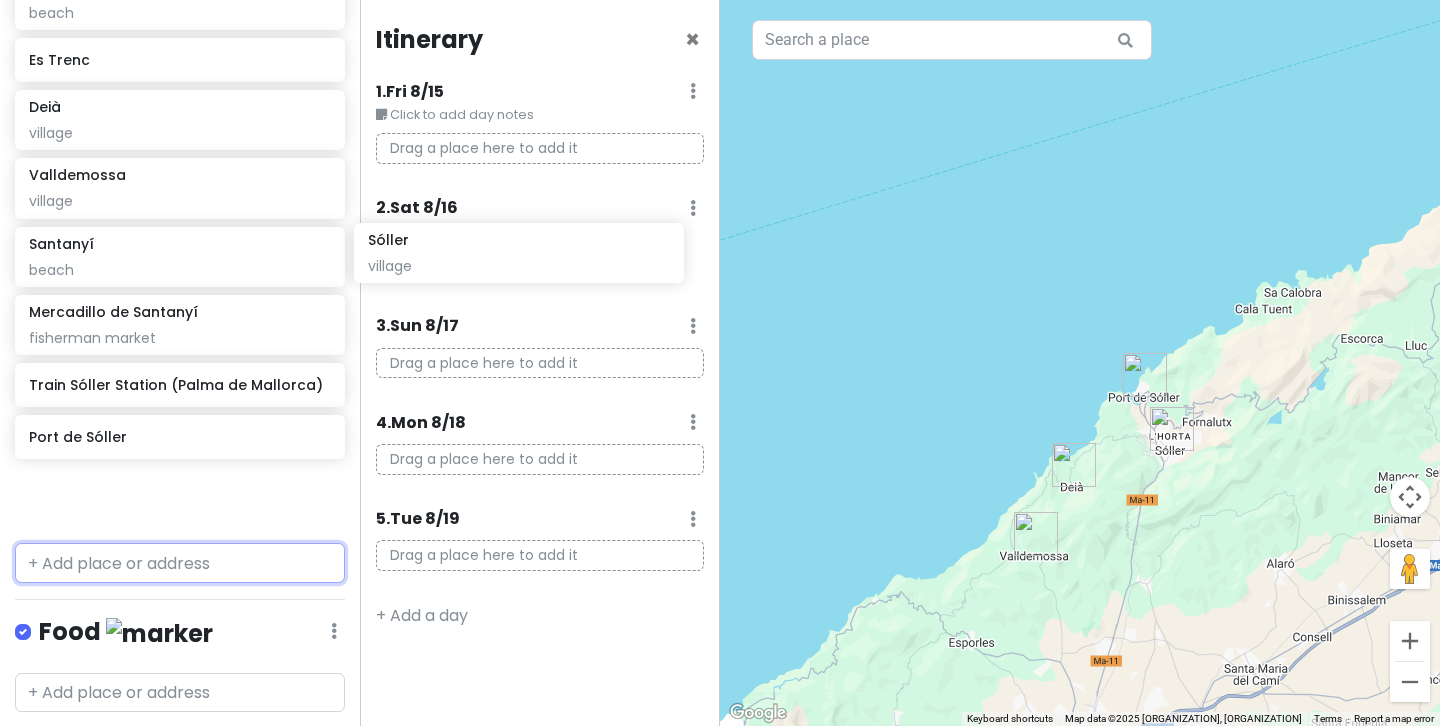 click on "mallorca Private Change Dates Make a Copy Delete Trip Go Pro ⚡️ Give Feedback 💡 Support Scout ☕️ Itinerary Share Publish Notes Add notes... Attractions Edit Reorder Delete List Palmanova Beach beach Cala Llombards beach Cala d'Or beach Es Trenc Deià village Sóller village Valldemossa village Santanyí beach Mercadillo de Santanyí fisherman market Train Sóller Station (Palma de Mallorca) Port de Sóller Food Edit Reorder Delete List Accommodations Edit Reorder Delete List Find hotels on Booking.com Aparthotel Fontanellas Playa place to stay + Add a section Itinerary × 1 . Fri 8/15 Edit Day Notes Delete Day Click to add day notes Drag a place here to add it 2 . Sat 8/16 Add Day Notes Delete Day 3 . Sun 8/17 Add Day Notes Delete Day Drag a place here to add it 4 . Mon 8/18 Add Day Notes Delete Day Drag a place here to add it 5 . Tue 8/19 Add Day Notes Delete Day Drag a place here to add it + Add a day ← Move left → Move right ↑ Move up ↓ Move down + Zoom in - Zoom out Home" at bounding box center (720, 363) 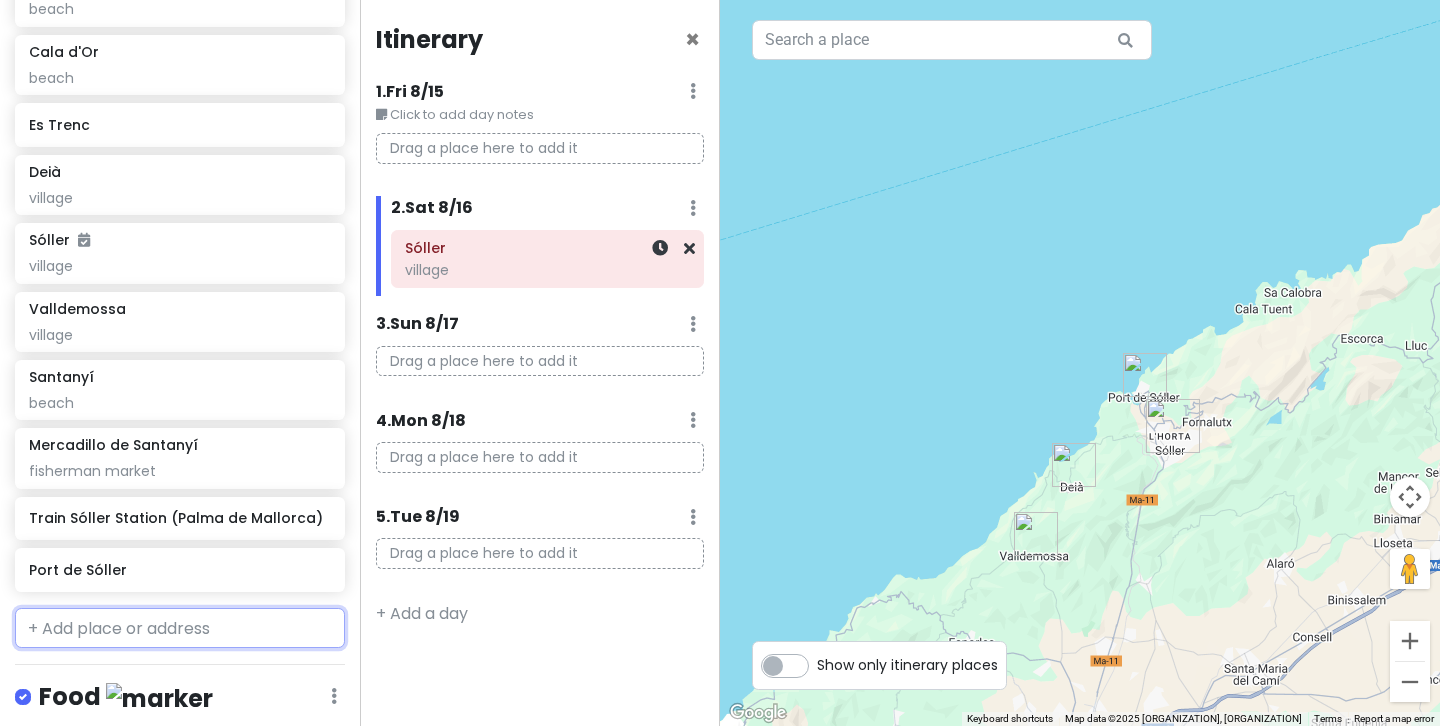 scroll, scrollTop: 467, scrollLeft: 0, axis: vertical 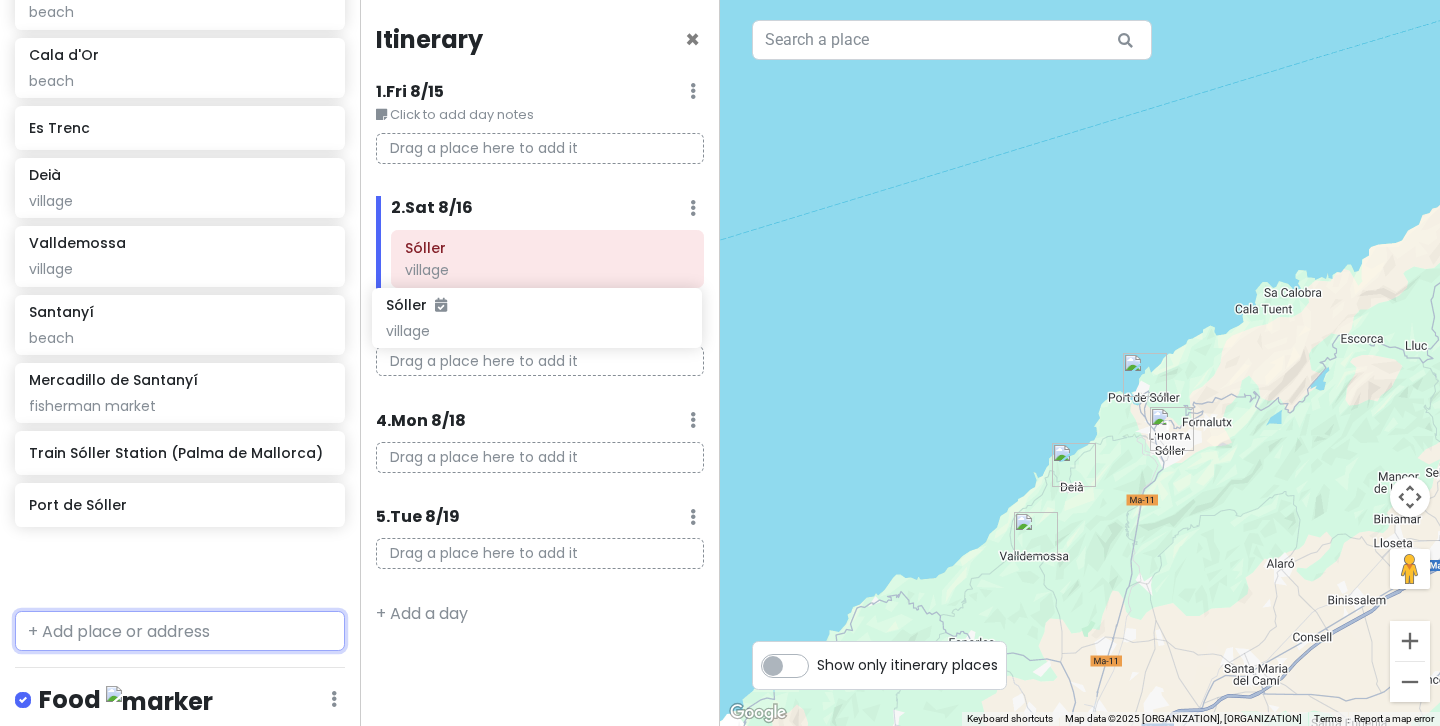 drag, startPoint x: 163, startPoint y: 256, endPoint x: 519, endPoint y: 320, distance: 361.70706 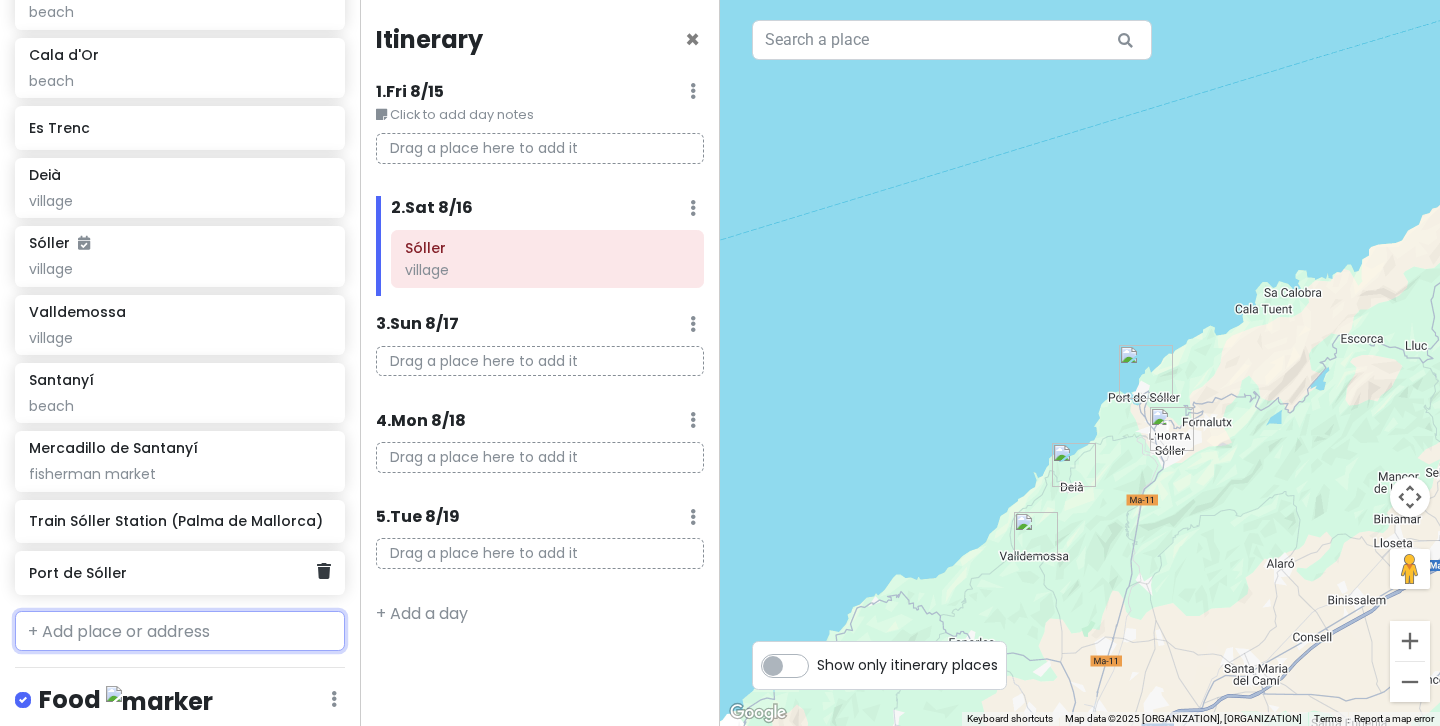 scroll, scrollTop: 469, scrollLeft: 0, axis: vertical 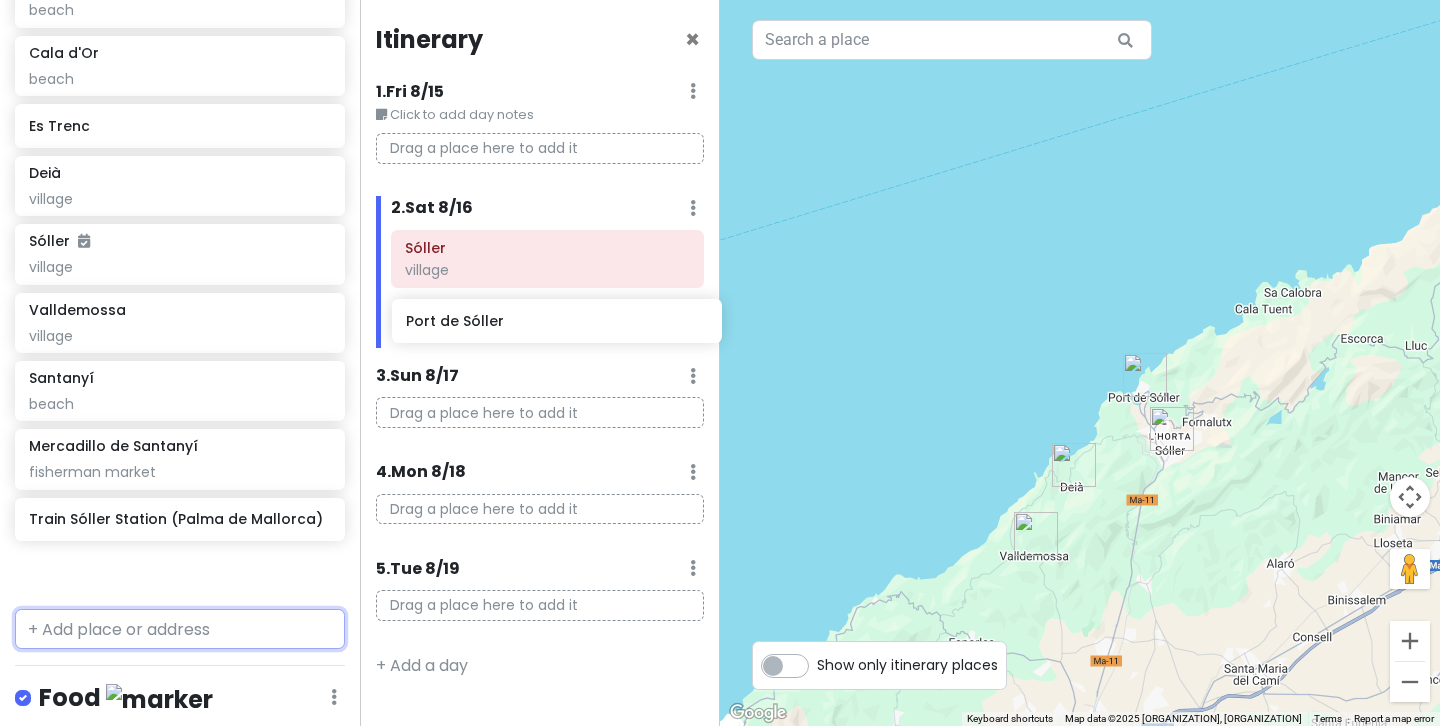 drag, startPoint x: 201, startPoint y: 581, endPoint x: 578, endPoint y: 327, distance: 454.5822 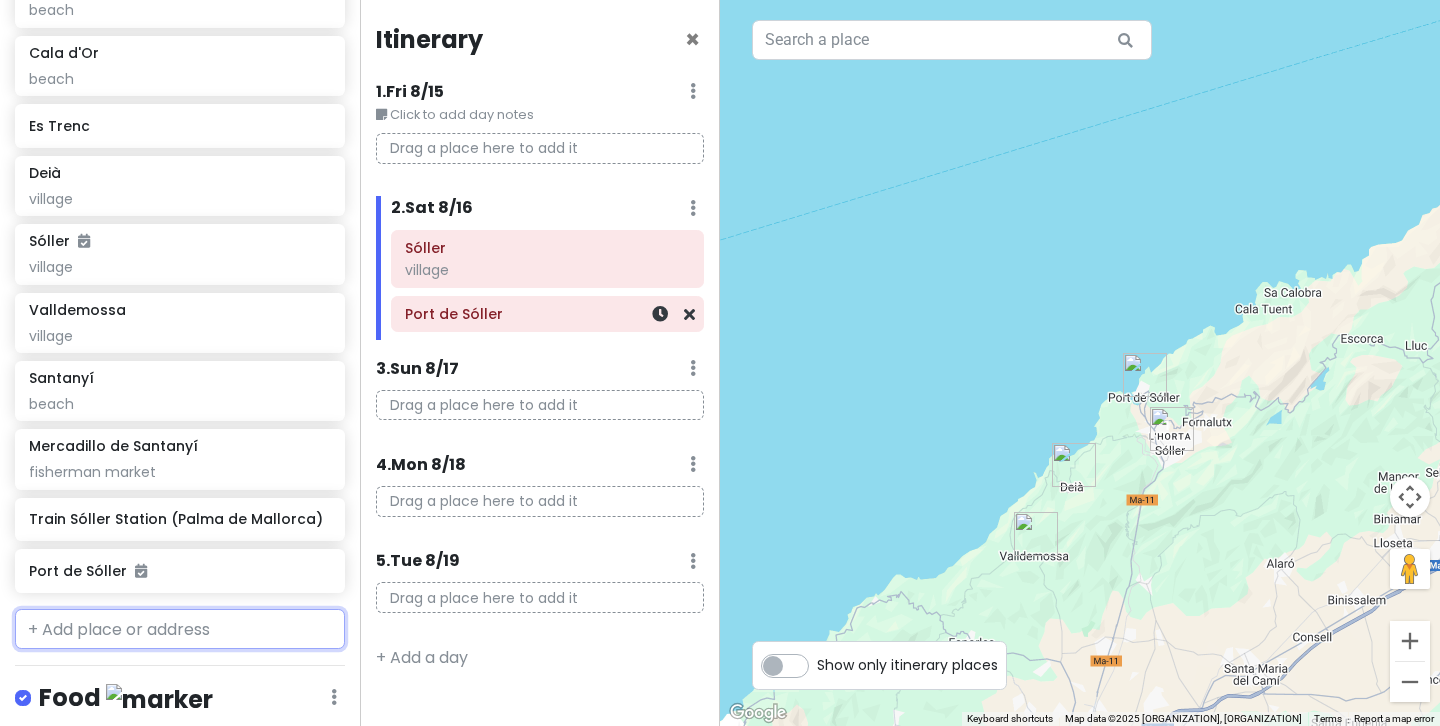 scroll, scrollTop: 417, scrollLeft: 0, axis: vertical 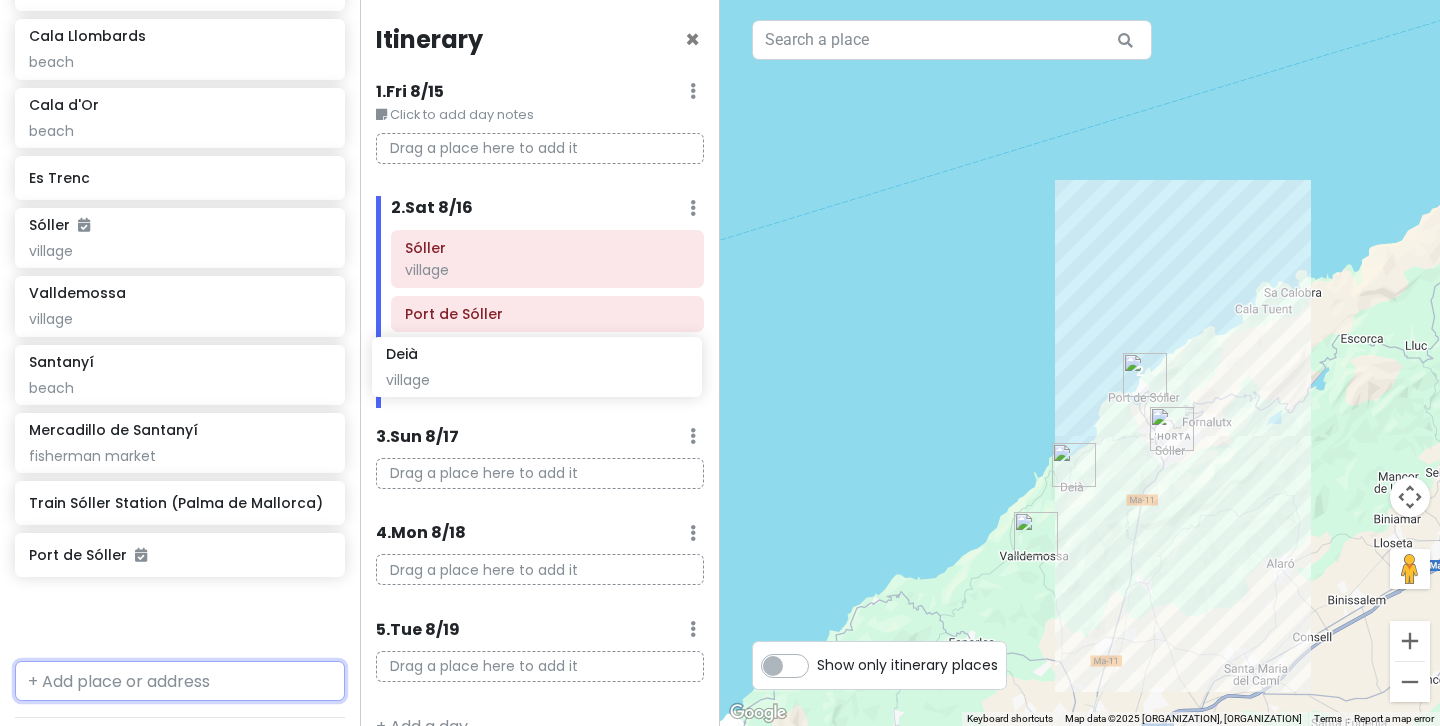 drag, startPoint x: 158, startPoint y: 244, endPoint x: 518, endPoint y: 374, distance: 382.75317 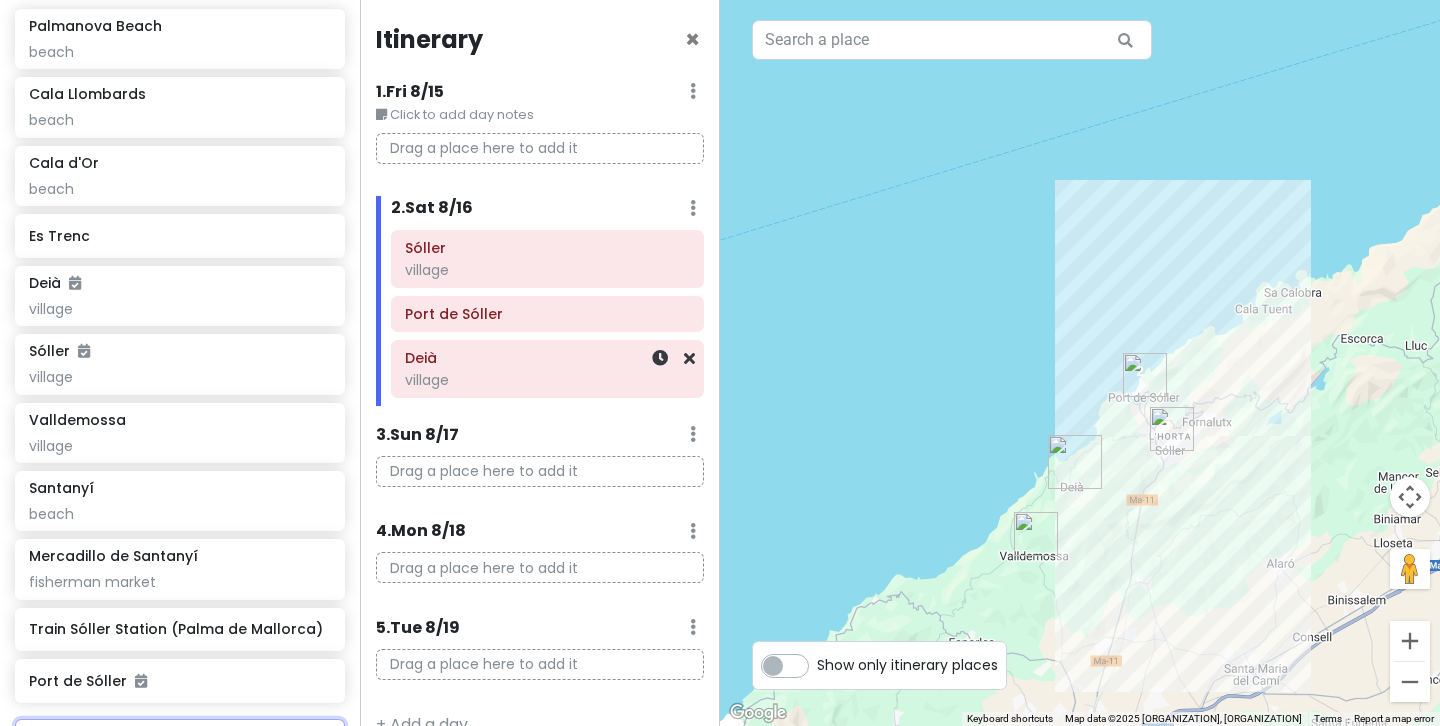 scroll, scrollTop: 355, scrollLeft: 0, axis: vertical 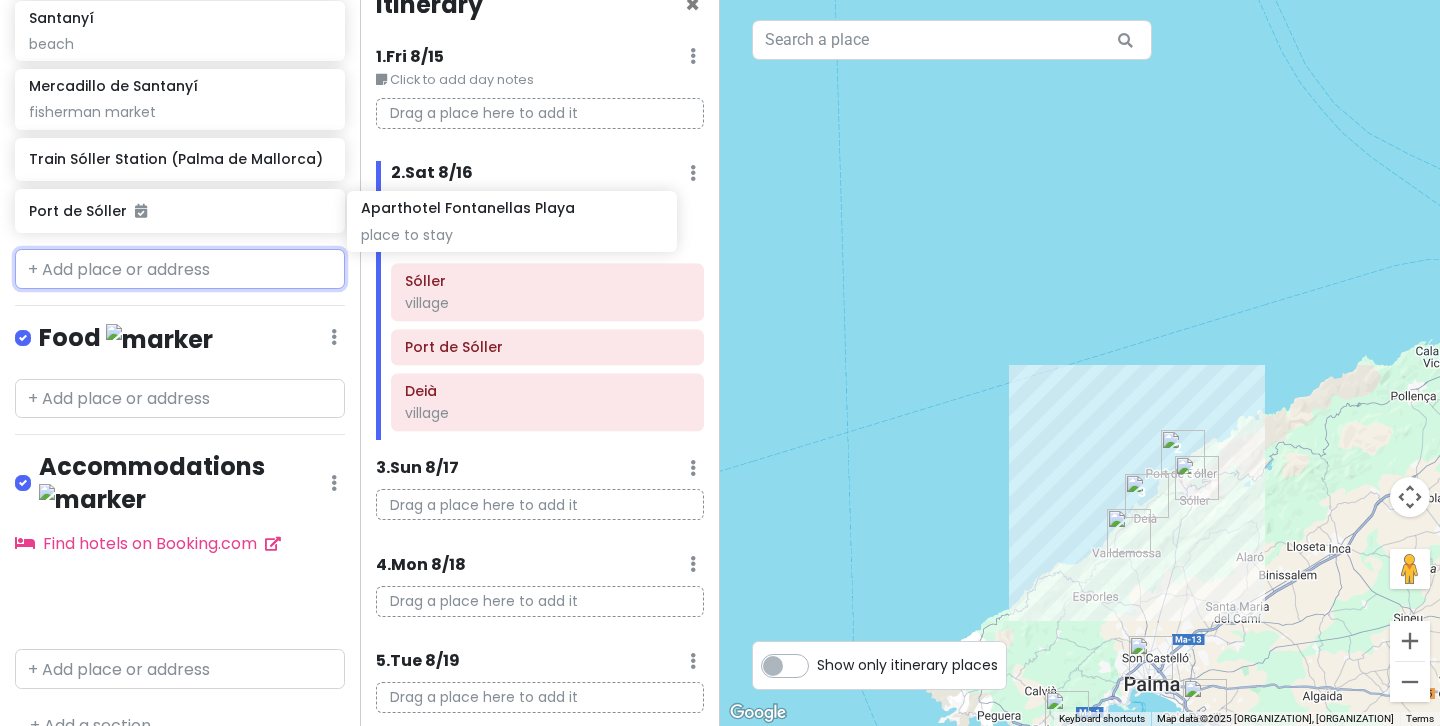 drag, startPoint x: 187, startPoint y: 570, endPoint x: 516, endPoint y: 226, distance: 476.00104 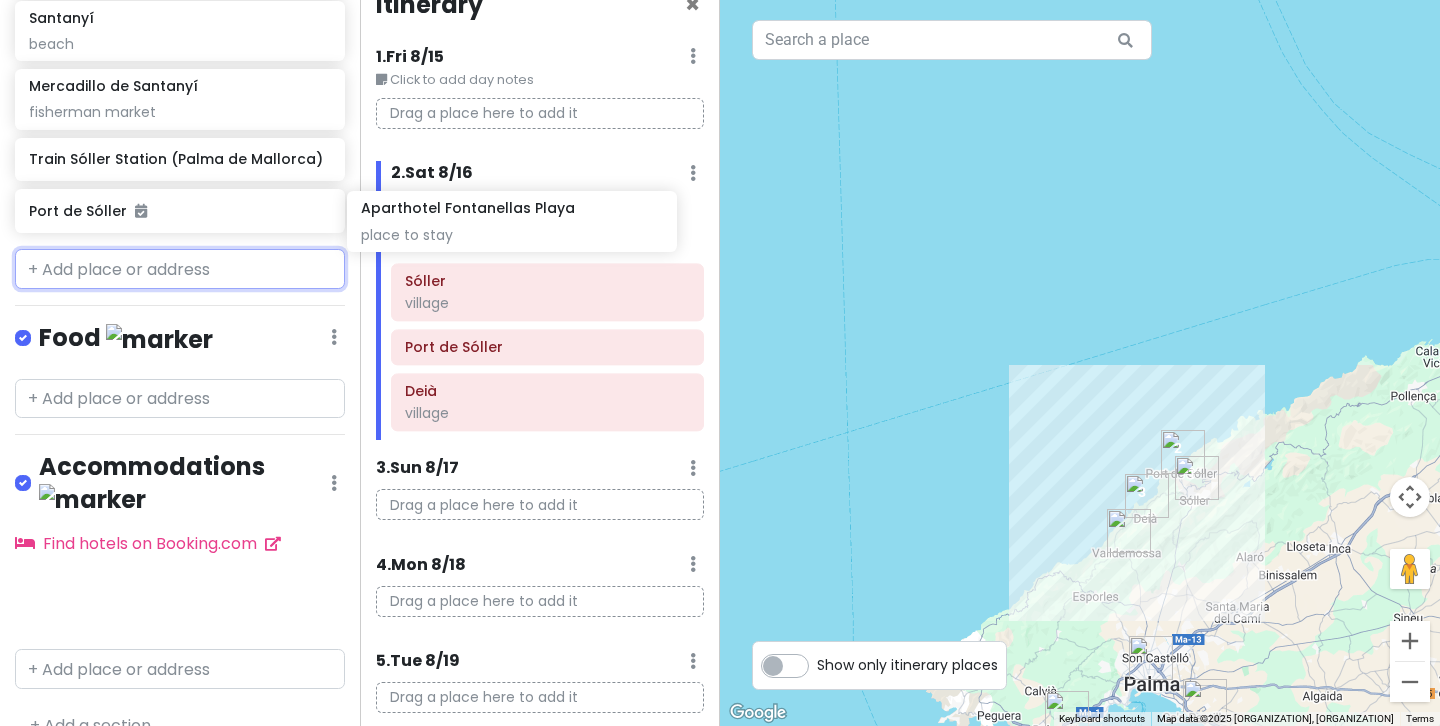 click on "mallorca Private Change Dates Make a Copy Delete Trip Go Pro ⚡️ Give Feedback 💡 Support Scout ☕️ Itinerary Share Publish Notes Add notes... Attractions Edit Reorder Delete List Palmanova Beach beach Cala Llombards beach Cala d'Or beach Es Trenc Deià village Sóller village Port de Sóller Deià village Food Edit Reorder Delete List Accommodations Edit Reorder Delete List Find hotels on Booking.com Aparthotel Fontanellas Playa place to stay + Add a section Itinerary × 1 . Fri 8/15 Edit Day Notes Delete Day Click to add day notes Drag a place here to add it 2 . Sat 8/16 Add Day Notes Delete Day Sóller village Port de Sóller Deià village 3 . Sun 8/17 Add Day Notes Delete Day Drag a place here to add it 4 . Mon 8/18 Add Day Notes Delete Day Drag a place here to add it 5 . Tue 8/19 Add Day Notes Delete Day Drag a place here to add it + Add a day ← Move left → Move right ↑ ↓" at bounding box center [720, 363] 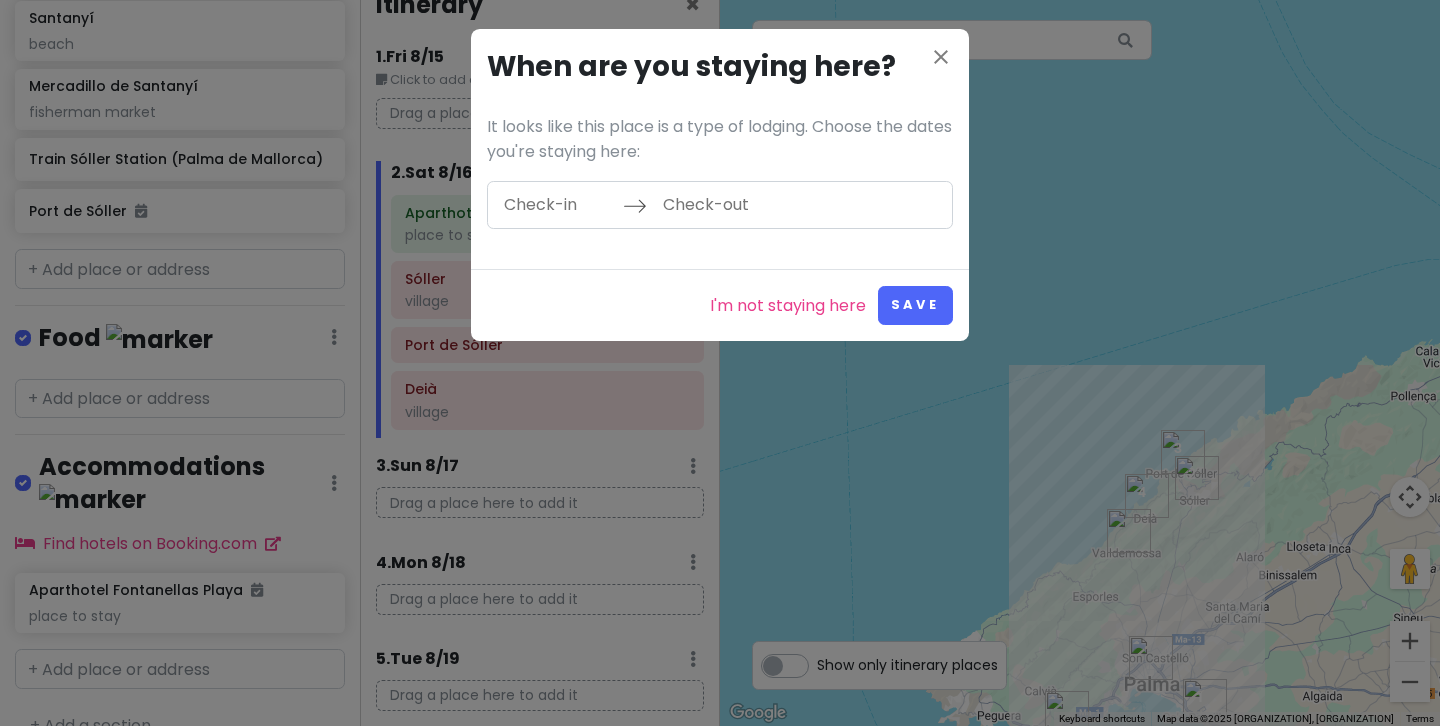 click at bounding box center [558, 205] 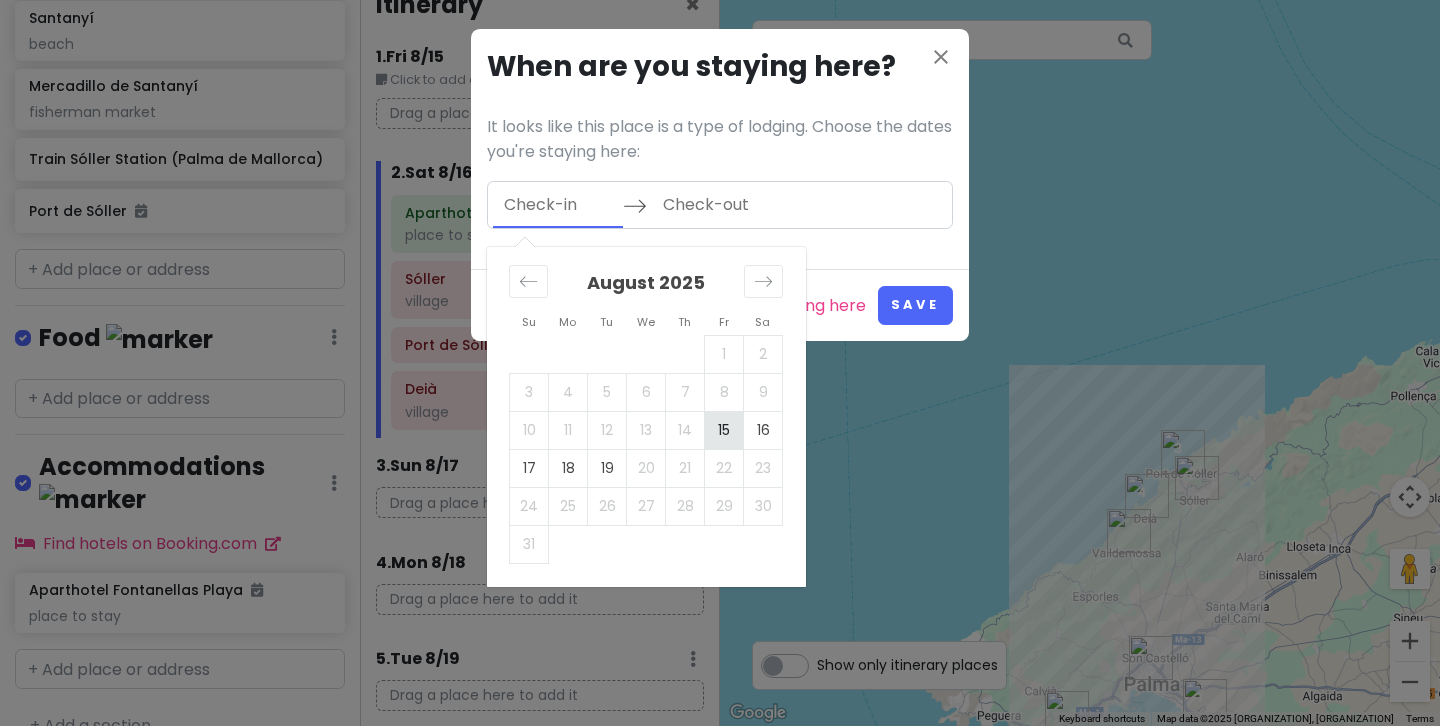 click on "15" at bounding box center [724, 430] 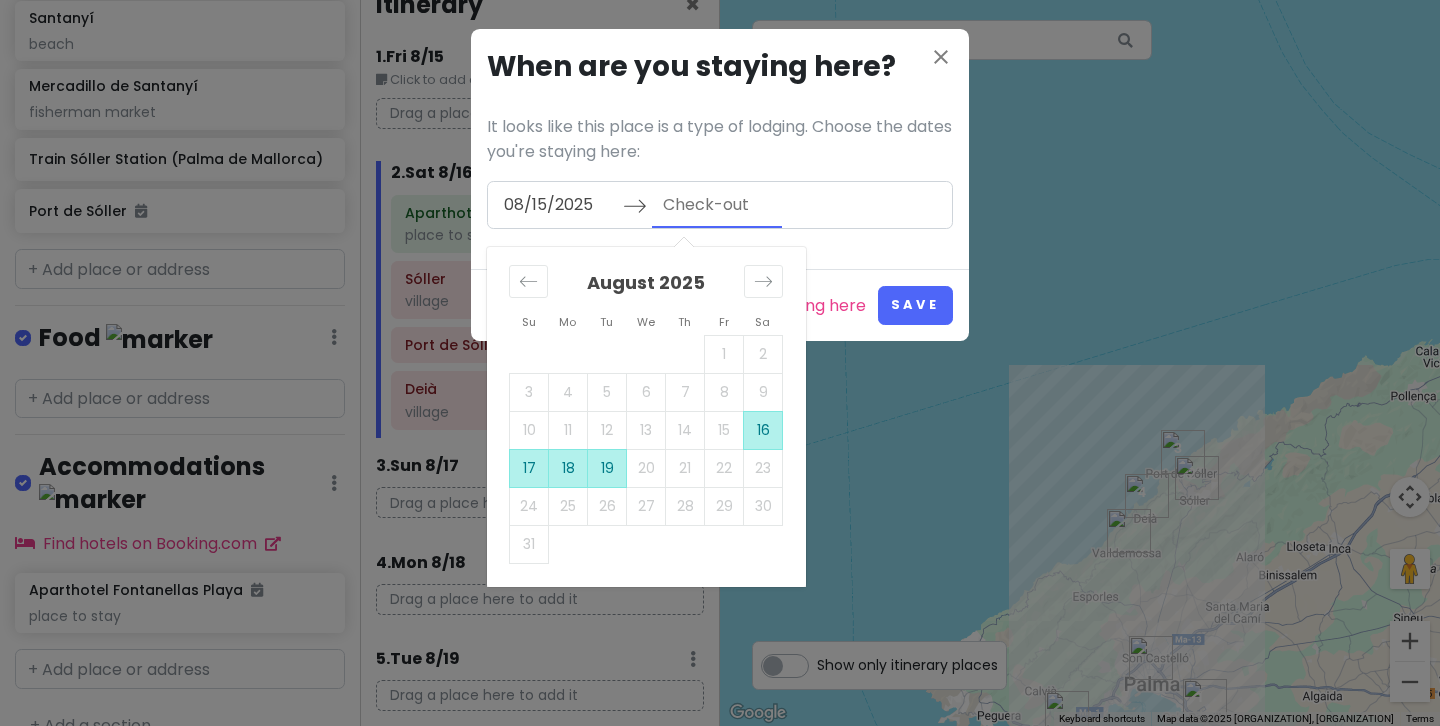 click on "19" at bounding box center (607, 468) 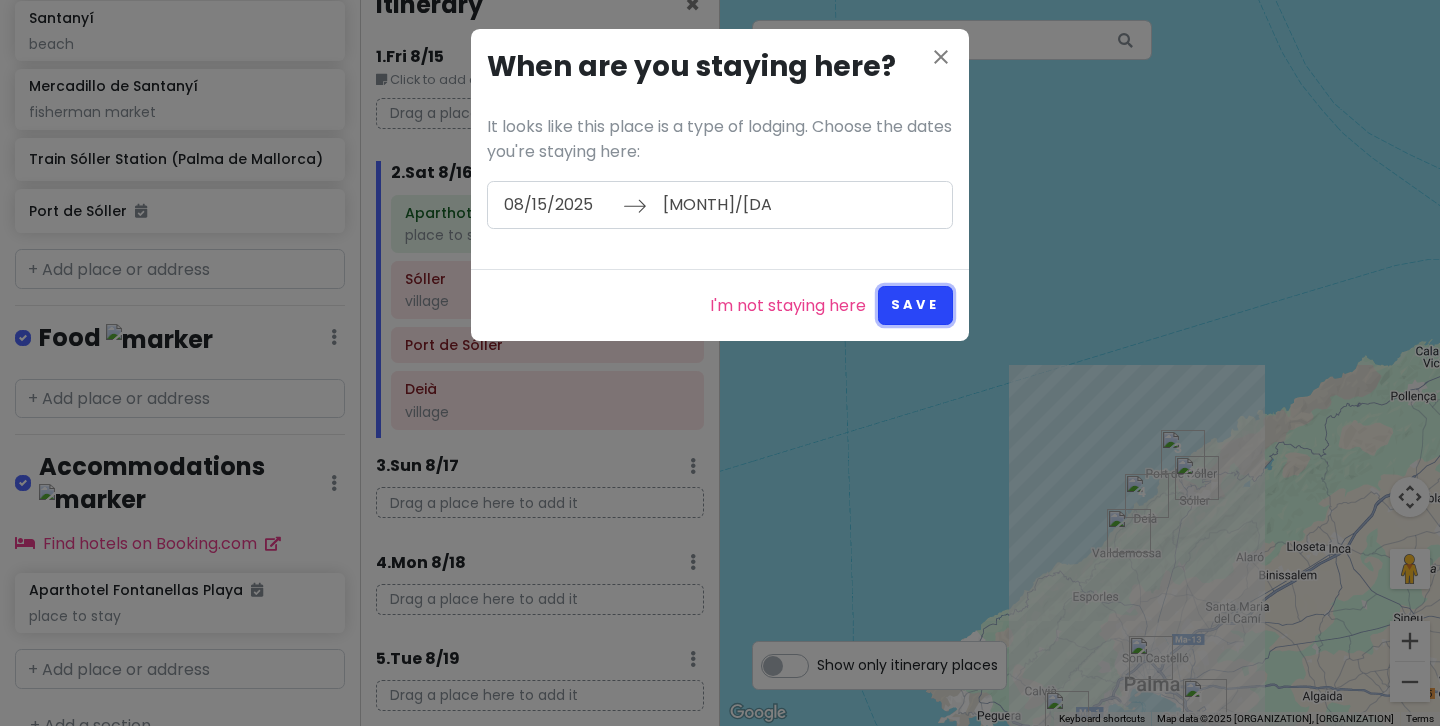 click on "Save" at bounding box center (915, 305) 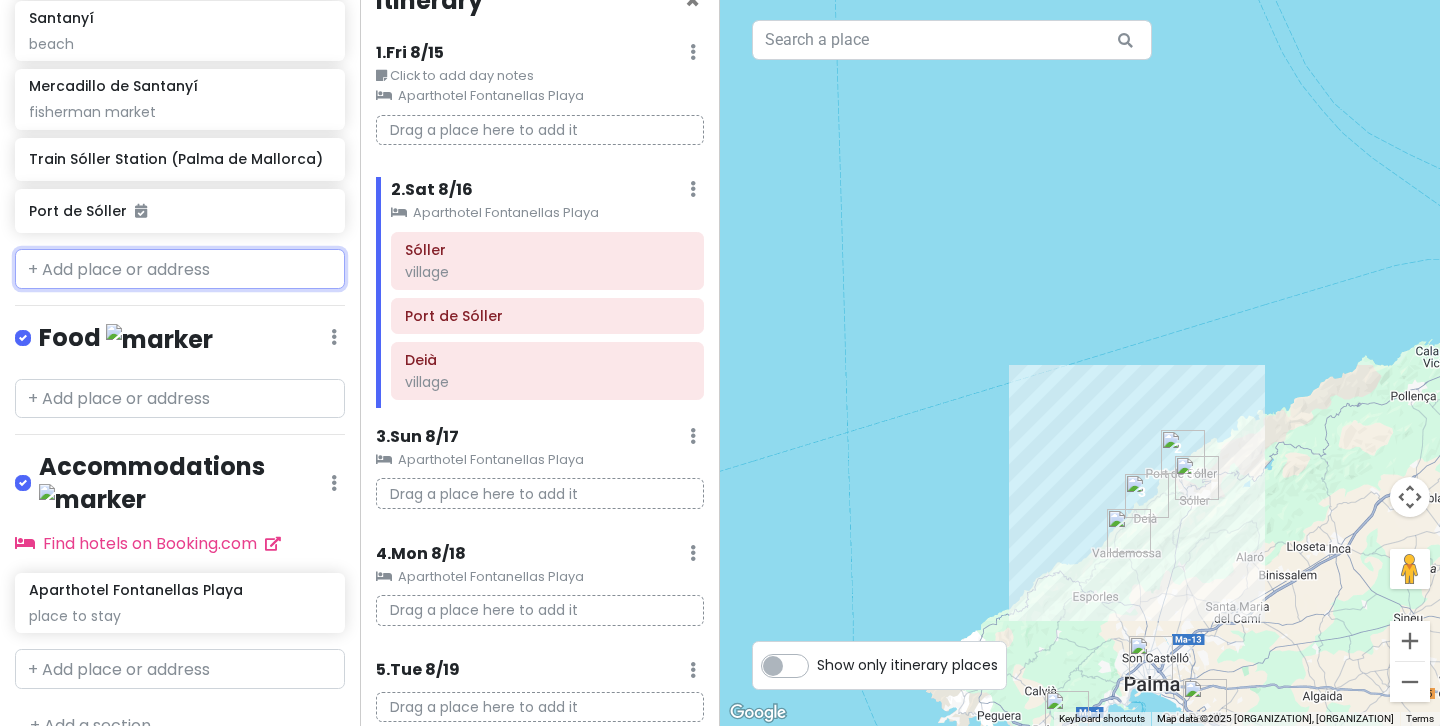 scroll, scrollTop: 14, scrollLeft: 0, axis: vertical 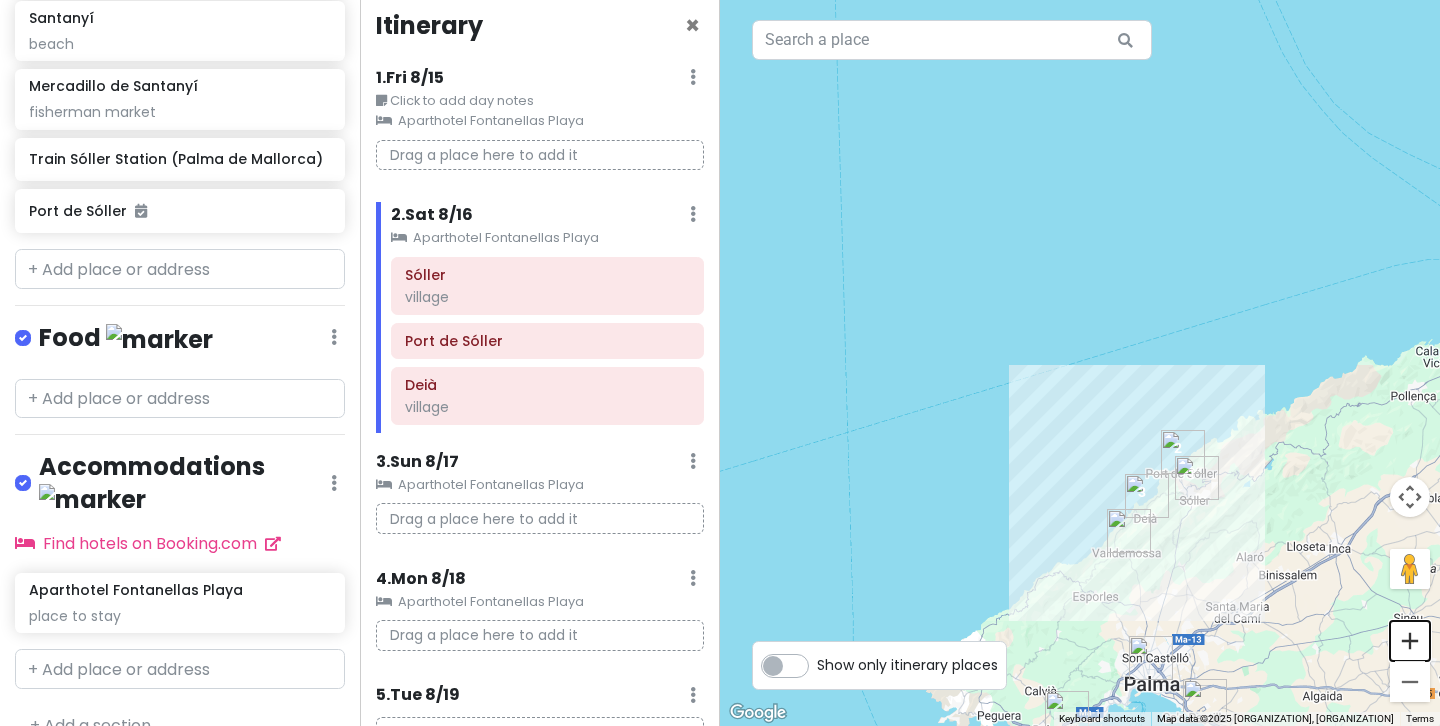 click at bounding box center (1410, 641) 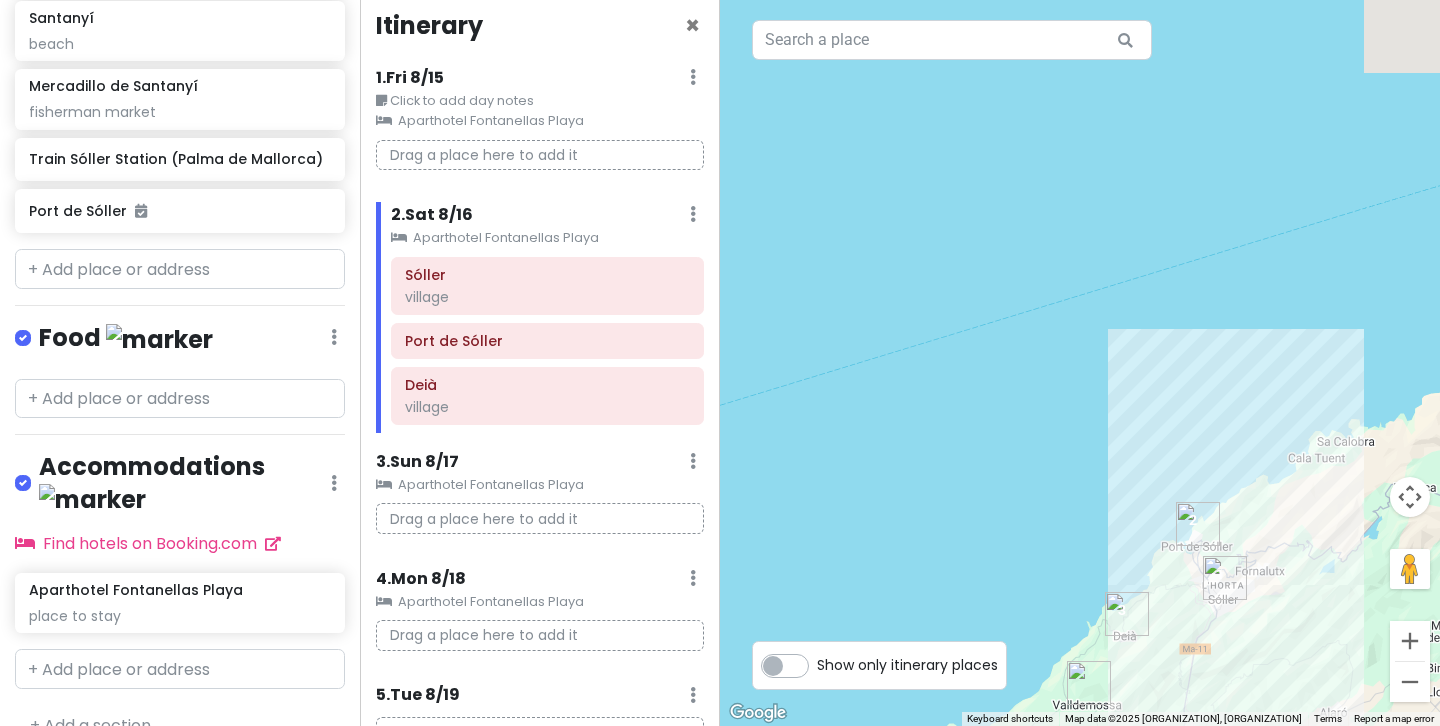 drag, startPoint x: 1272, startPoint y: 668, endPoint x: 1158, endPoint y: 613, distance: 126.57409 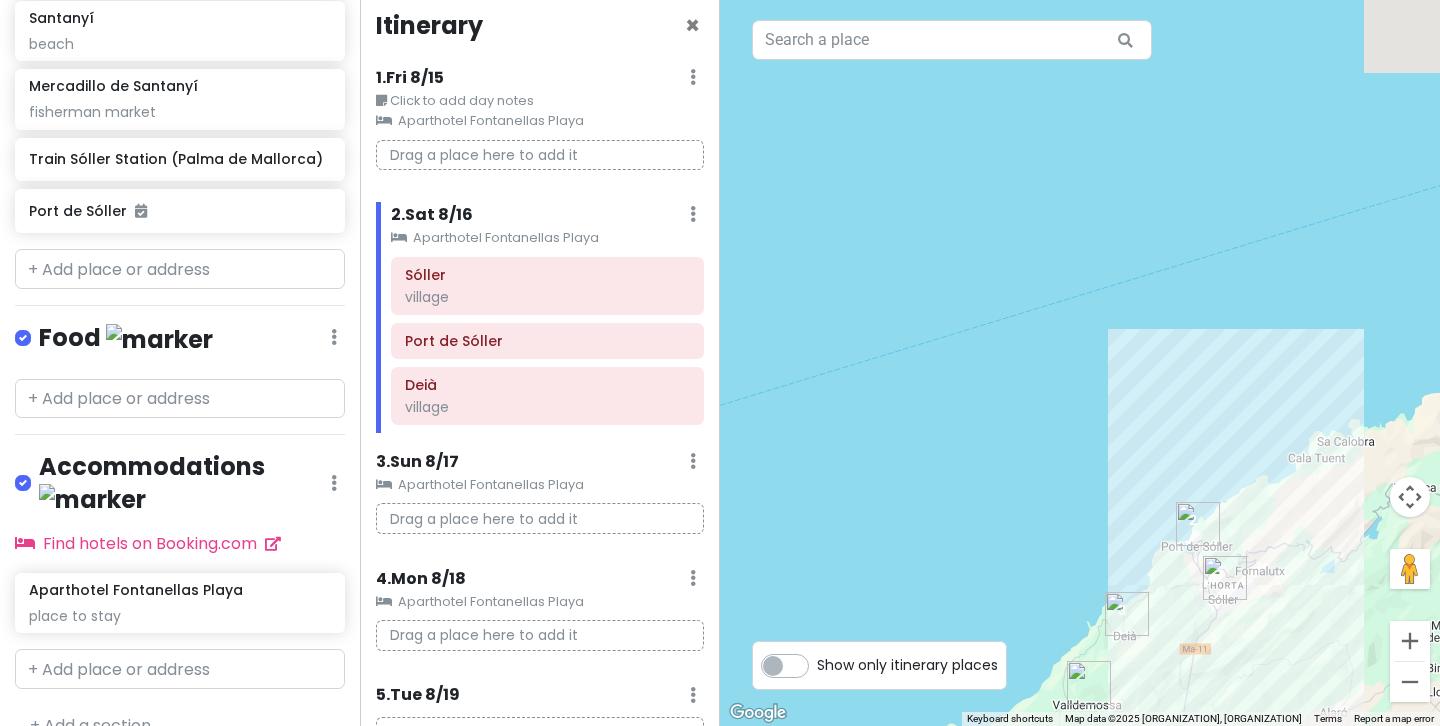 click at bounding box center [1080, 363] 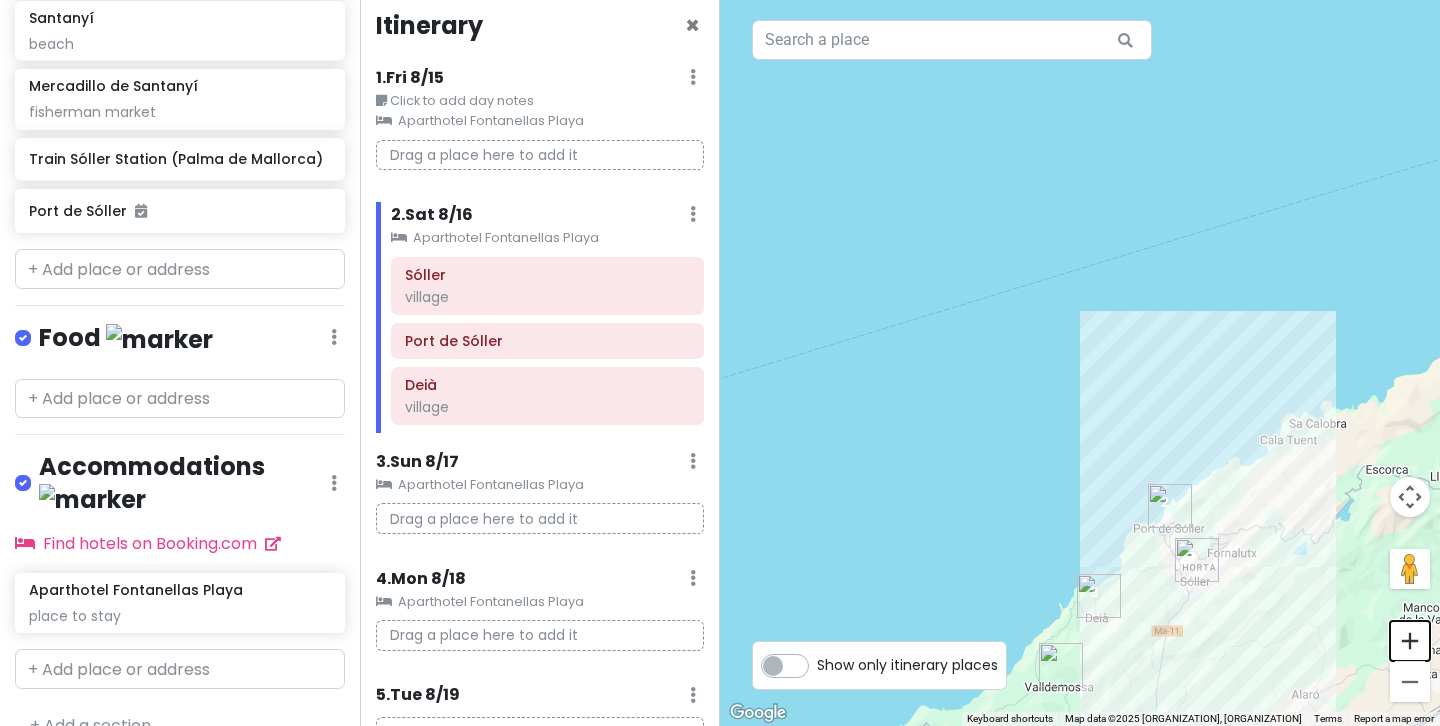 click at bounding box center [1410, 641] 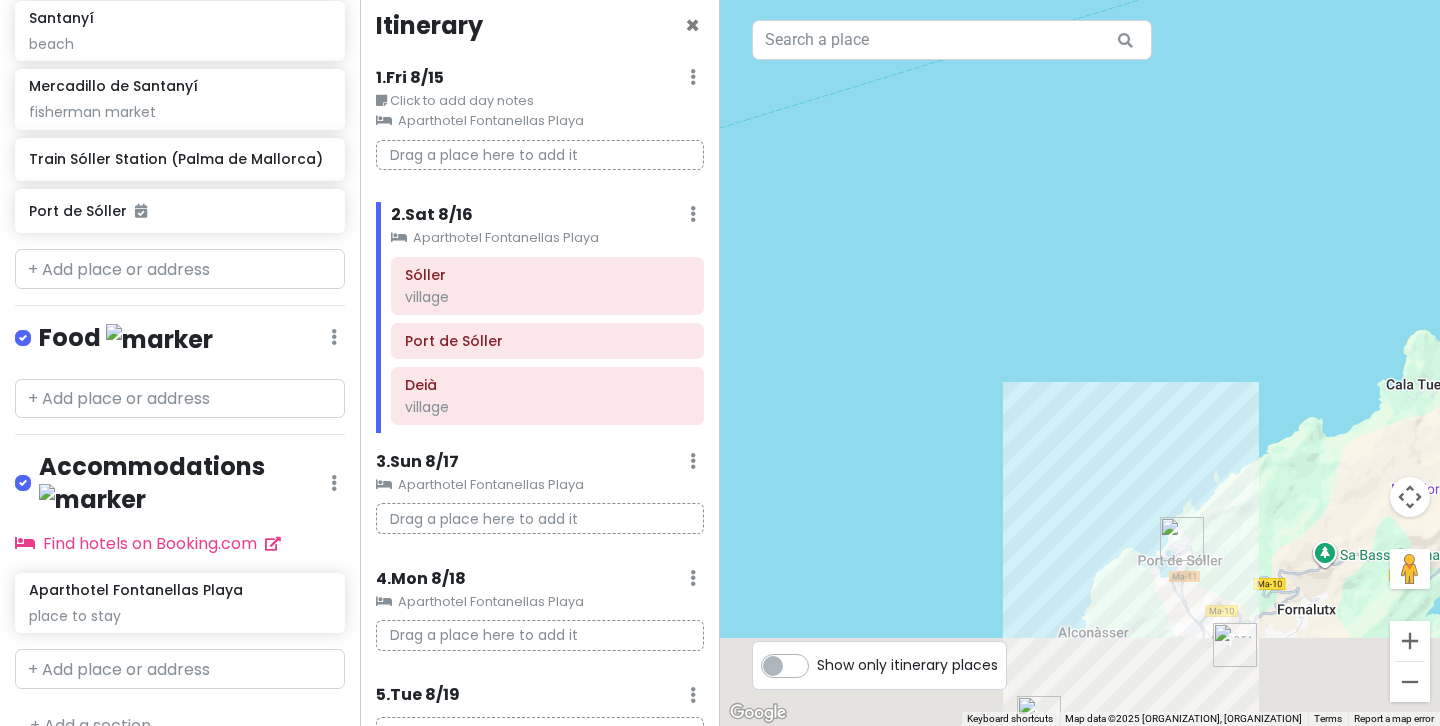 drag, startPoint x: 1274, startPoint y: 635, endPoint x: 1191, endPoint y: 487, distance: 169.685 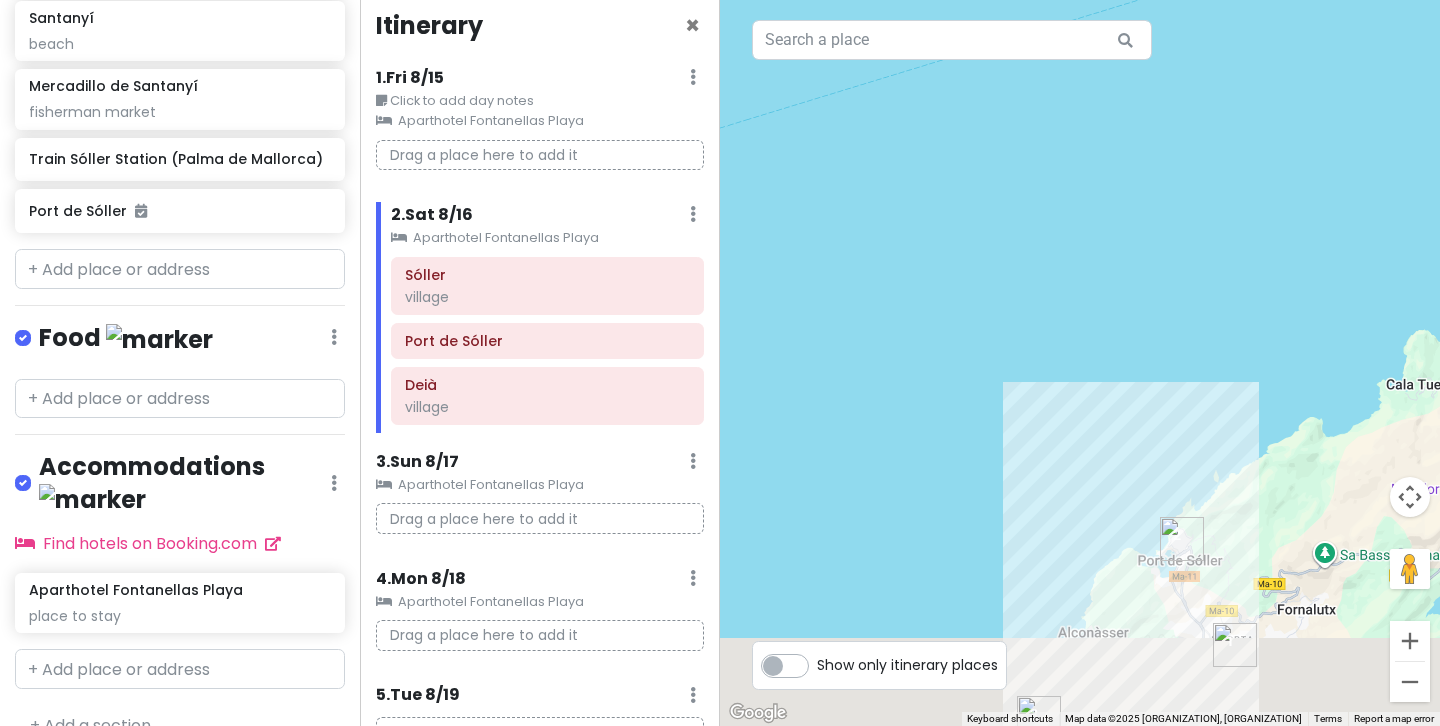 click at bounding box center (1080, 363) 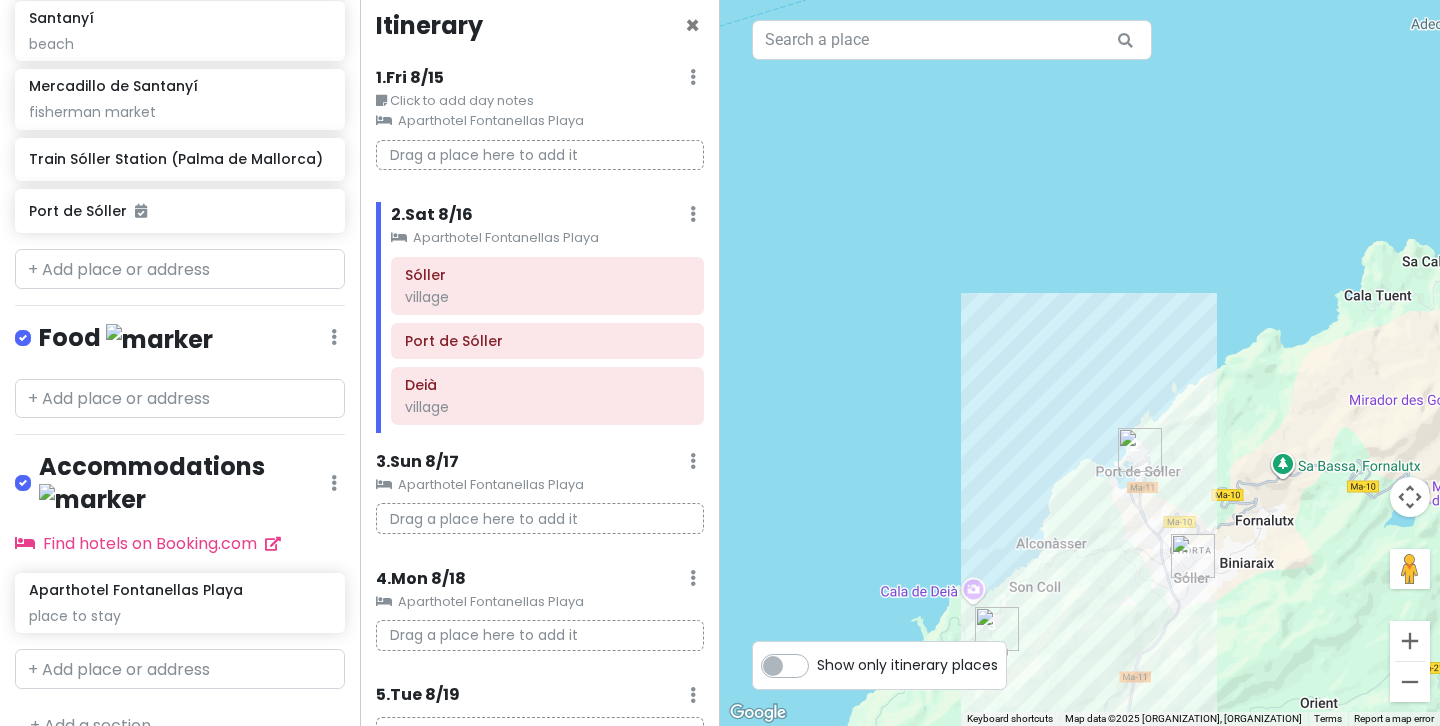 drag, startPoint x: 1227, startPoint y: 524, endPoint x: 1184, endPoint y: 407, distance: 124.65151 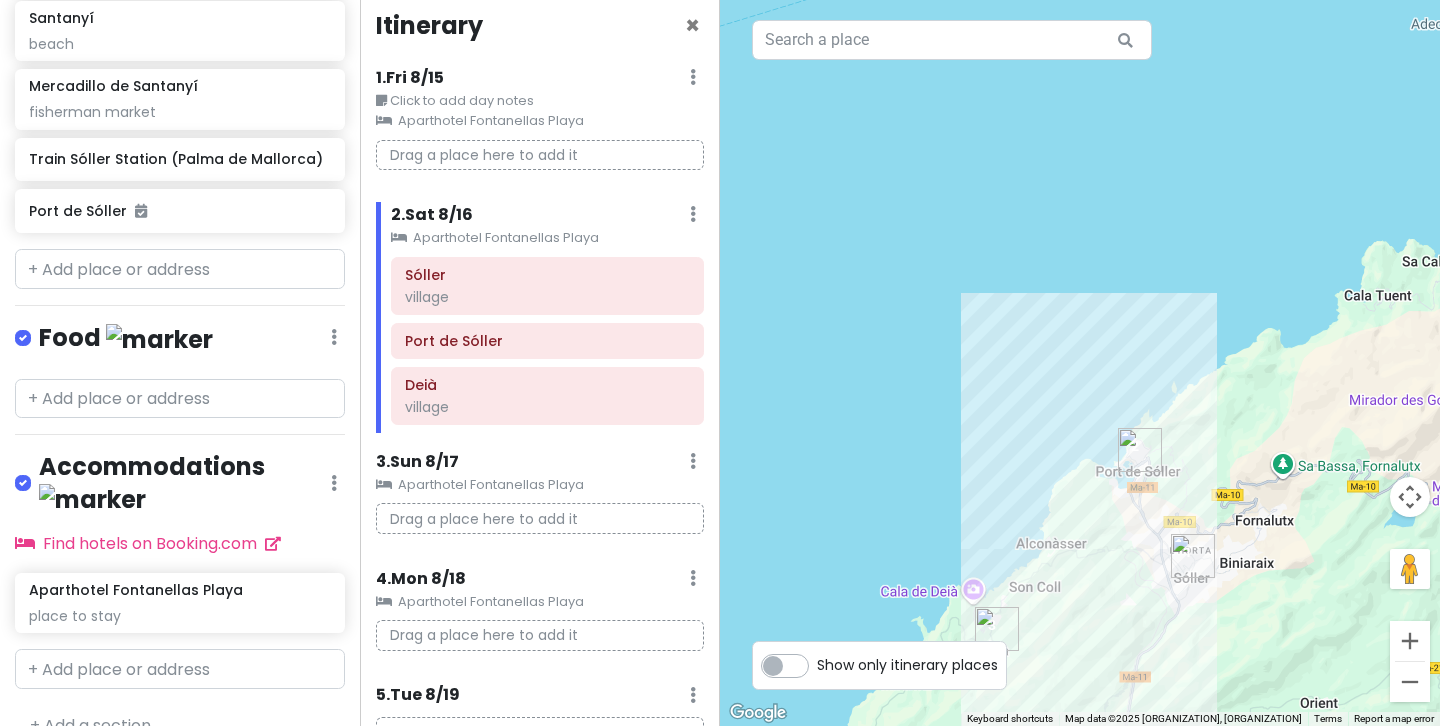 click at bounding box center [1080, 363] 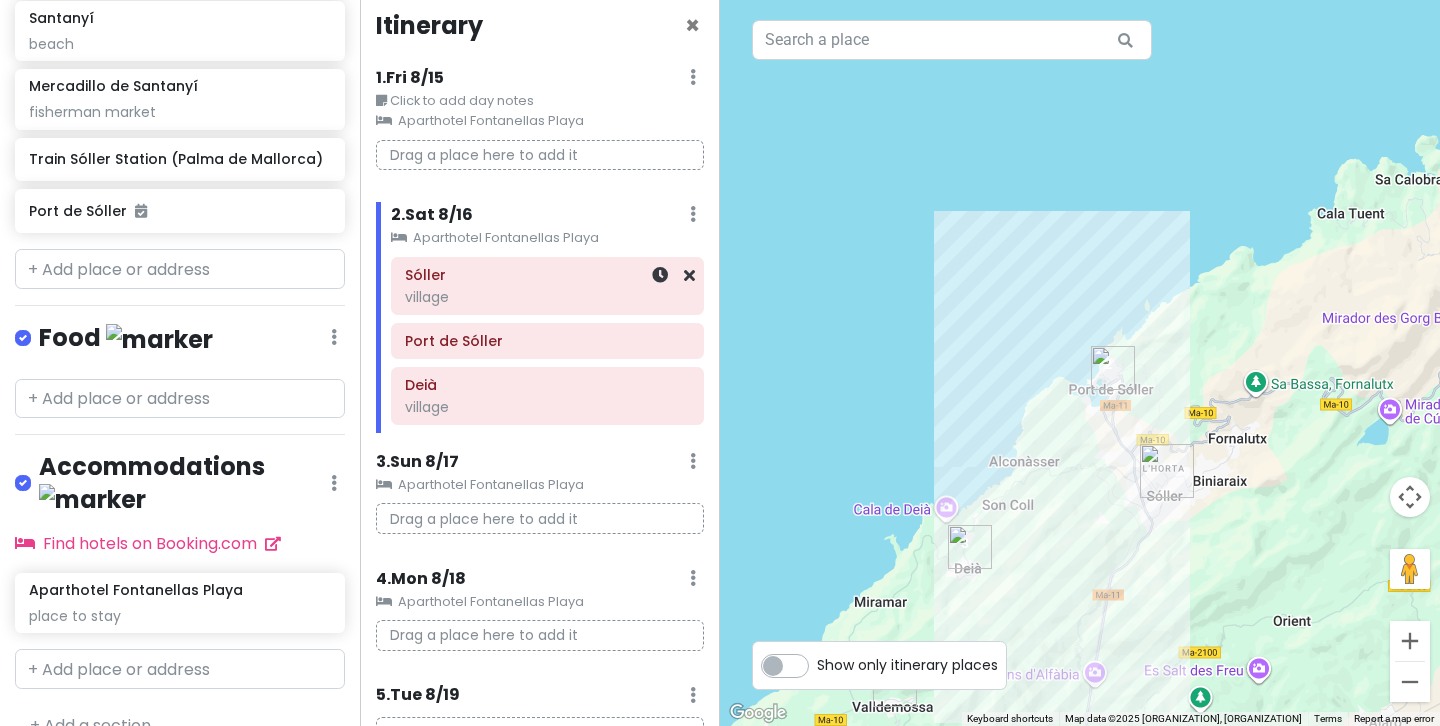 click on "Sóller village" at bounding box center (547, 286) 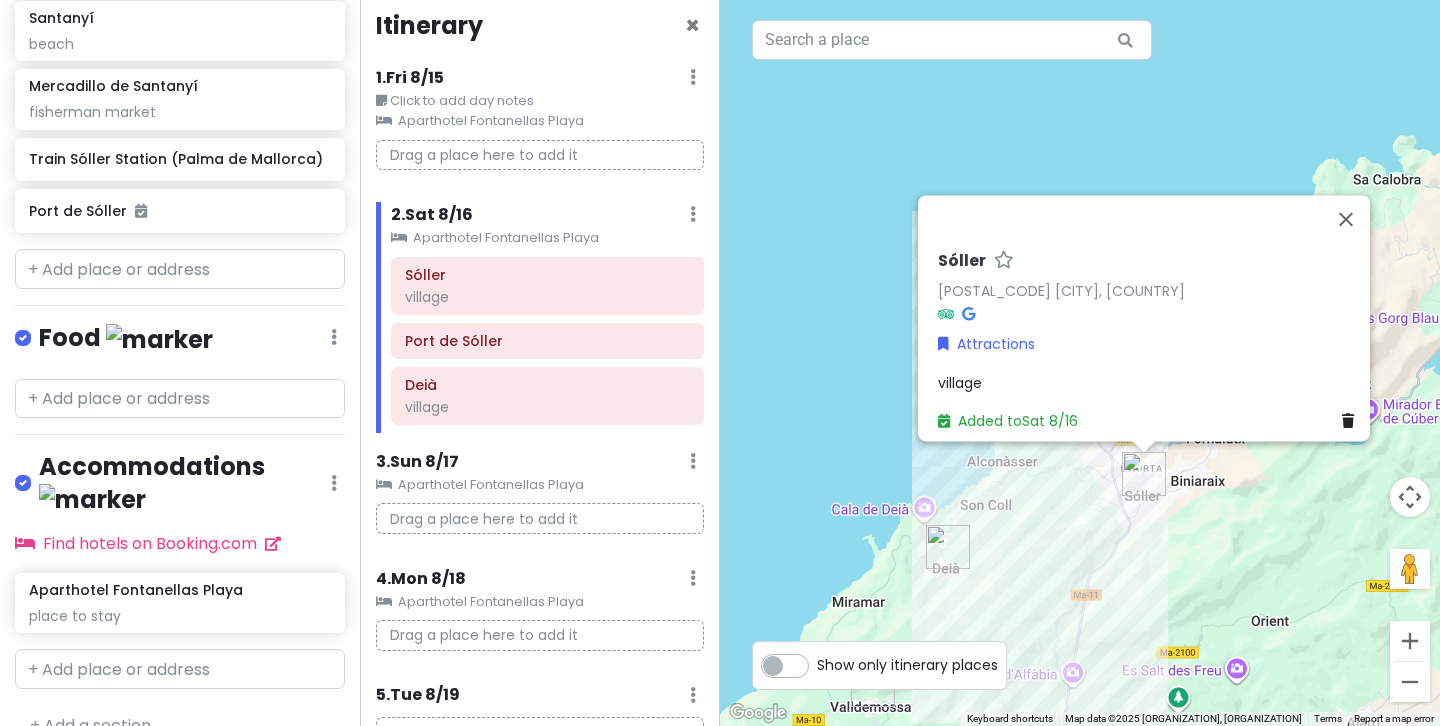 click on "village" at bounding box center [960, 383] 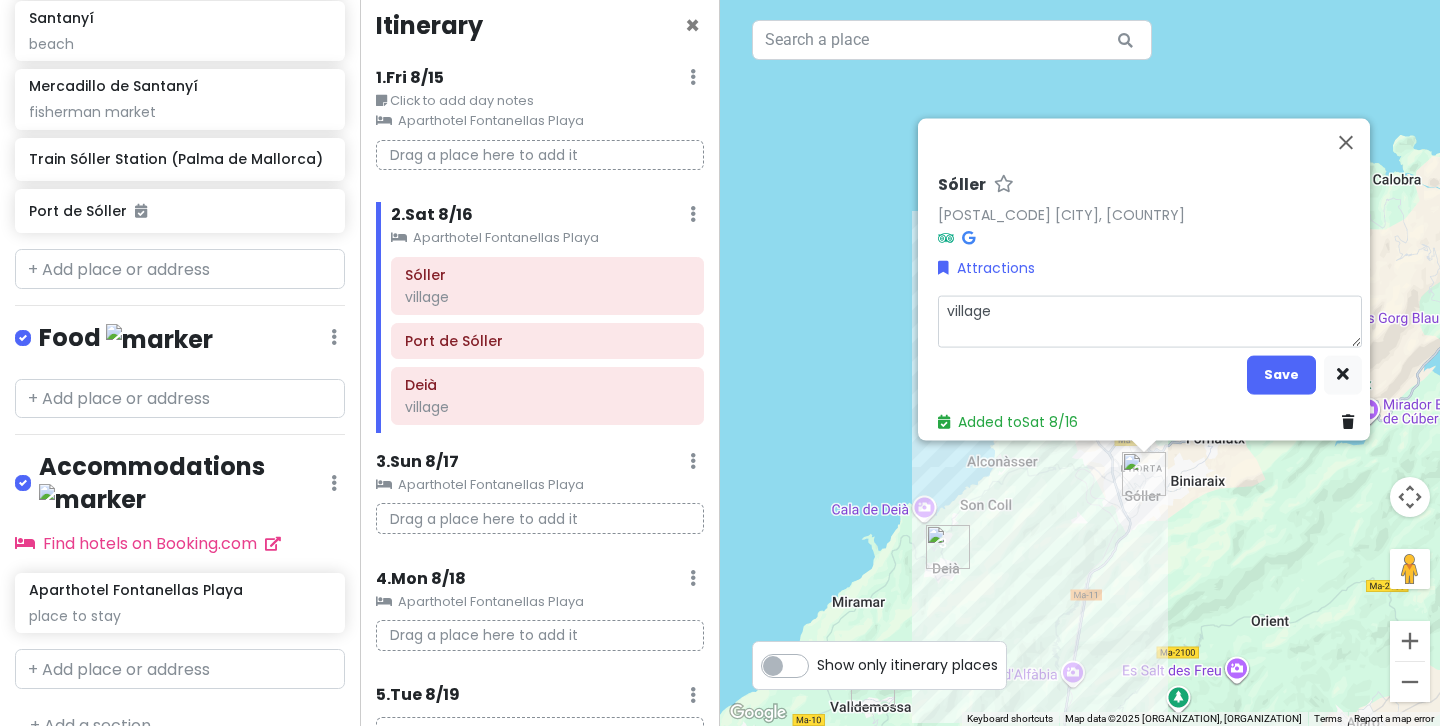 click on "village" at bounding box center (1150, 321) 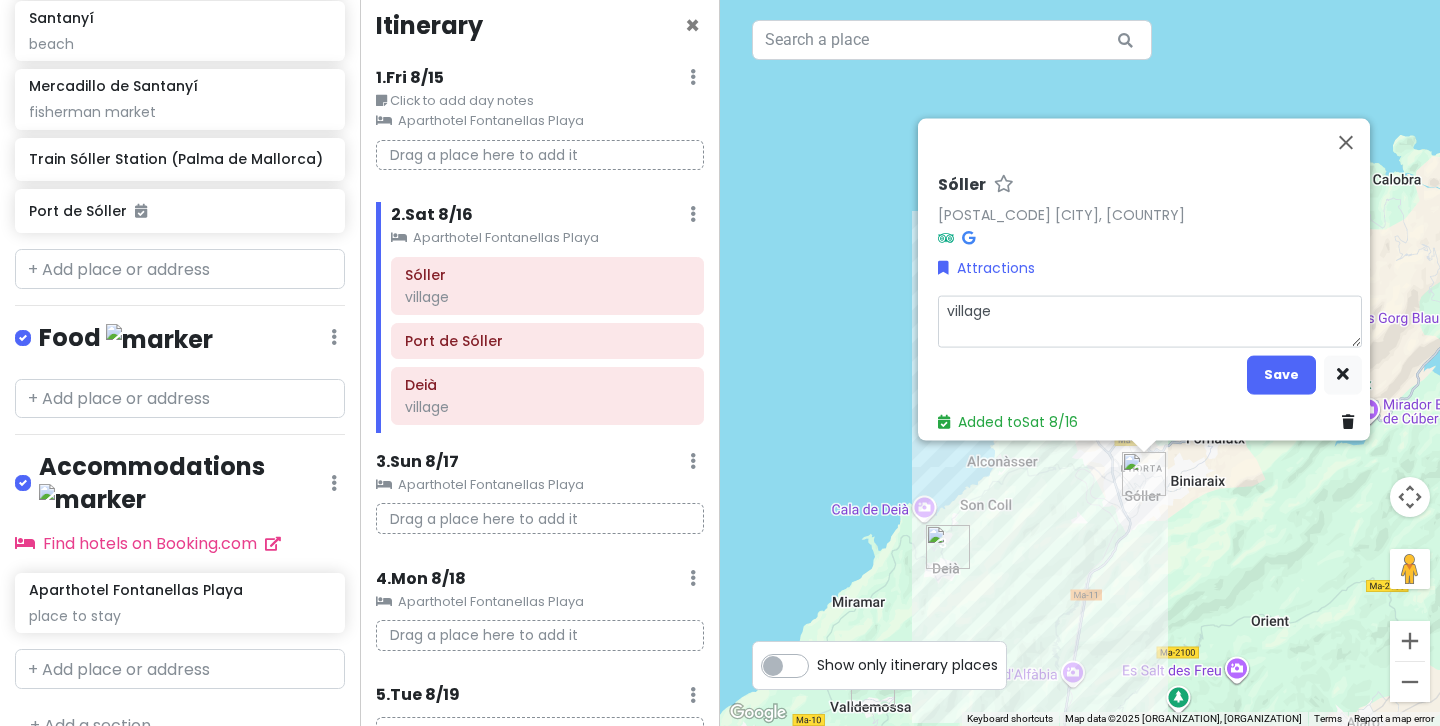 type on "x" 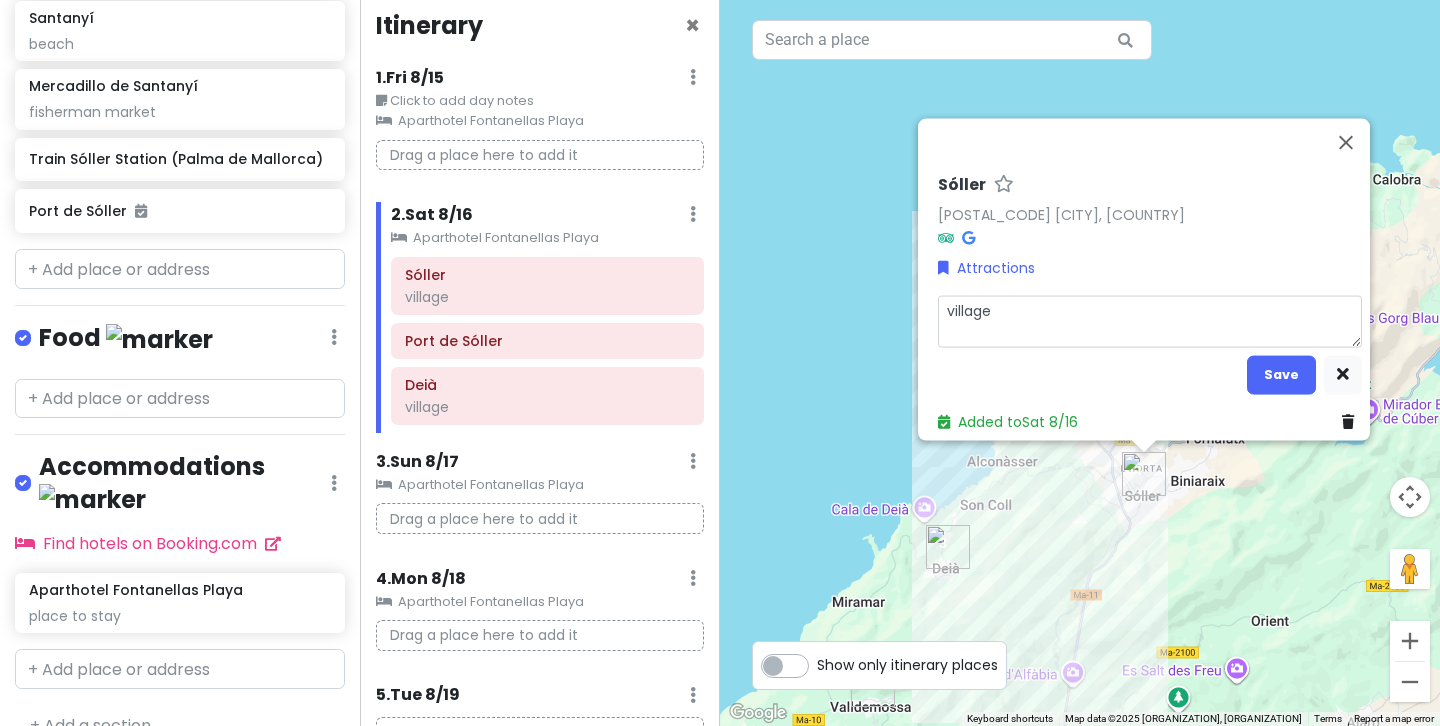 type on "village." 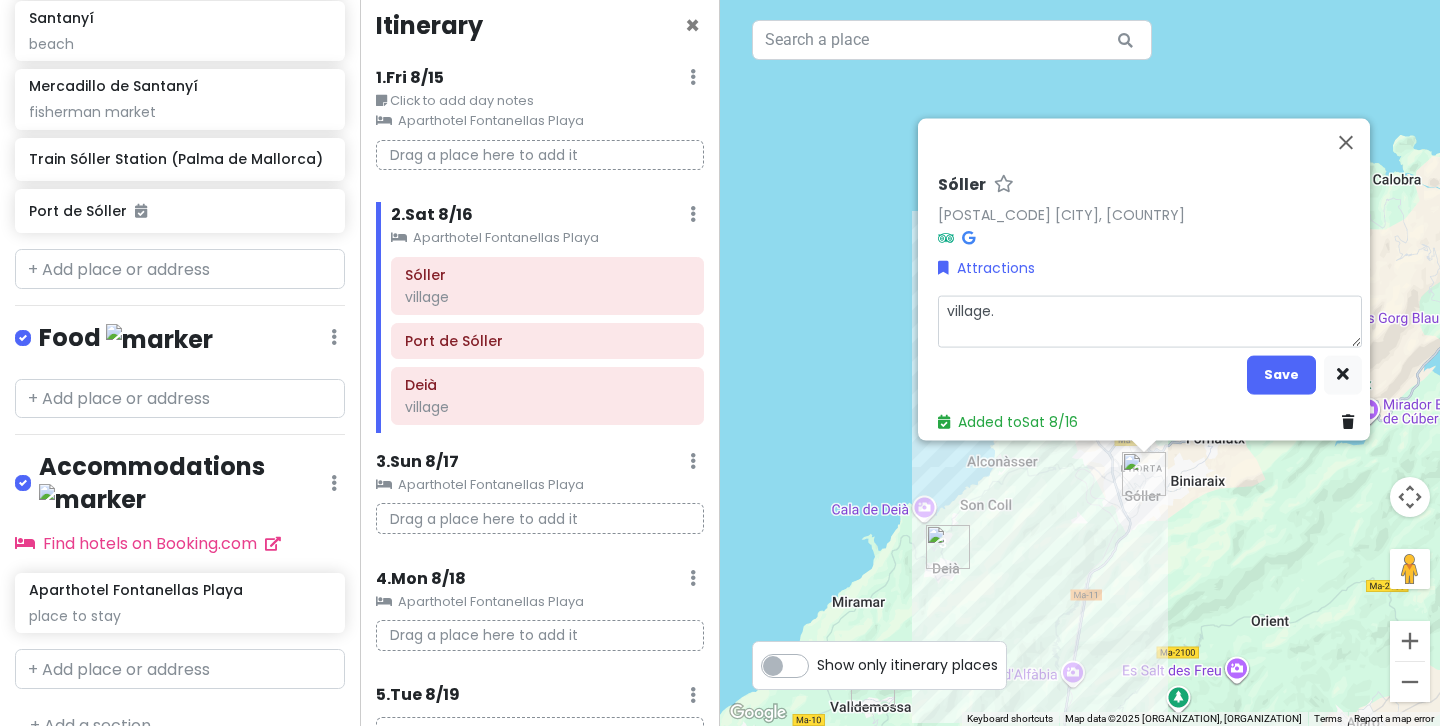 type on "x" 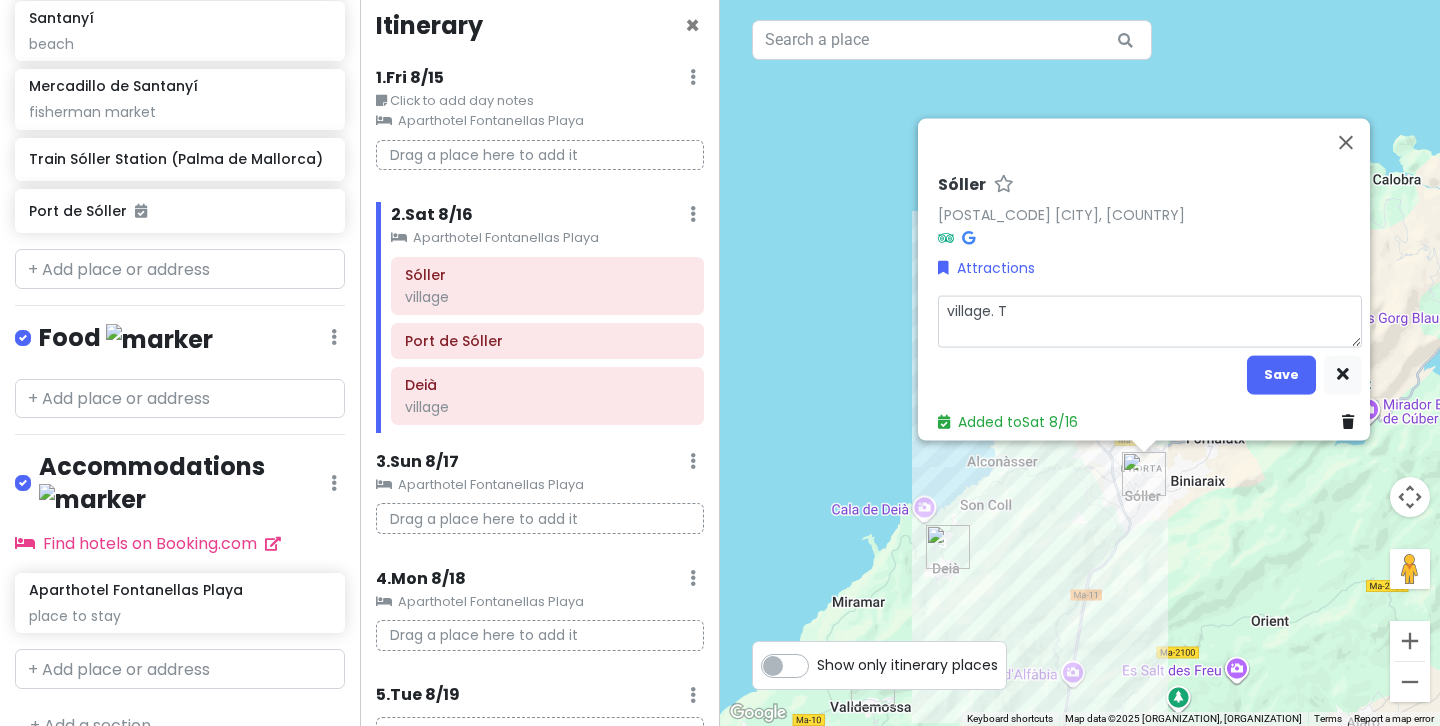 type on "x" 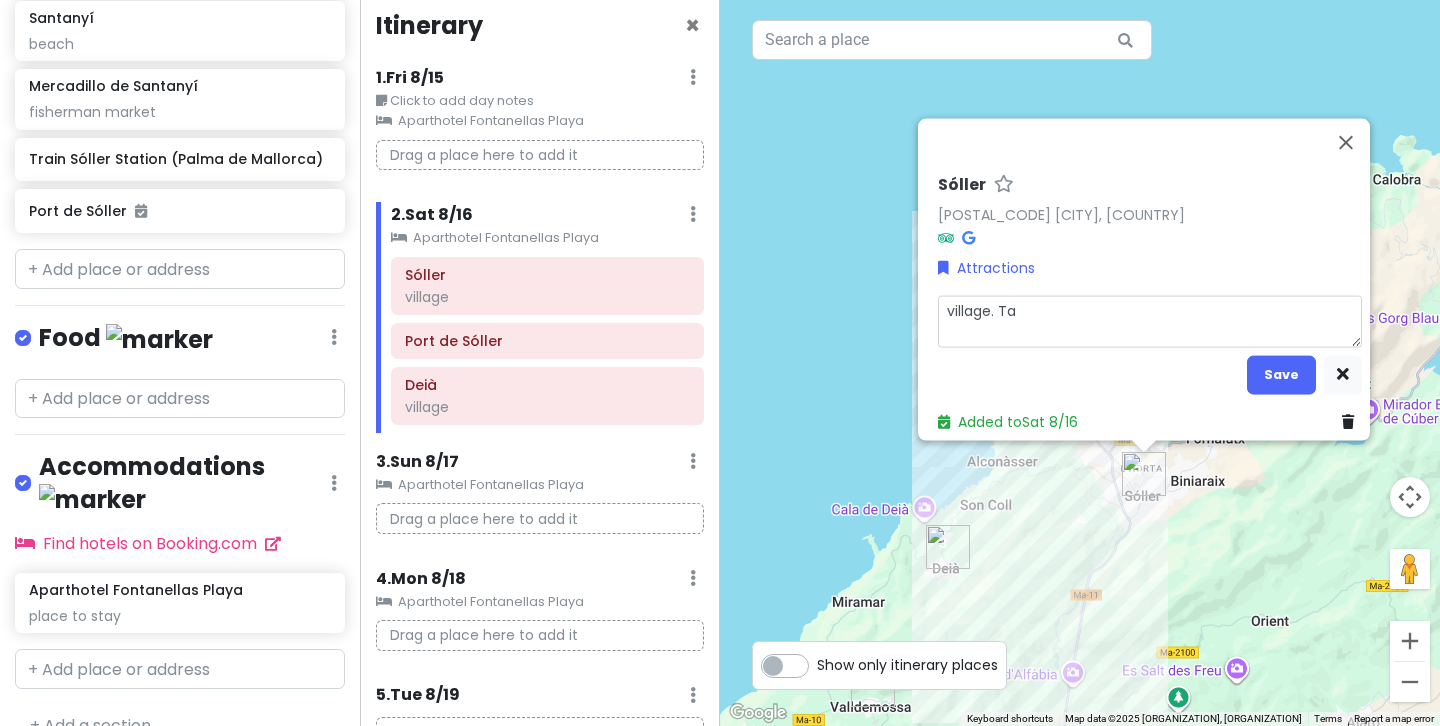 type on "x" 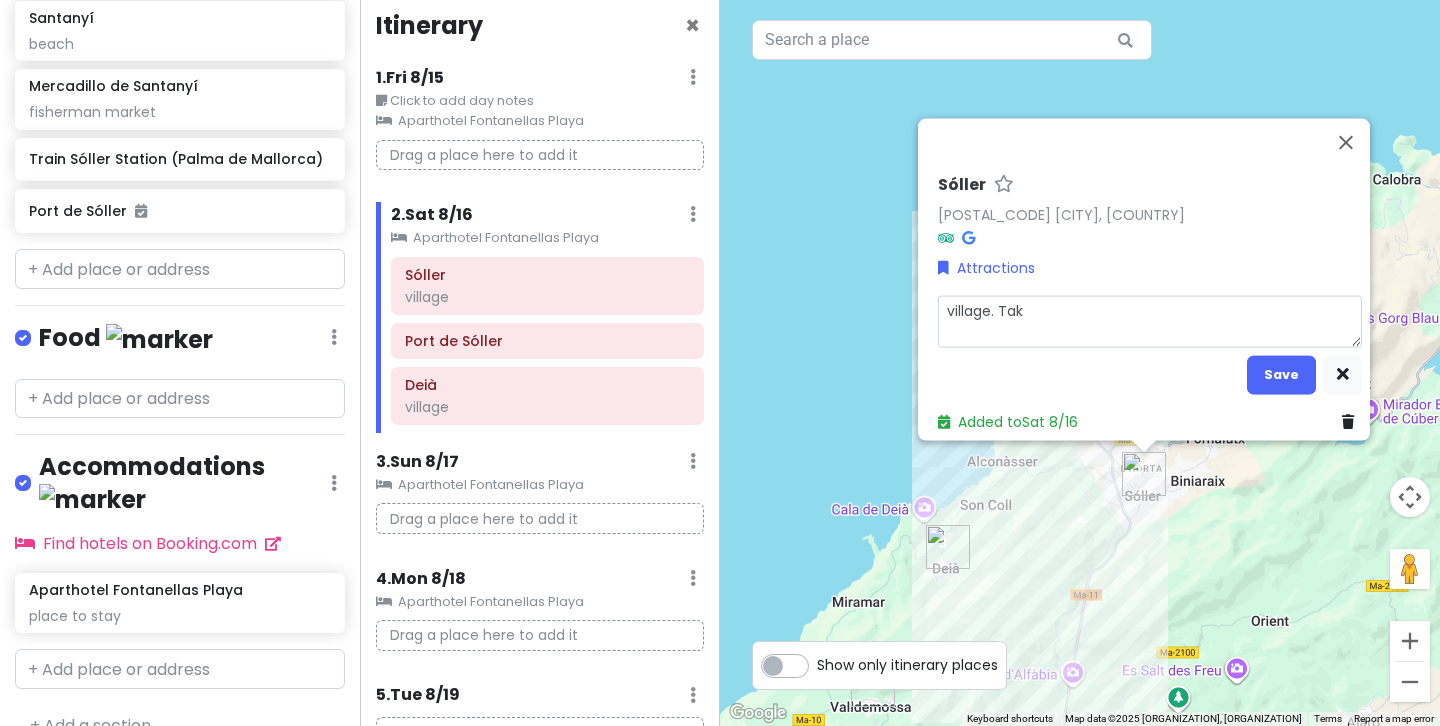 type on "x" 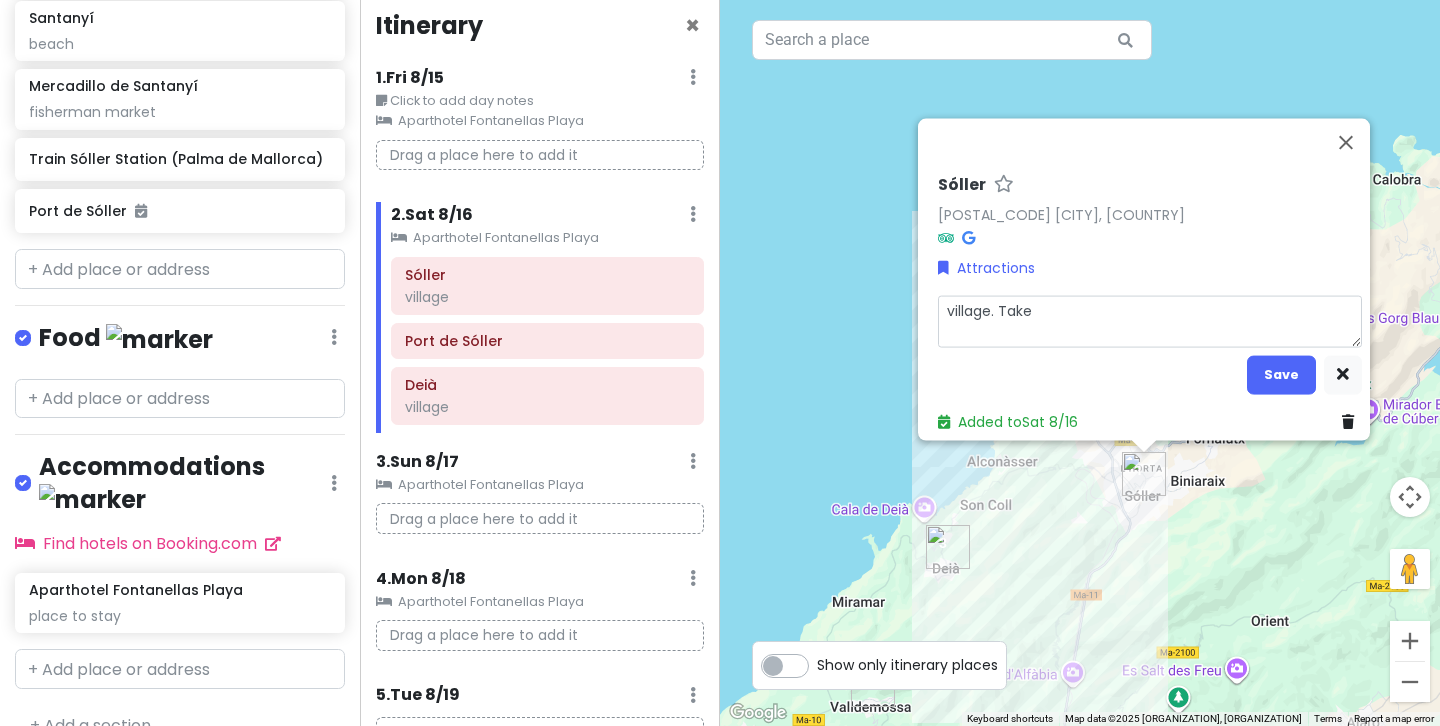 type on "x" 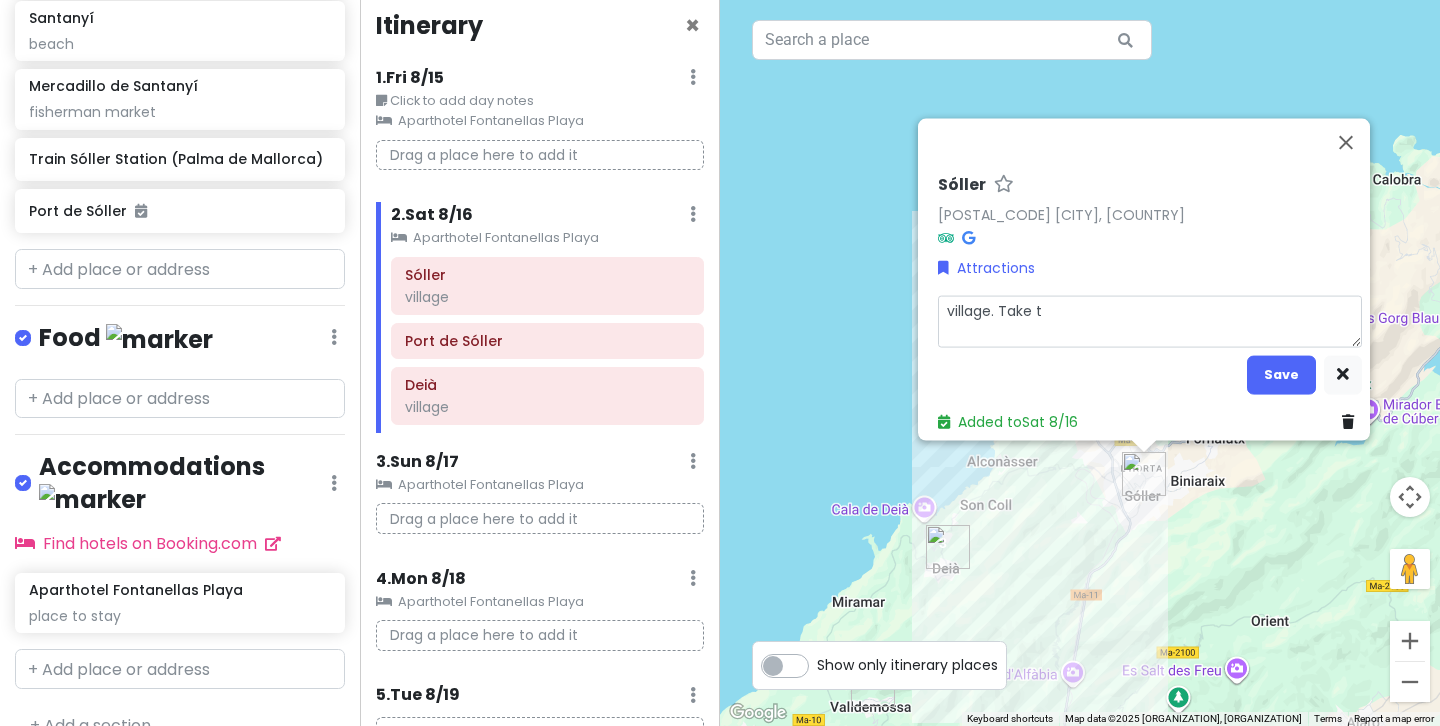 type on "x" 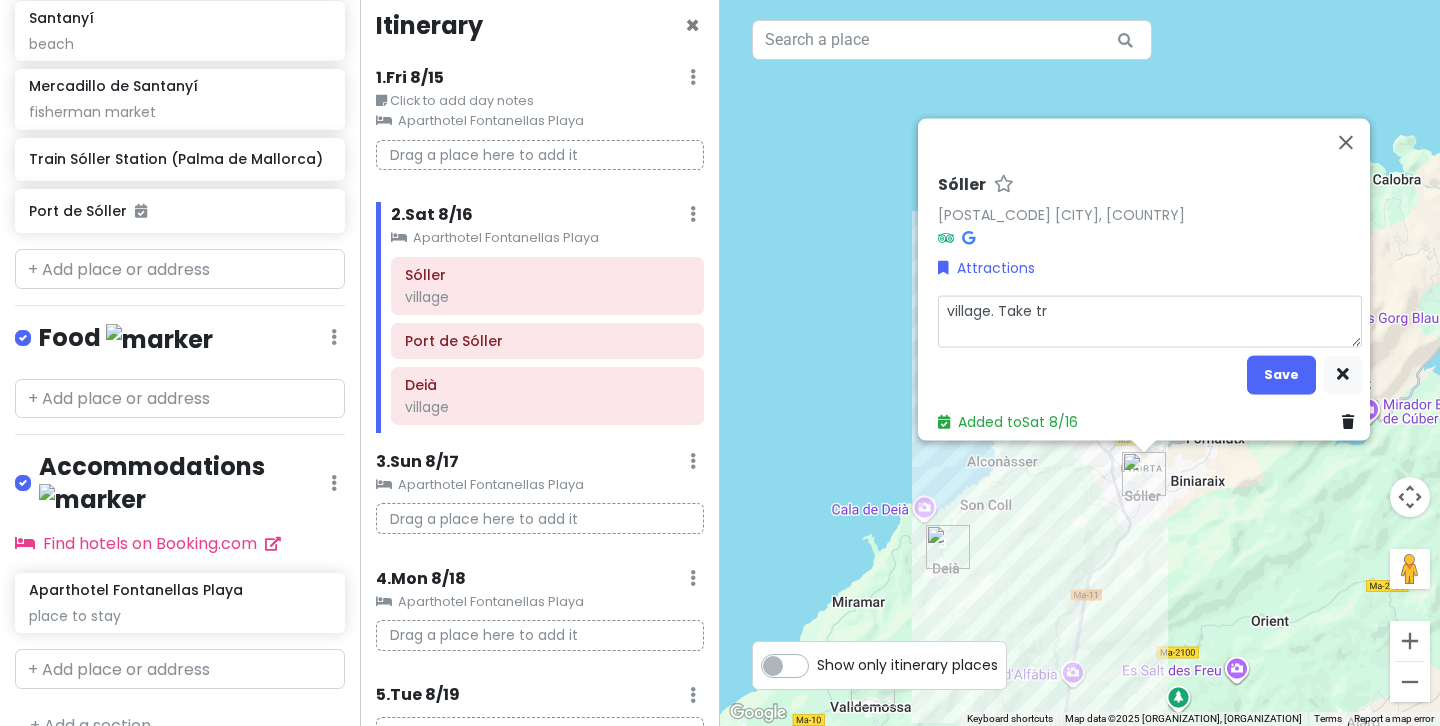 type on "x" 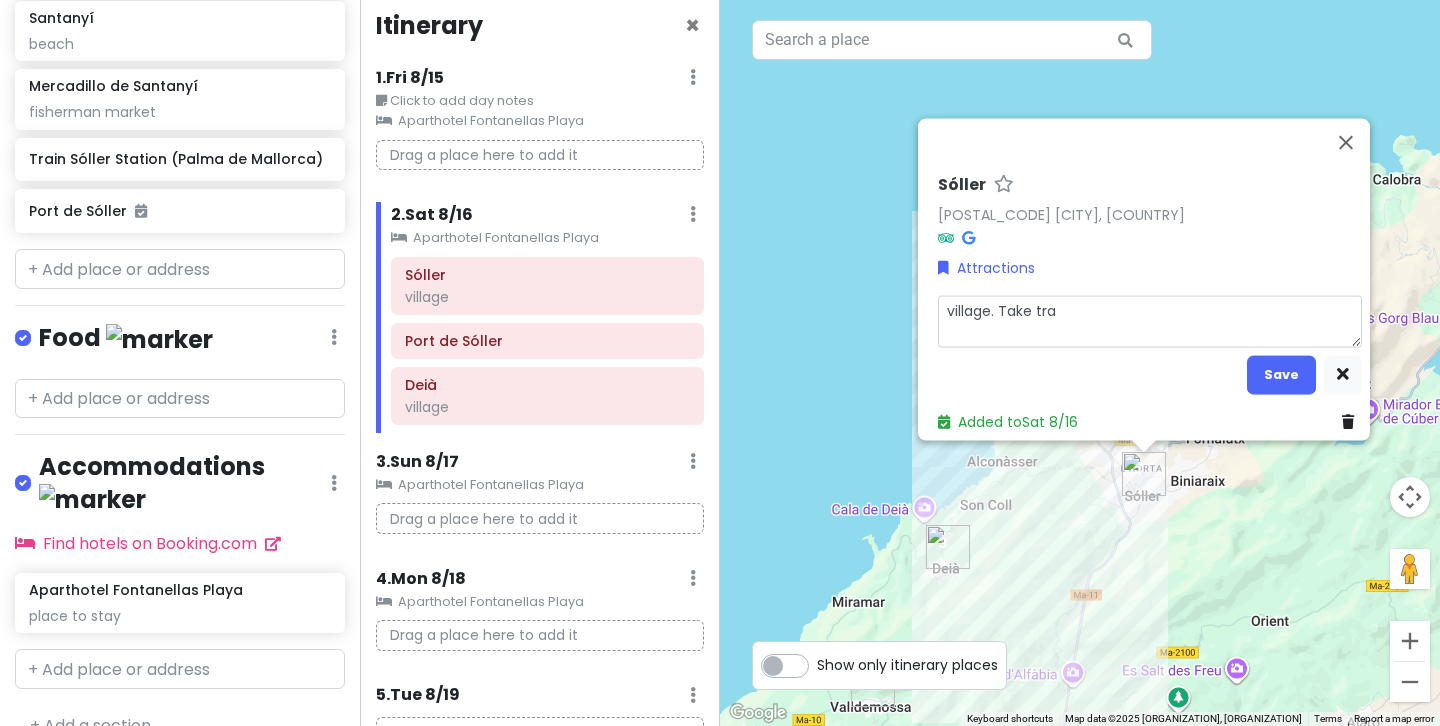 type on "x" 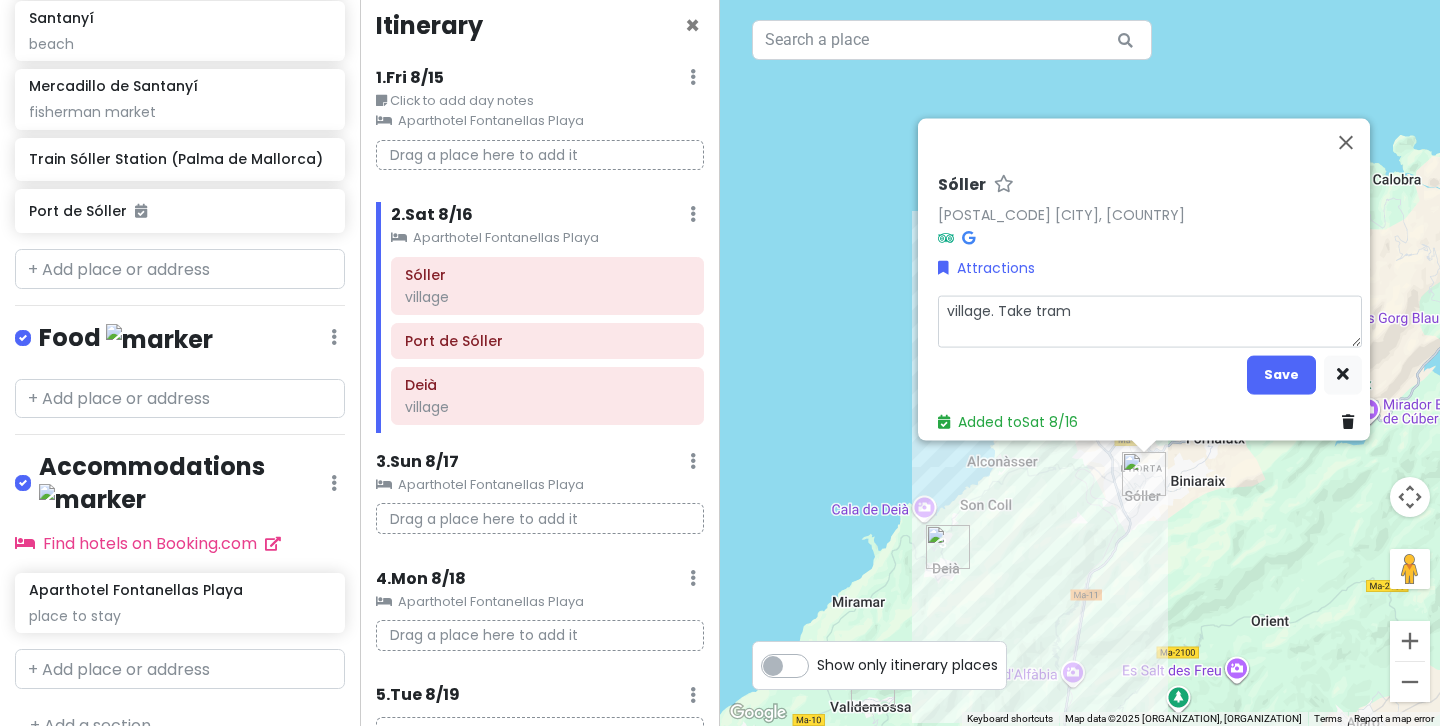type on "x" 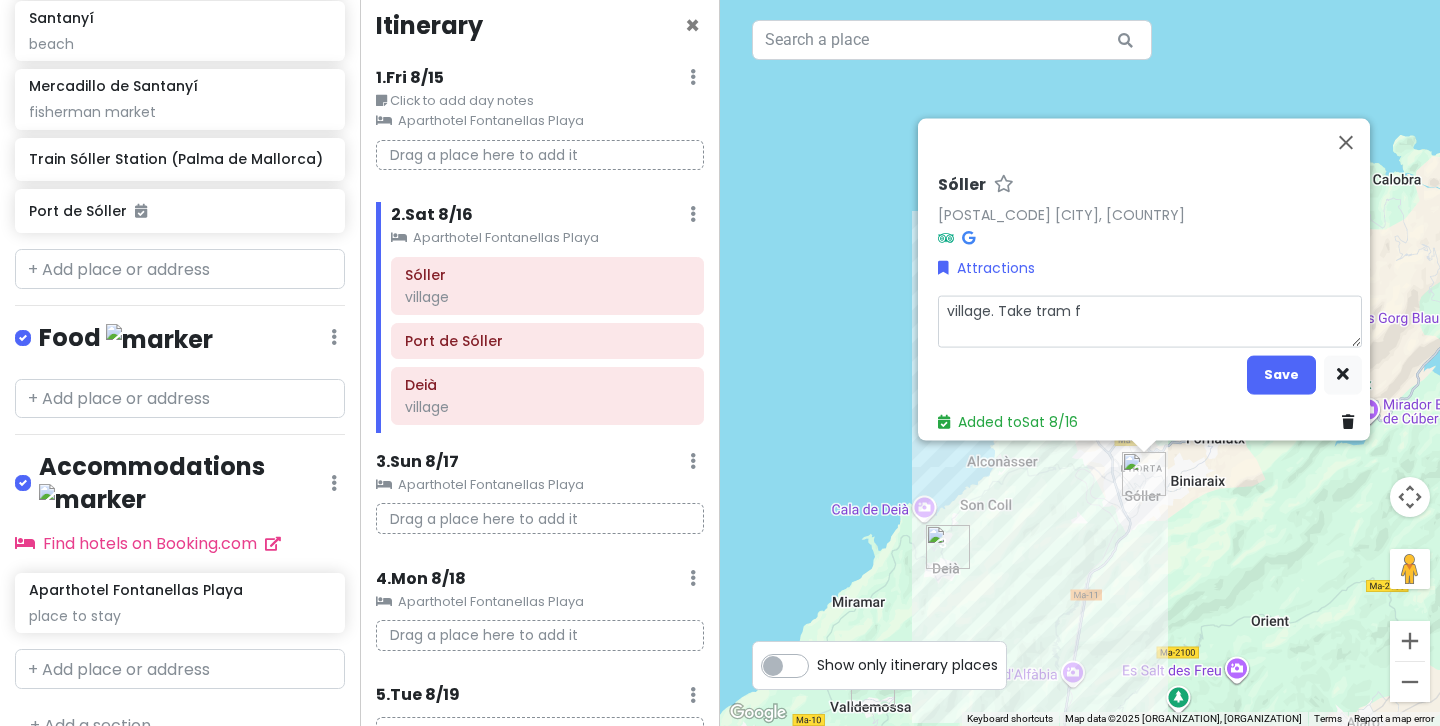 type on "x" 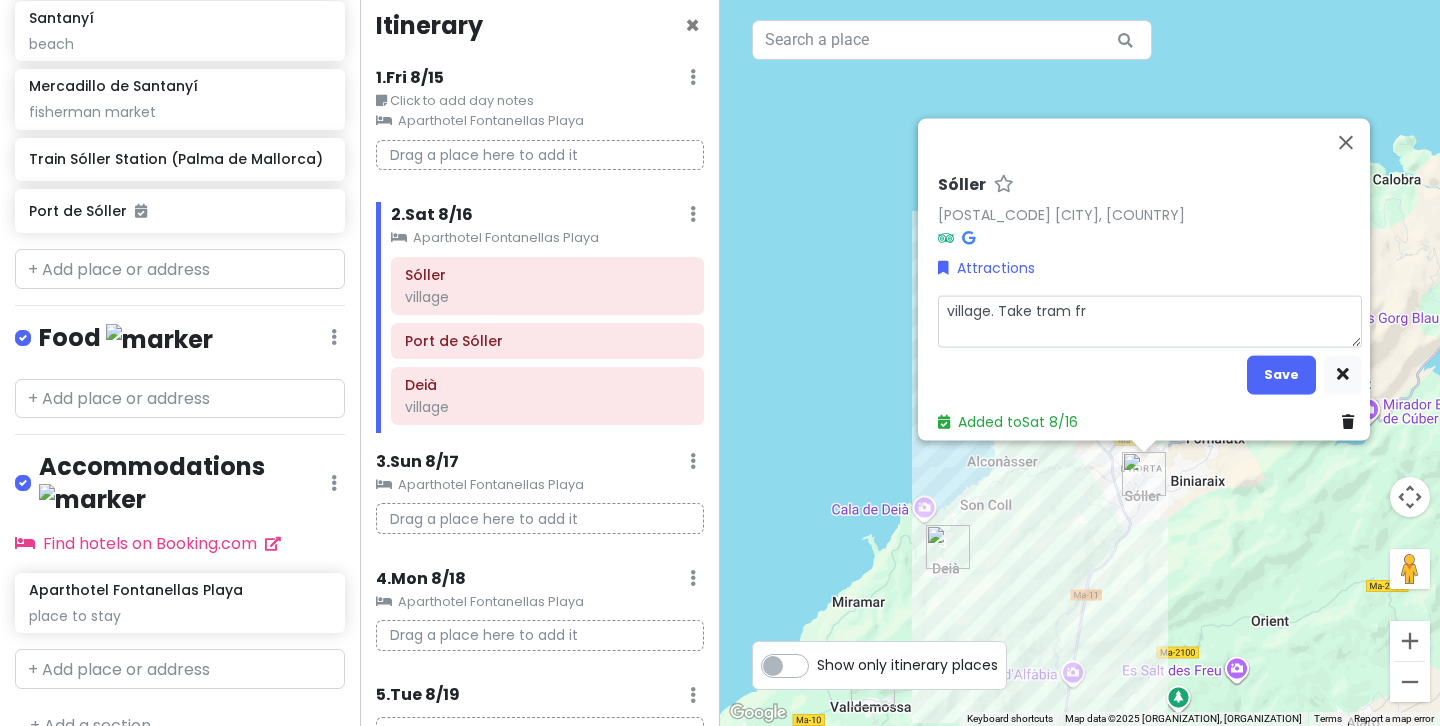 type on "x" 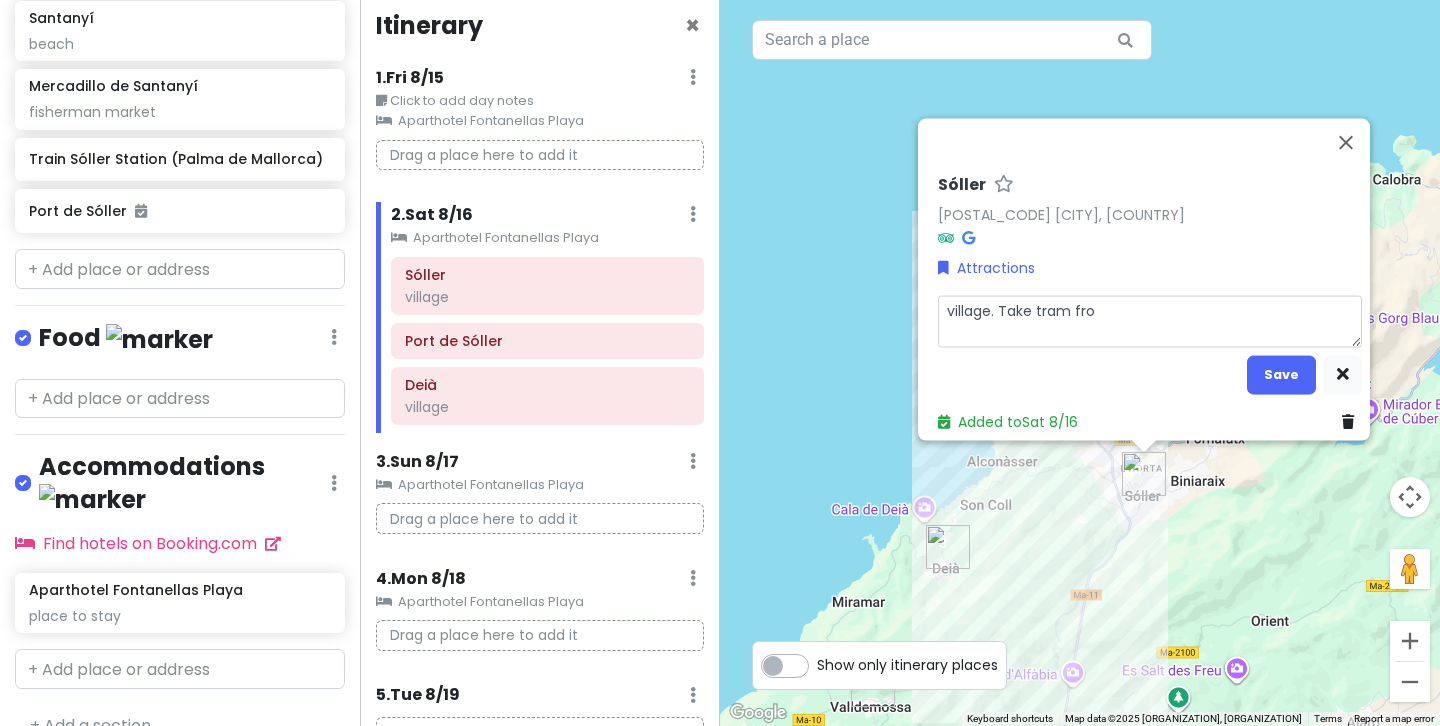 type on "x" 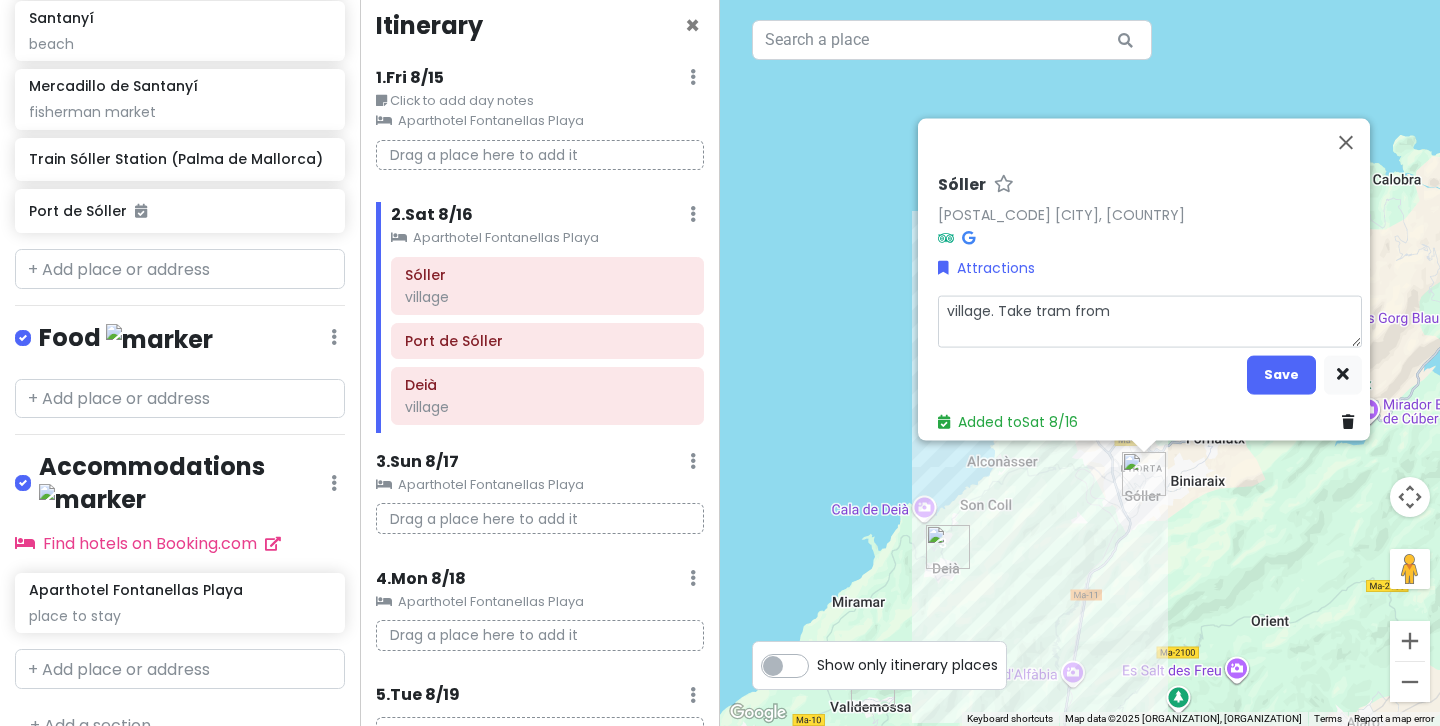 type on "x" 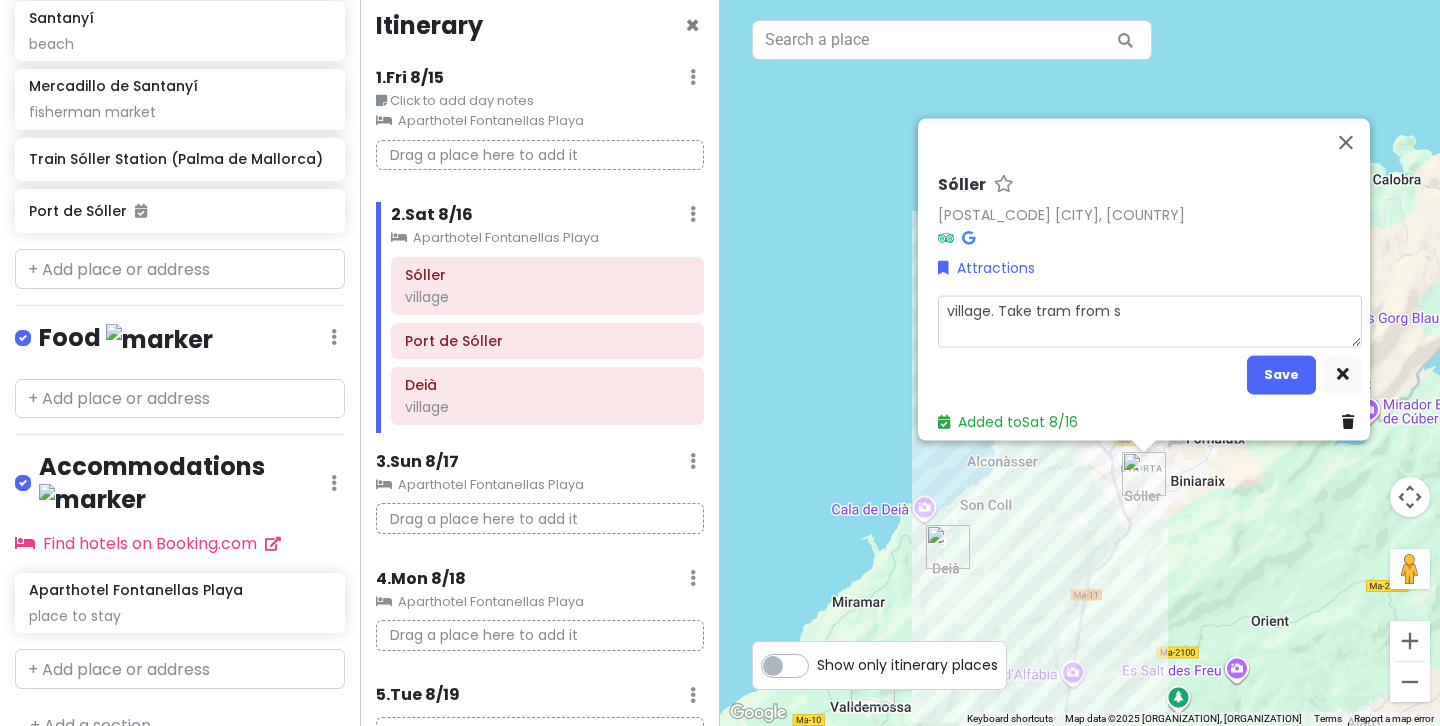 type on "x" 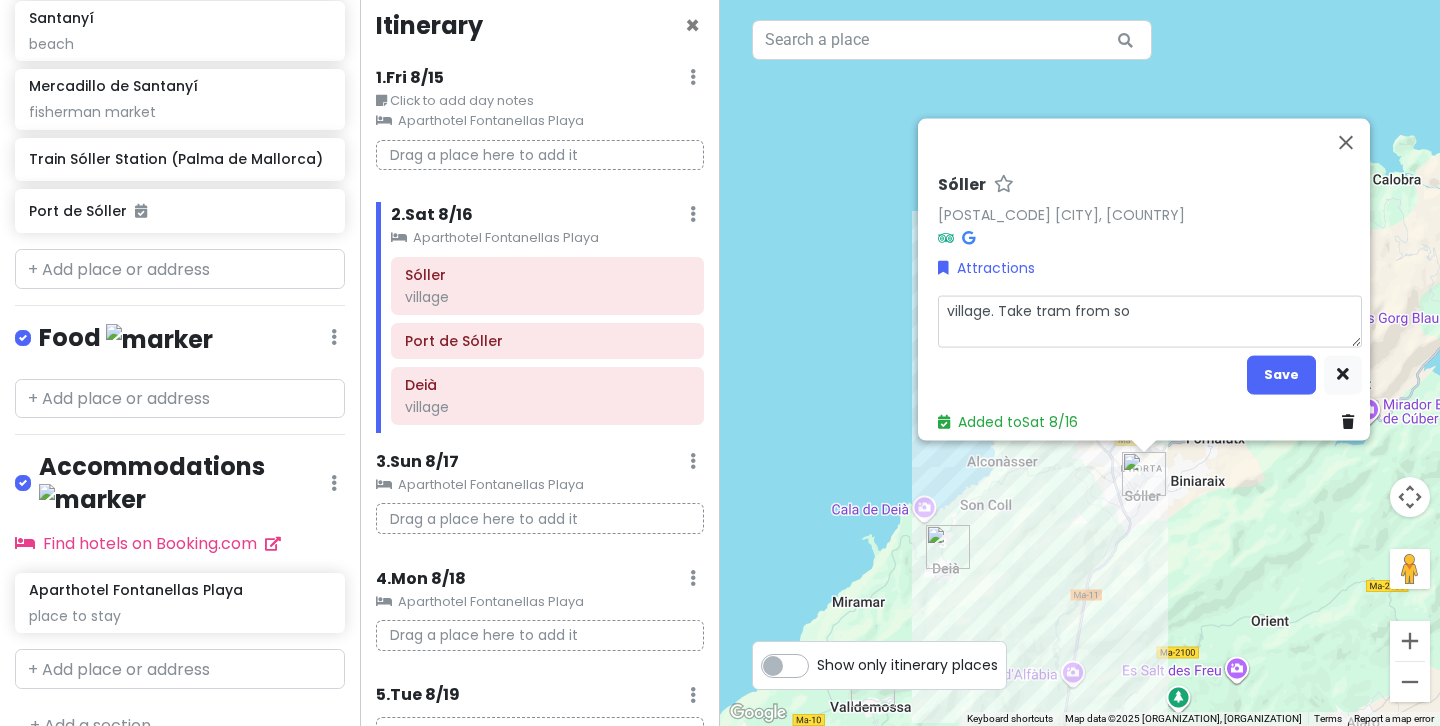 type on "x" 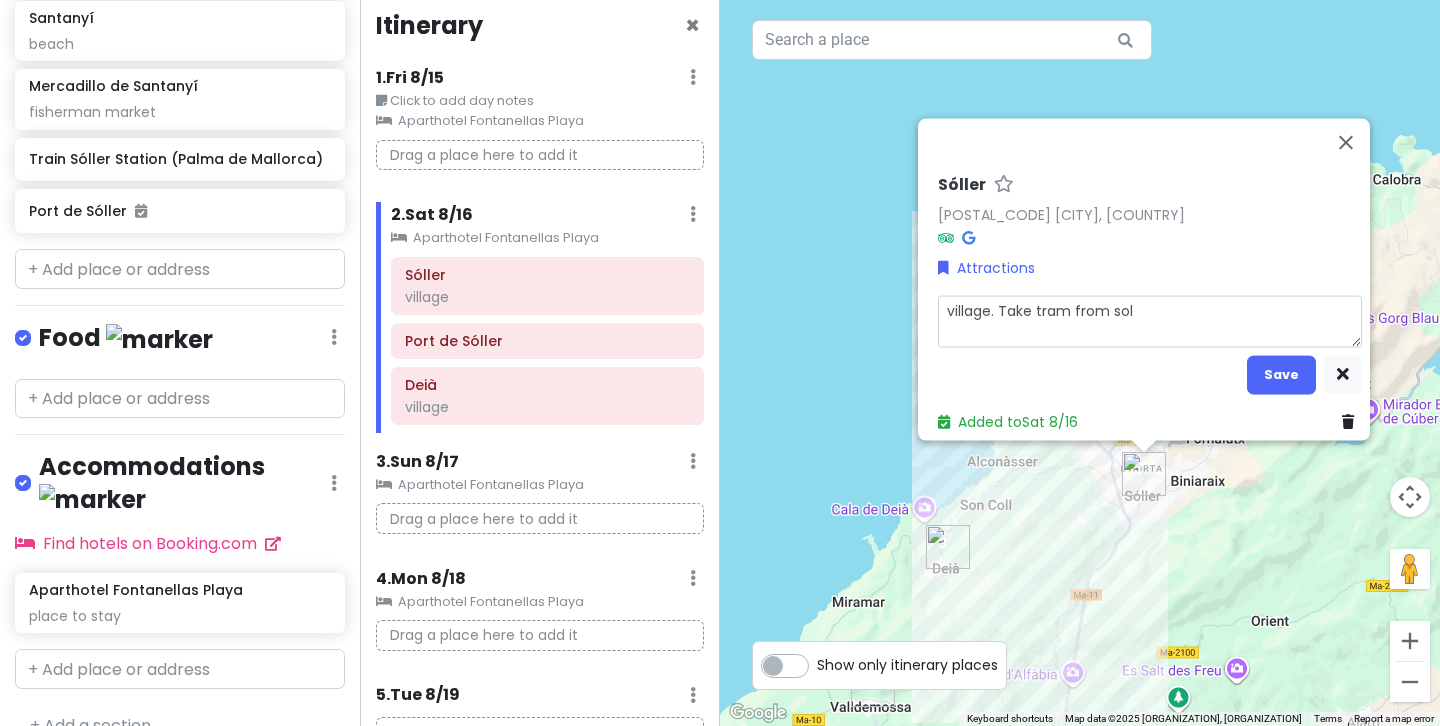 type on "x" 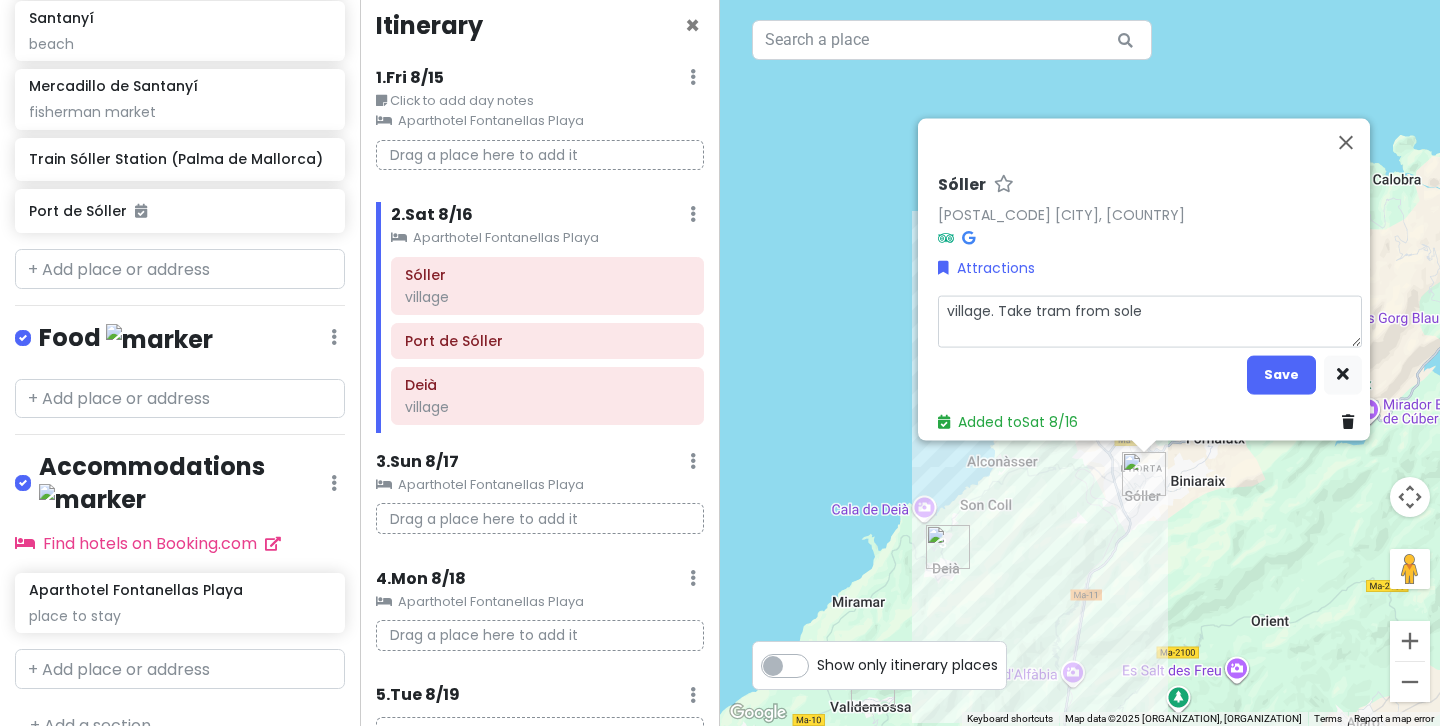 type on "x" 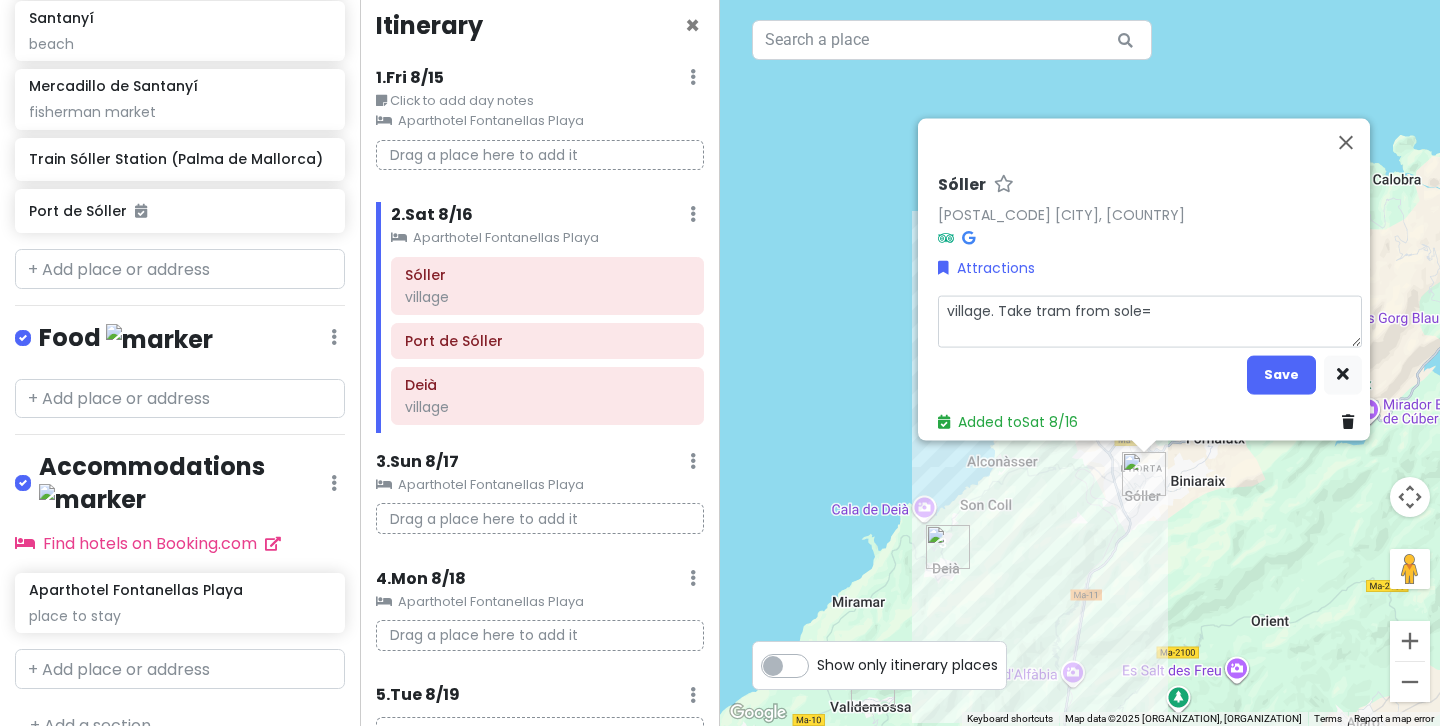 type on "x" 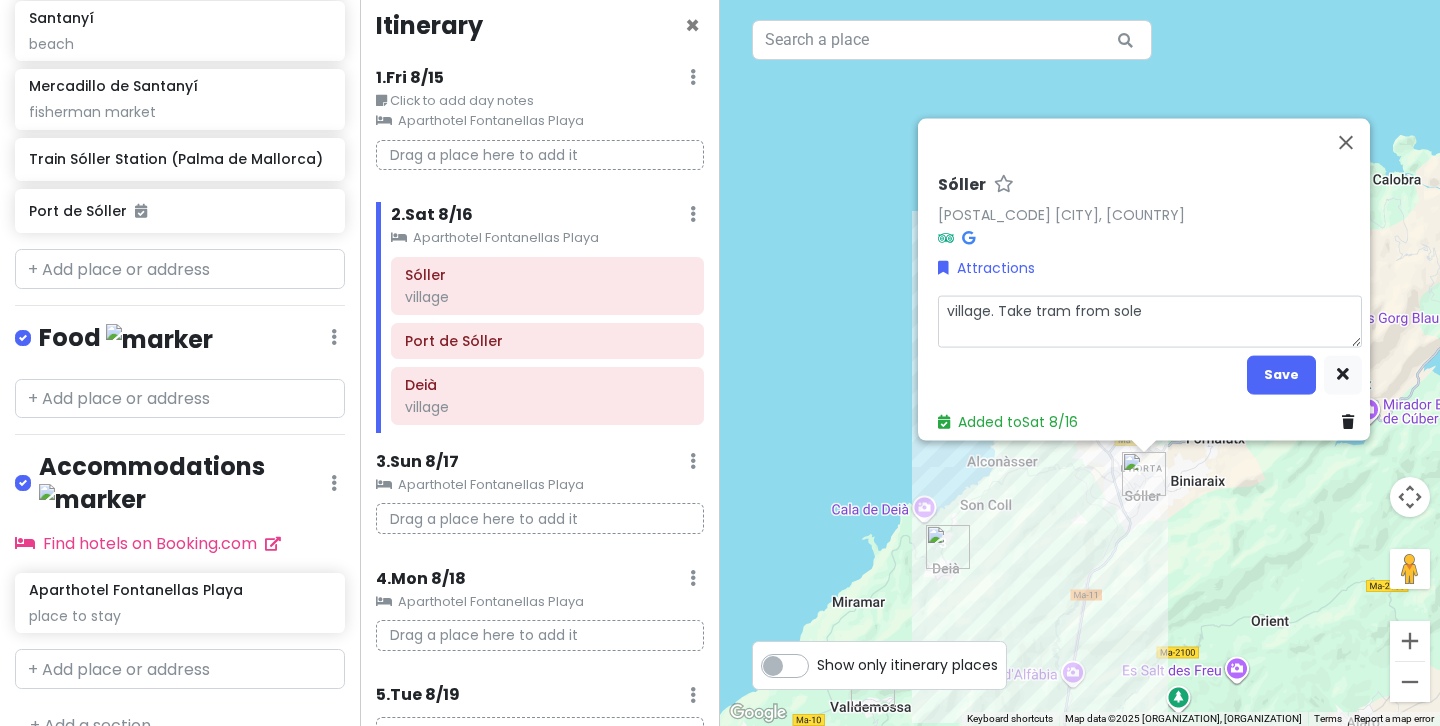 type on "x" 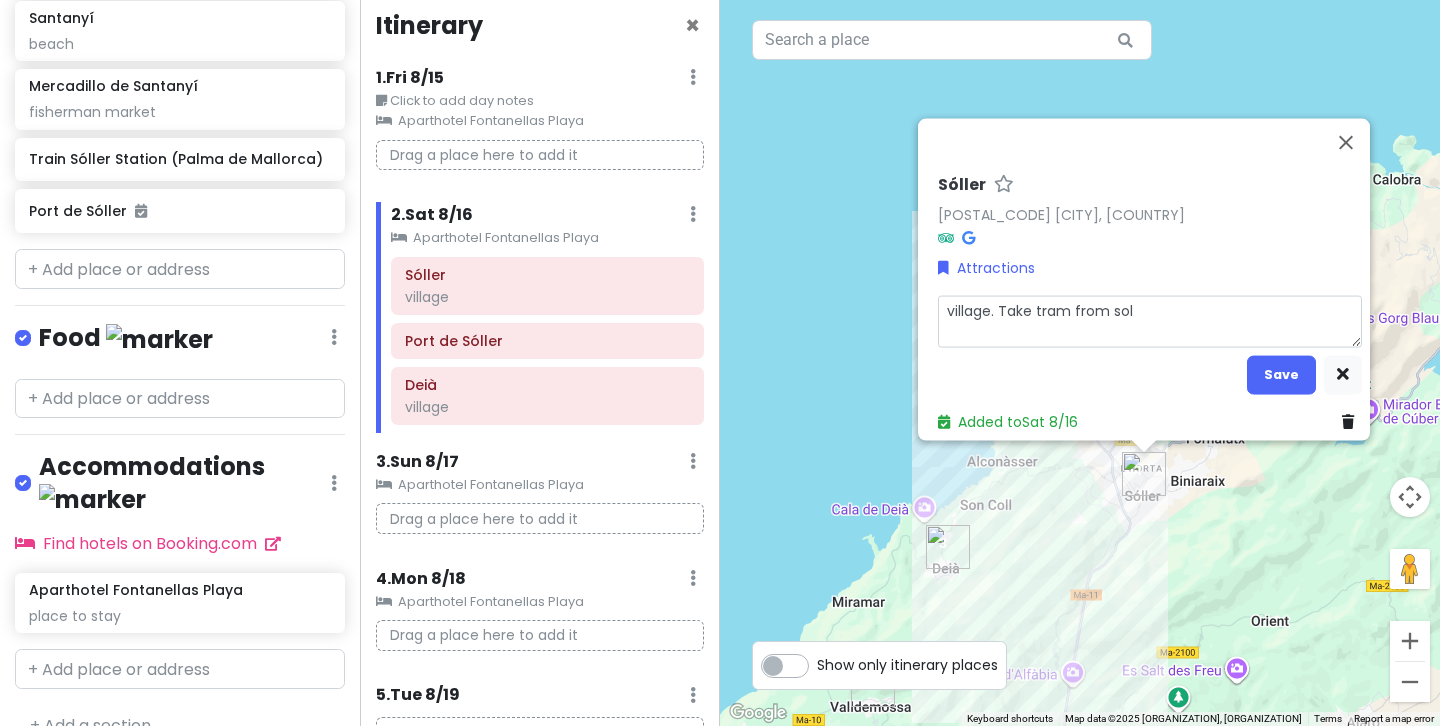 type on "x" 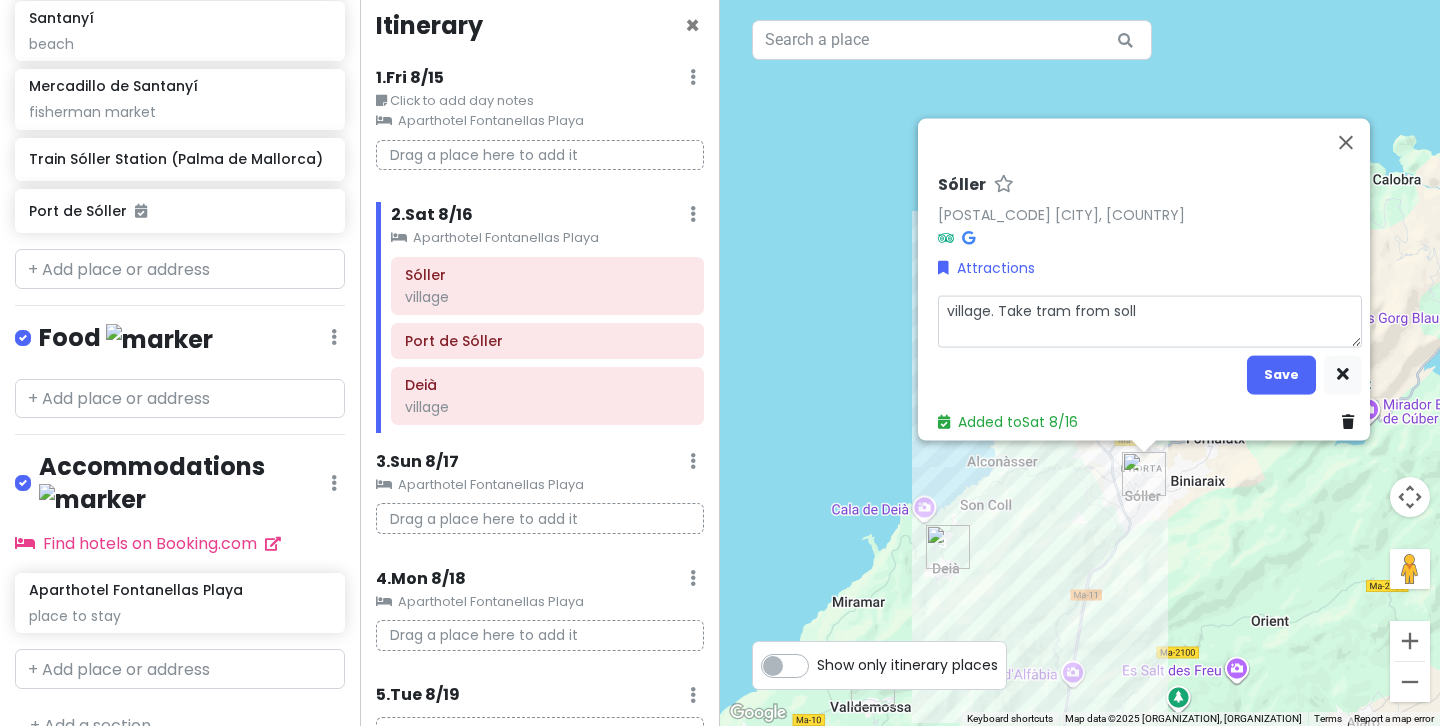 type on "x" 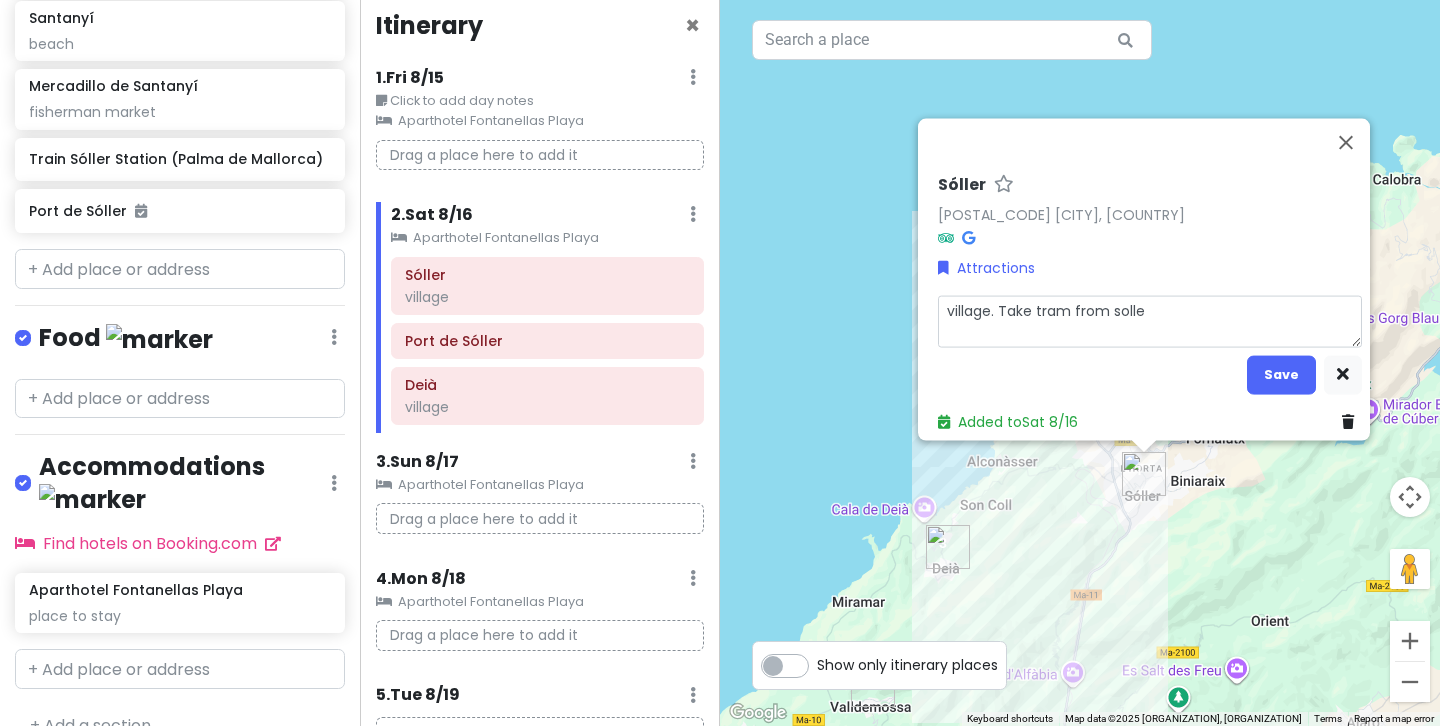 type on "x" 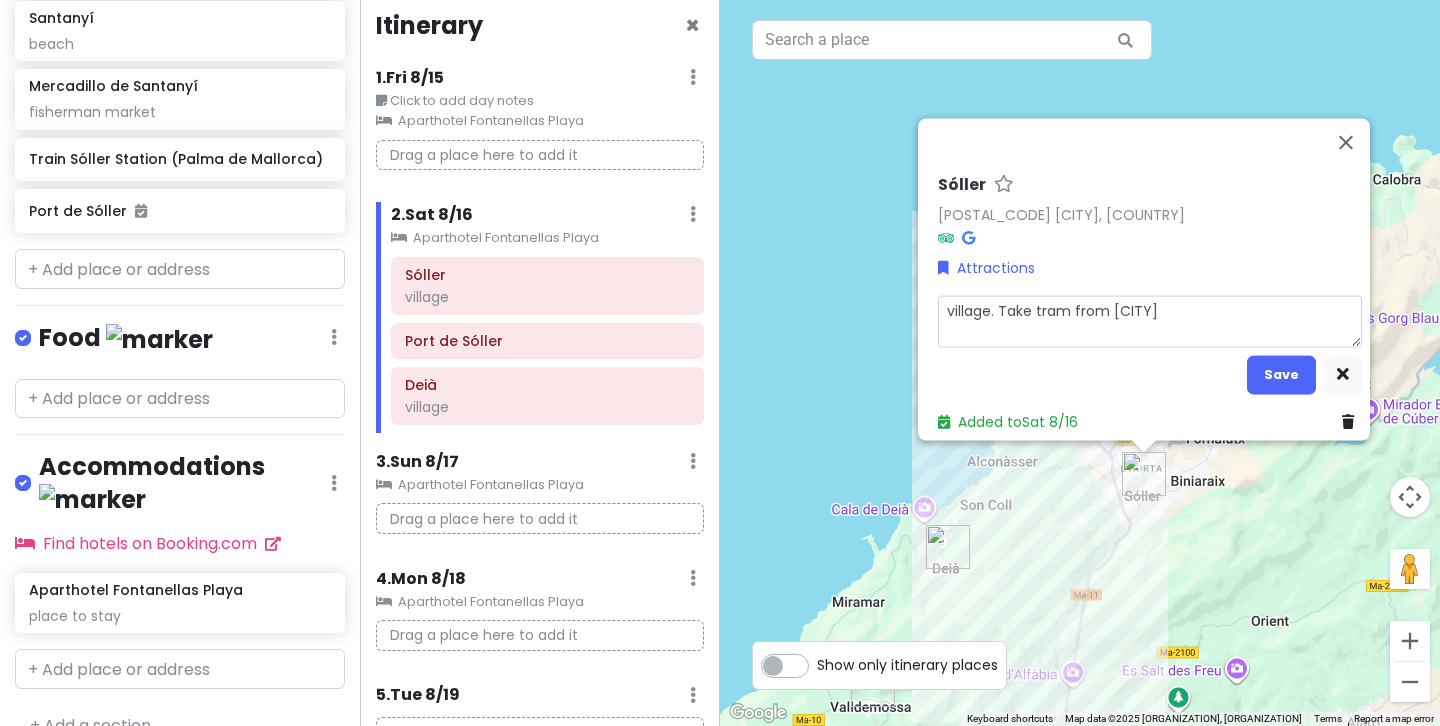 type on "village. Take tram from [CITY]" 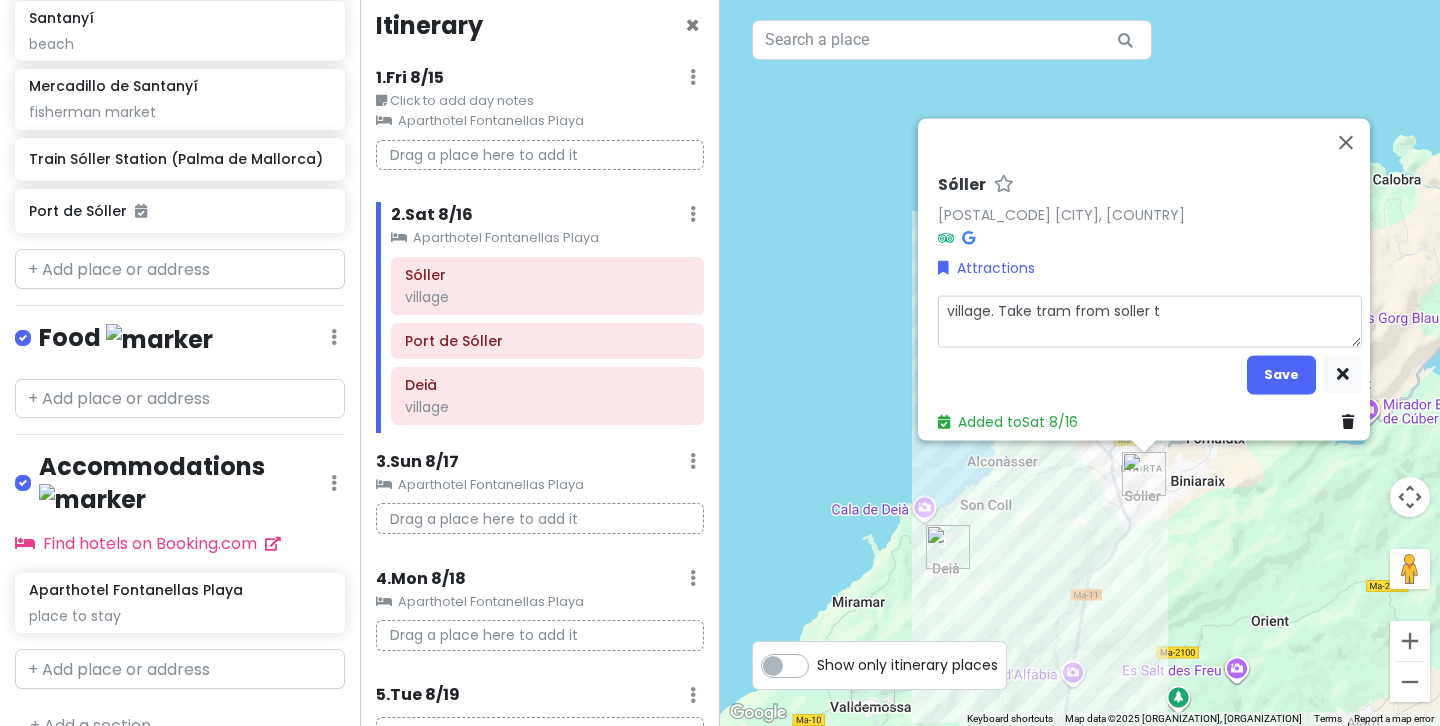 type on "x" 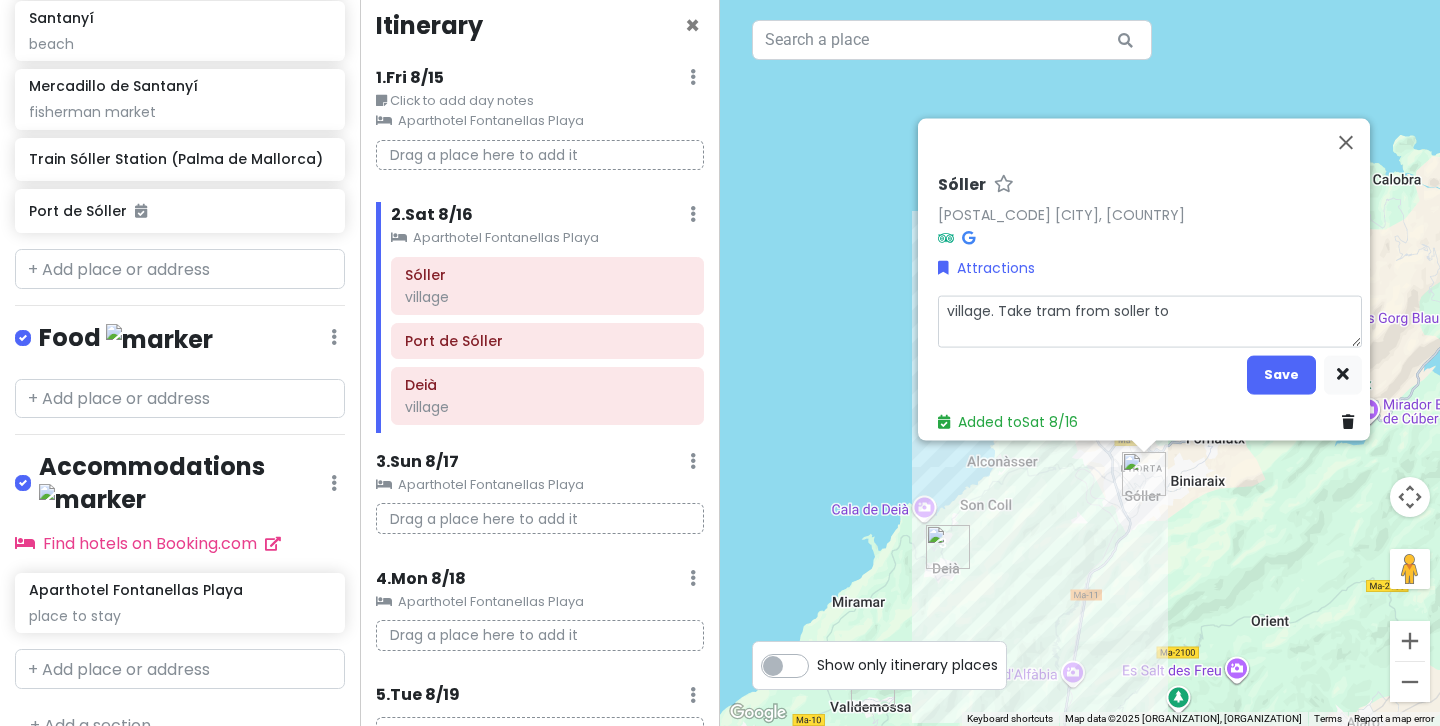 type on "x" 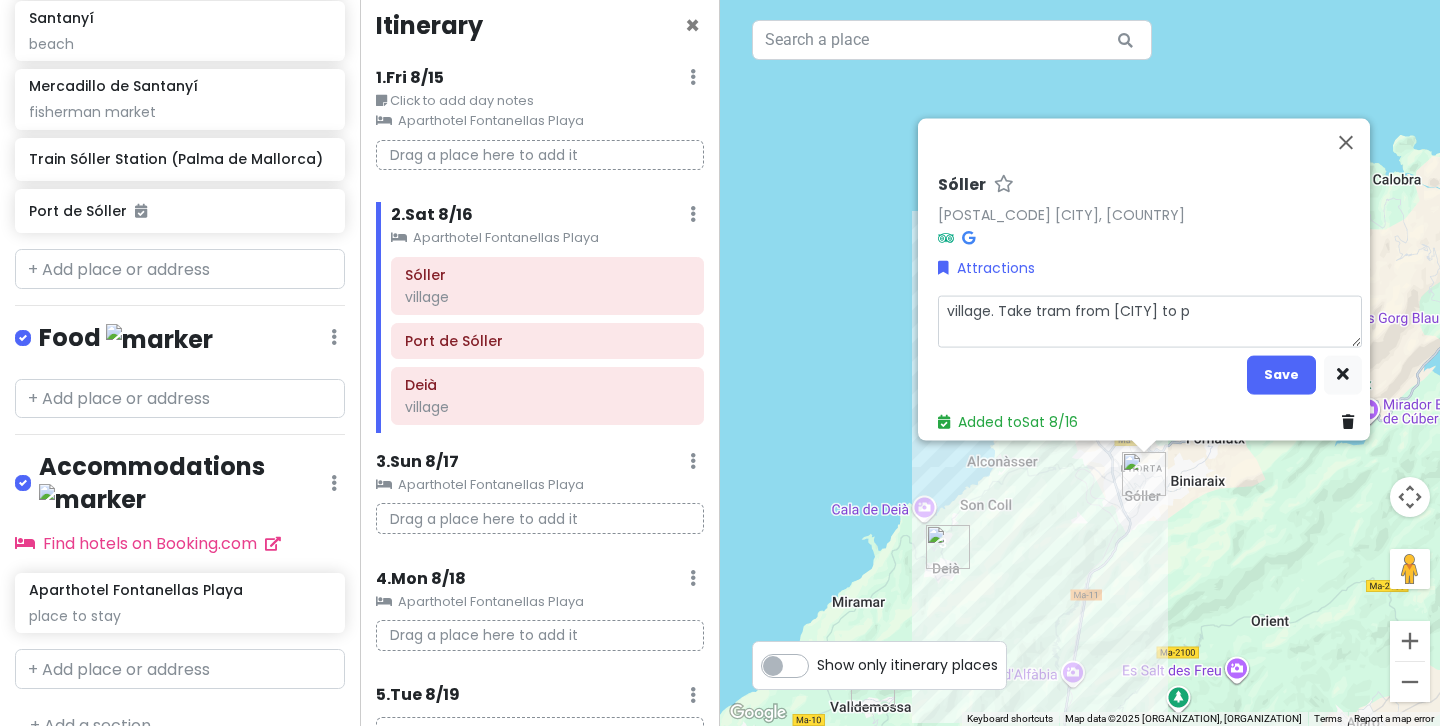 type on "x" 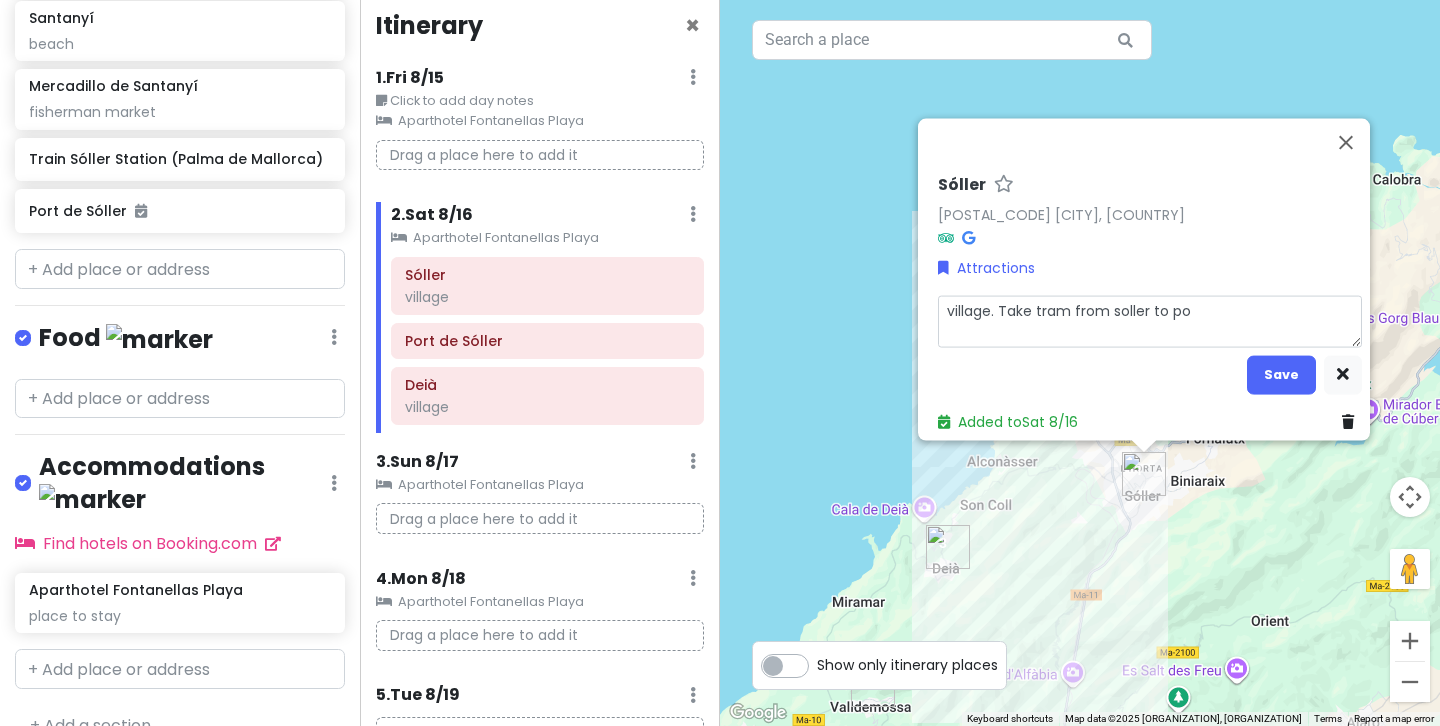 type on "x" 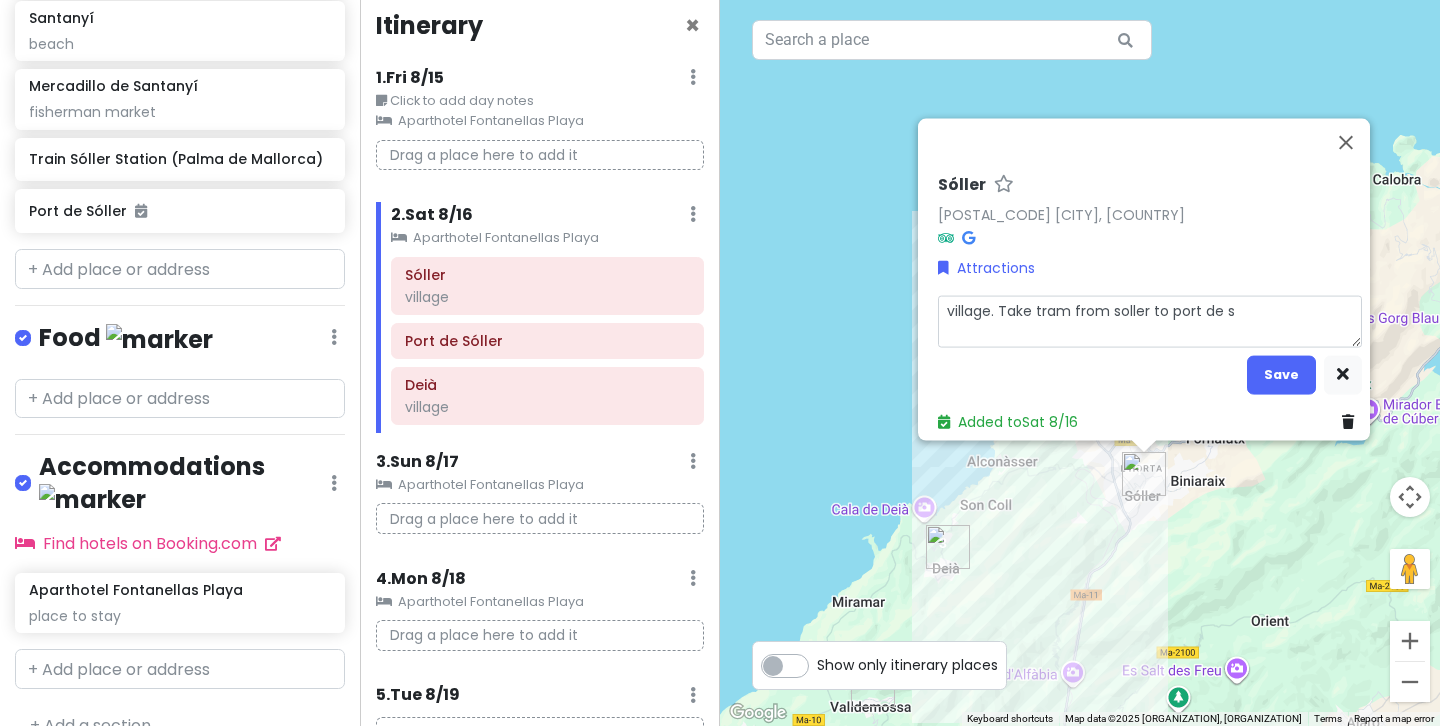 type on "x" 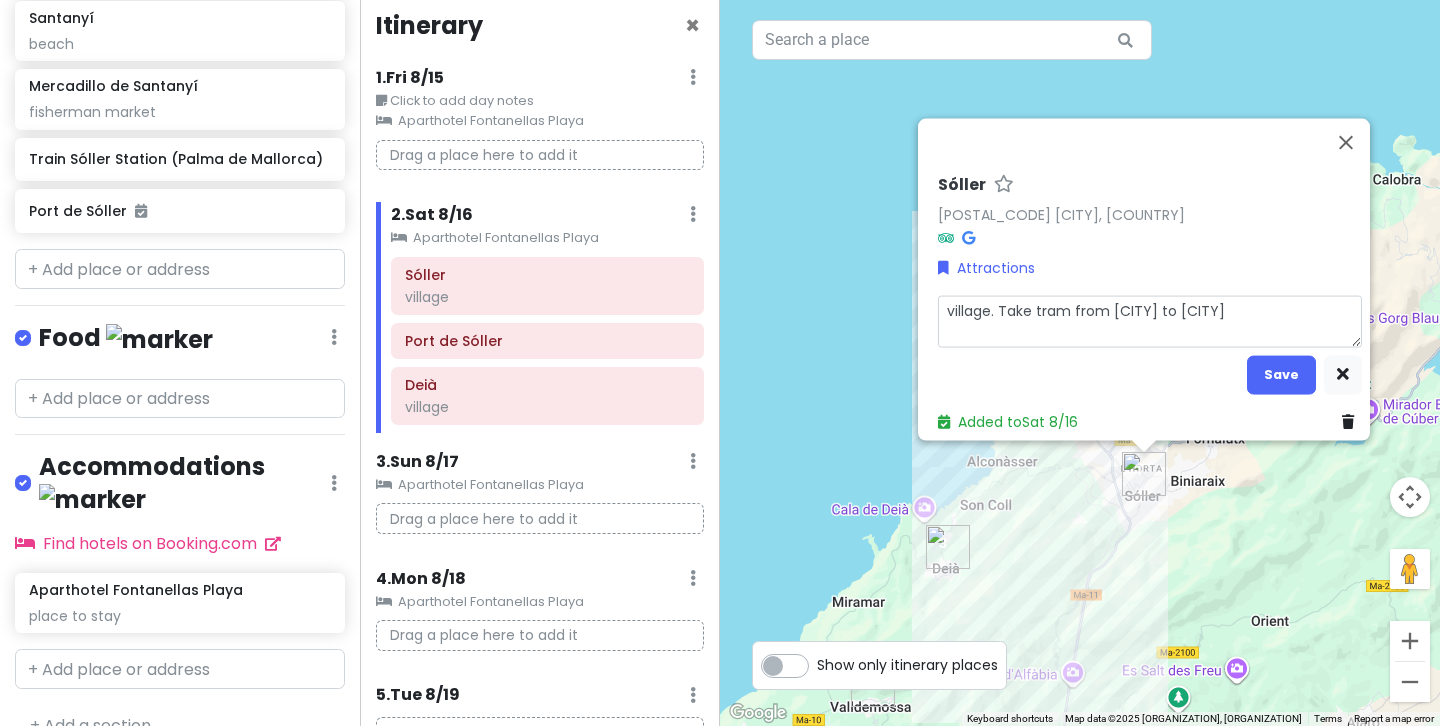 type on "x" 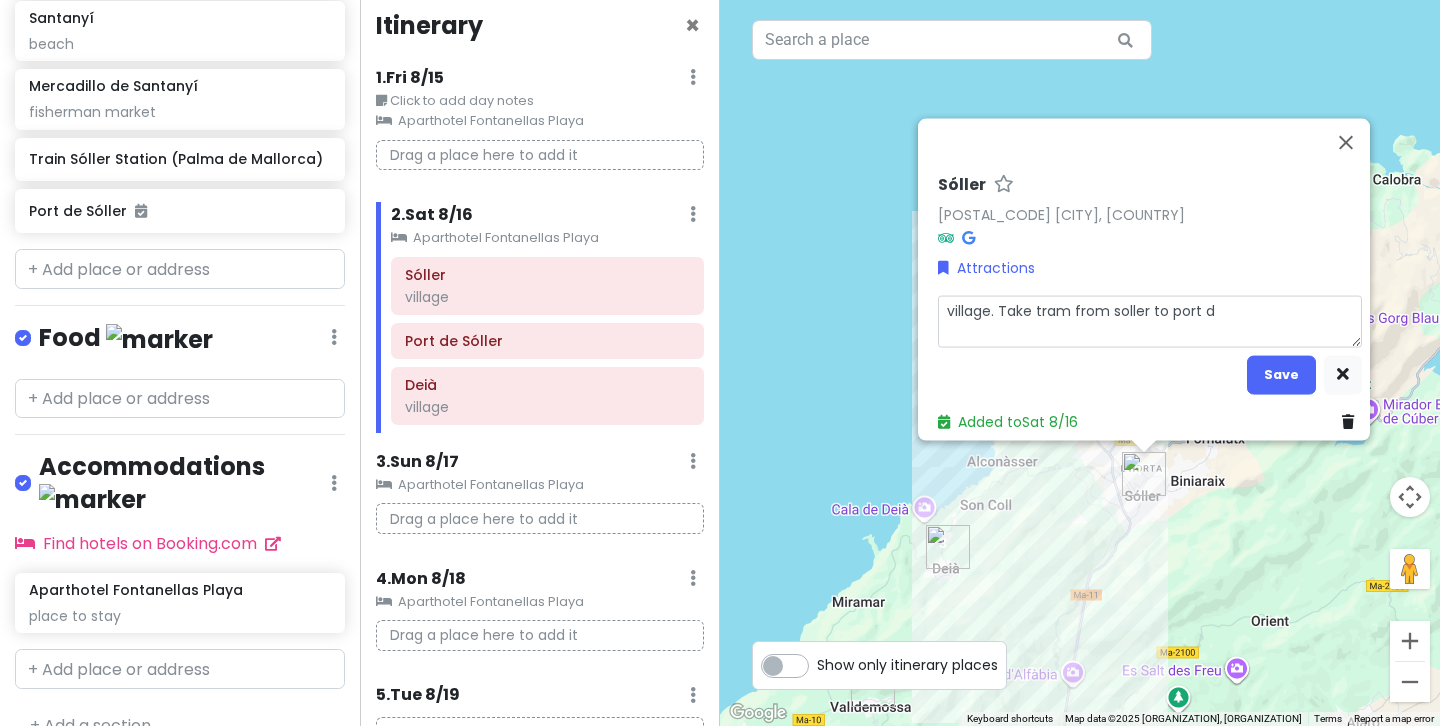 type on "x" 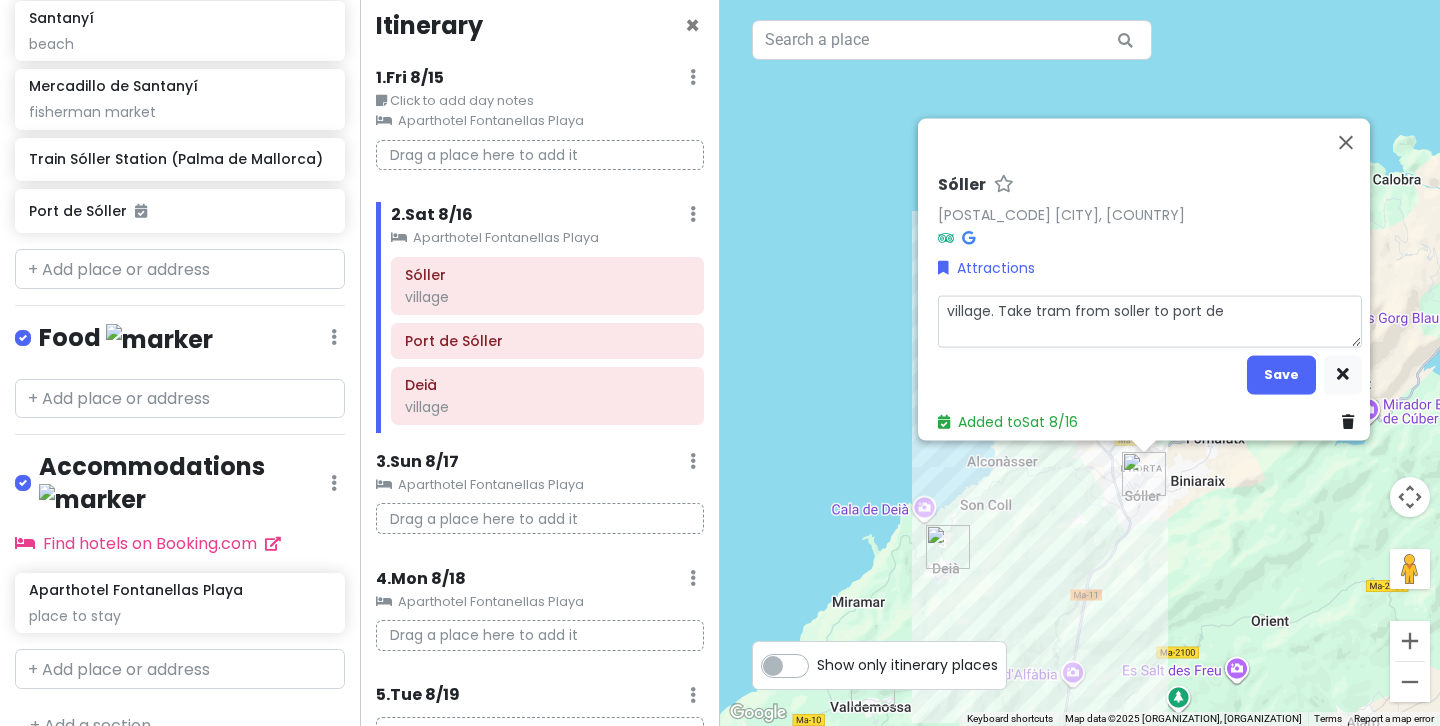 type on "x" 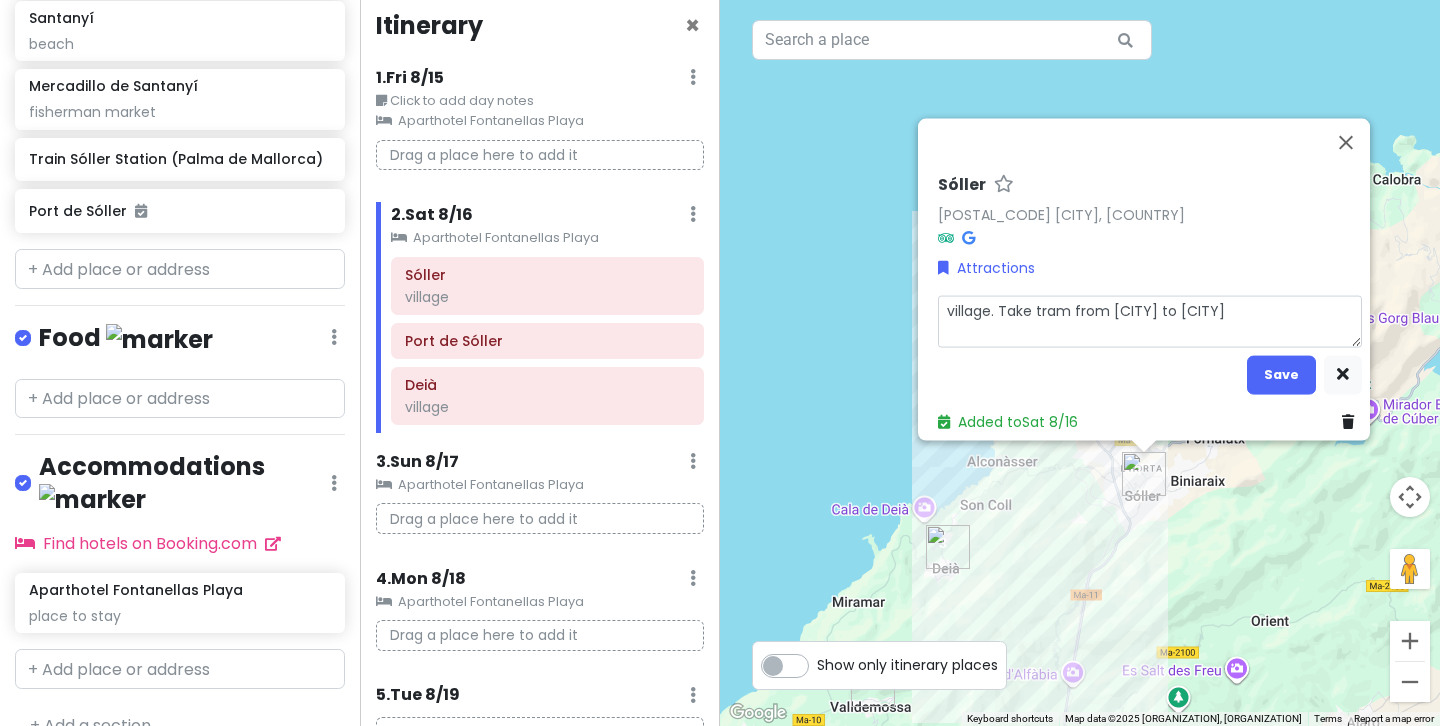 type on "x" 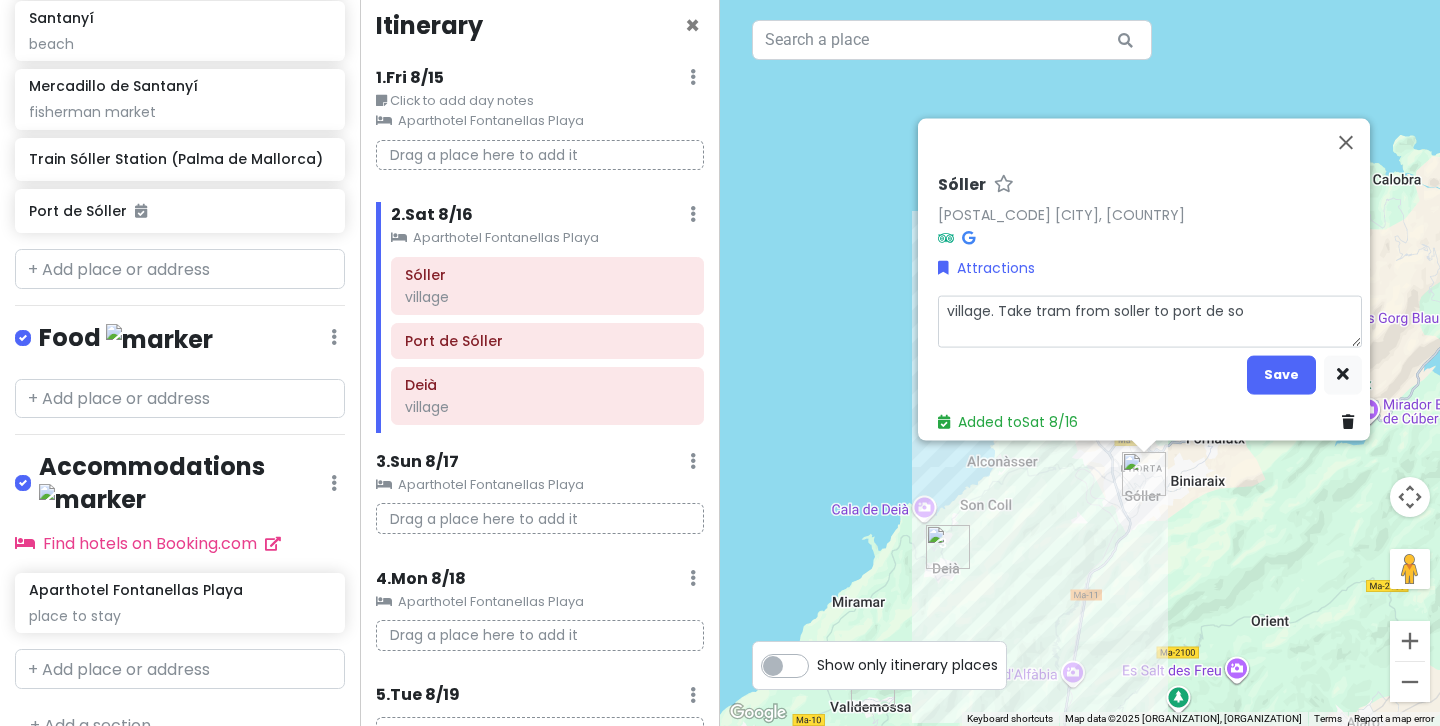 type on "x" 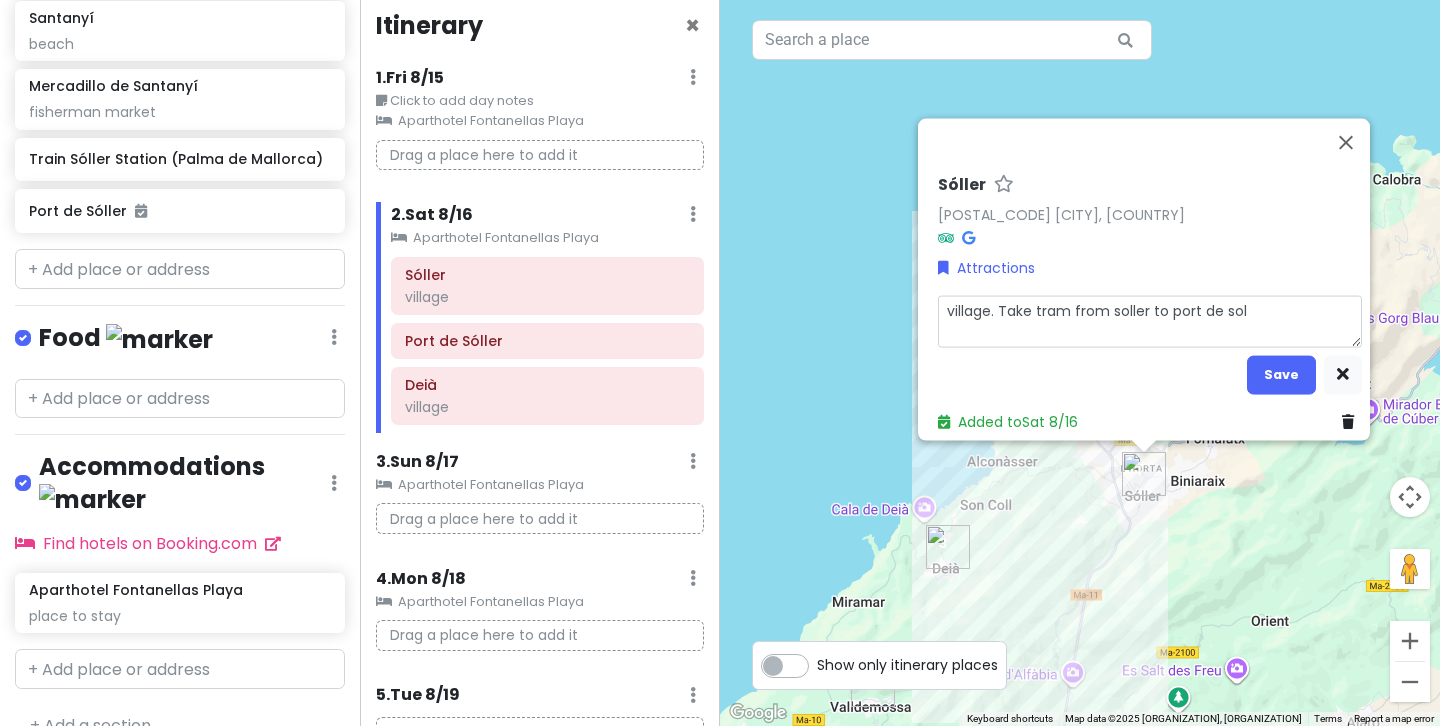 type on "x" 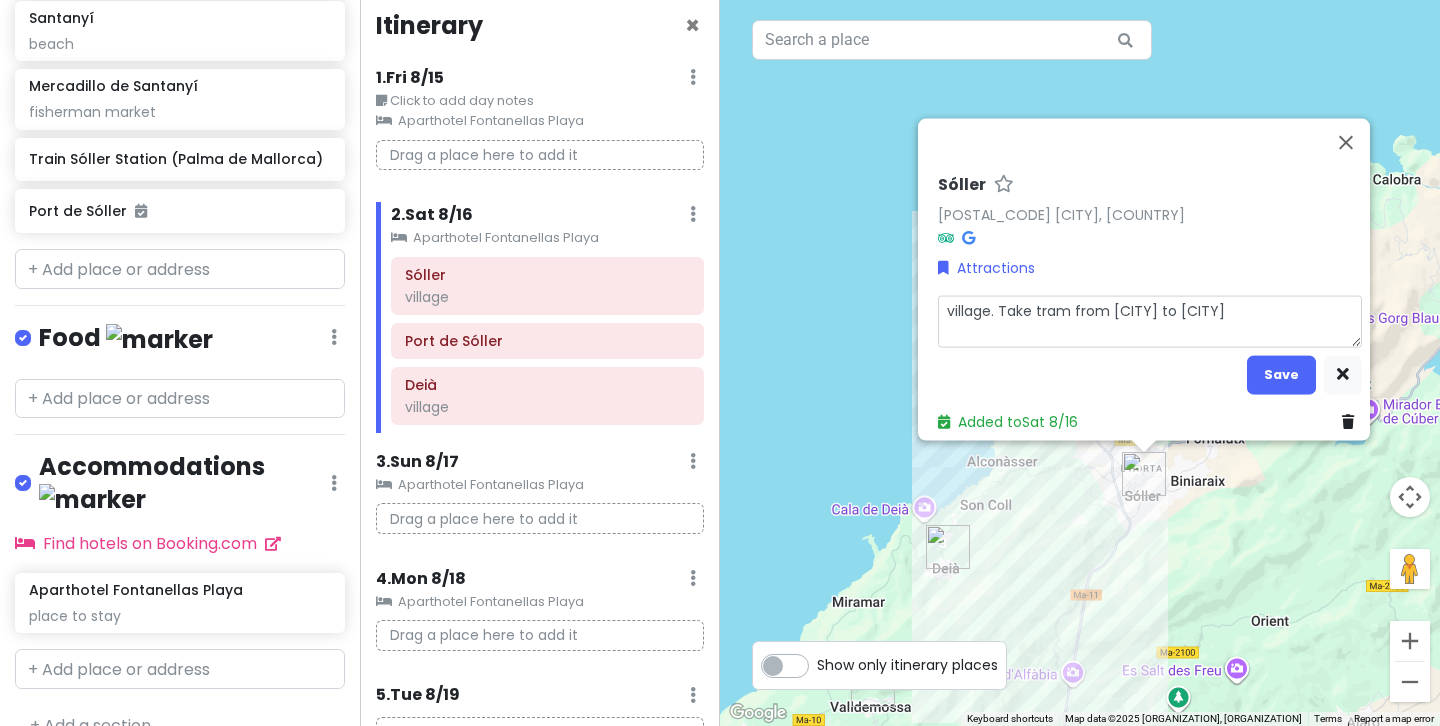 type on "x" 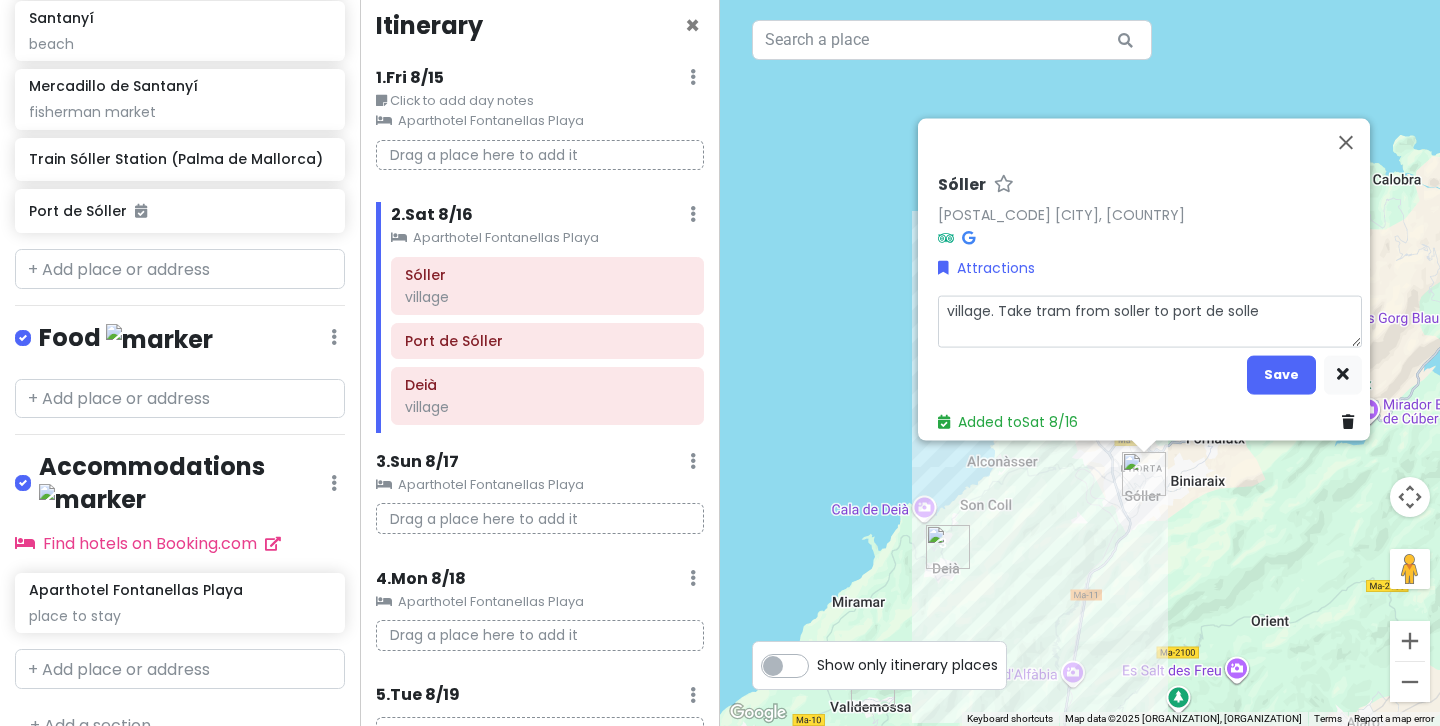 type on "x" 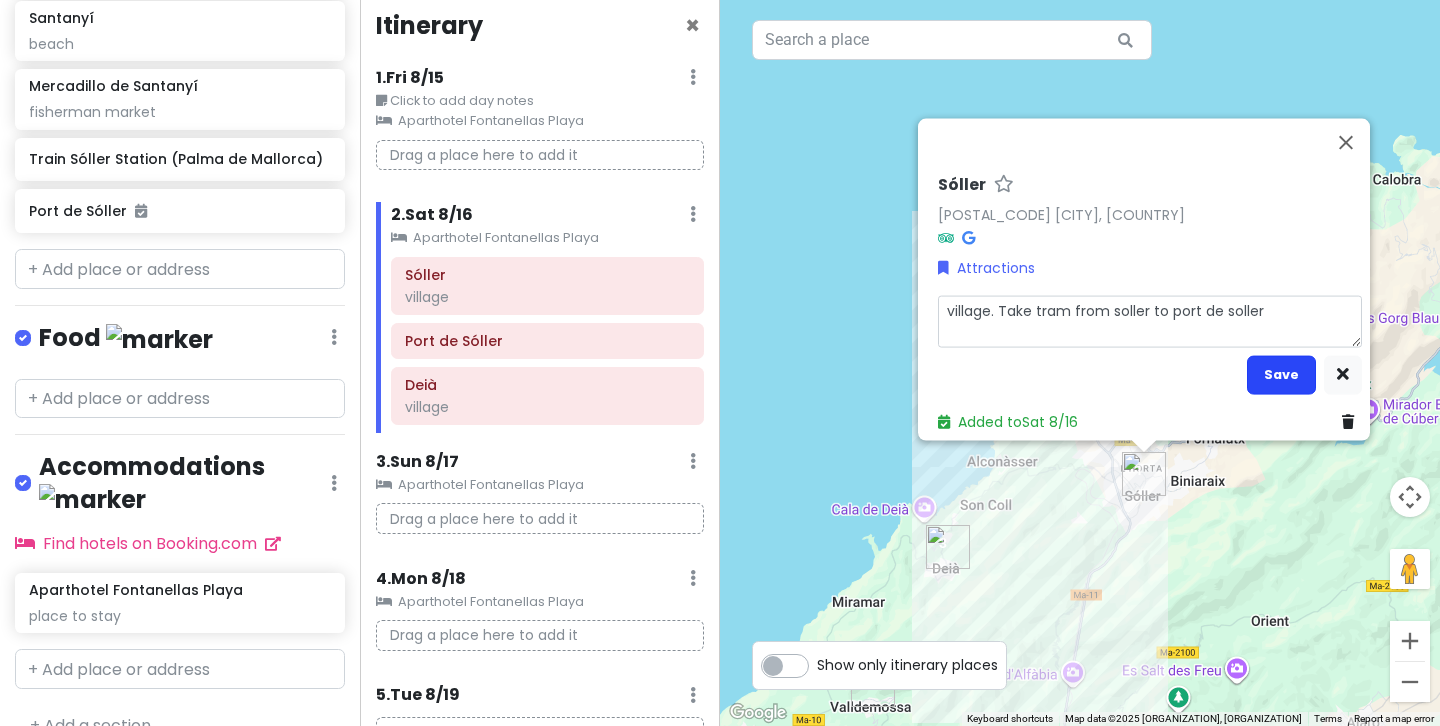 type on "village. Take tram from soller to port de soller" 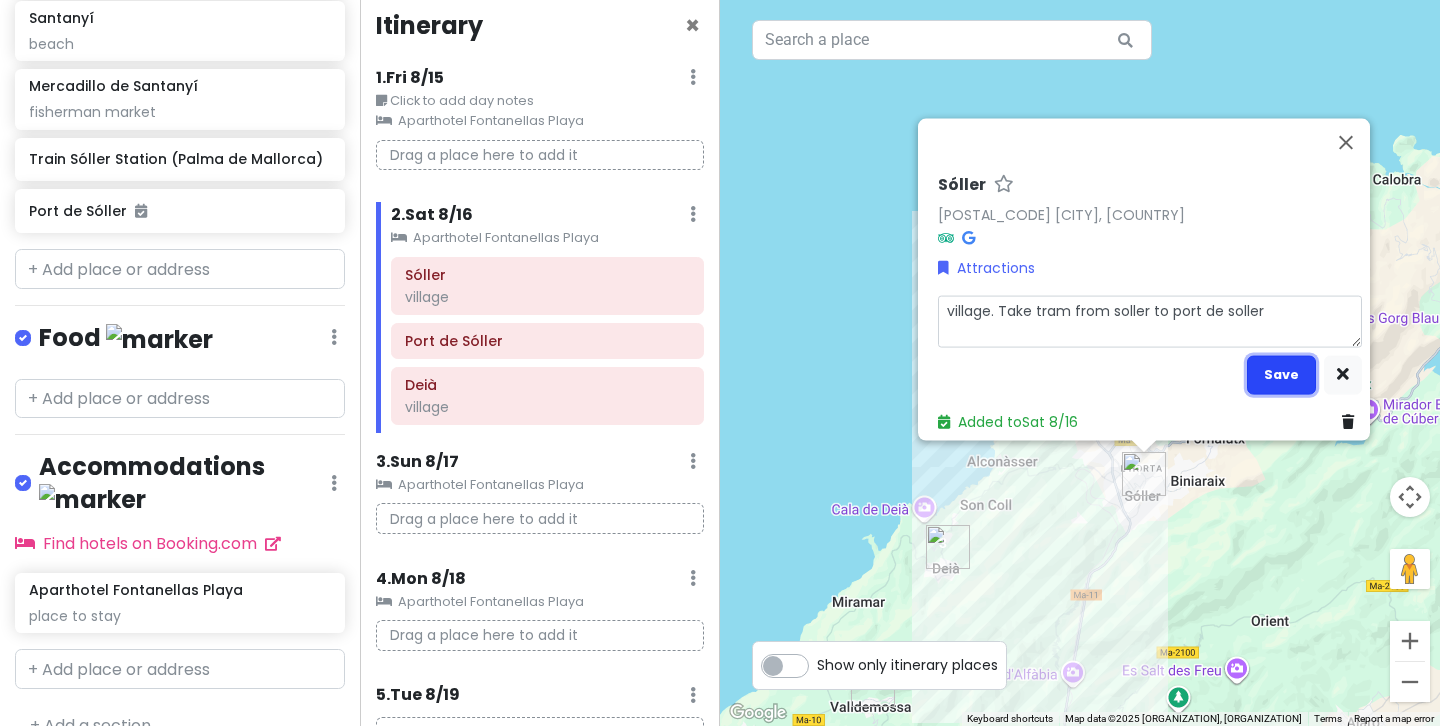 click on "Save" at bounding box center [1281, 374] 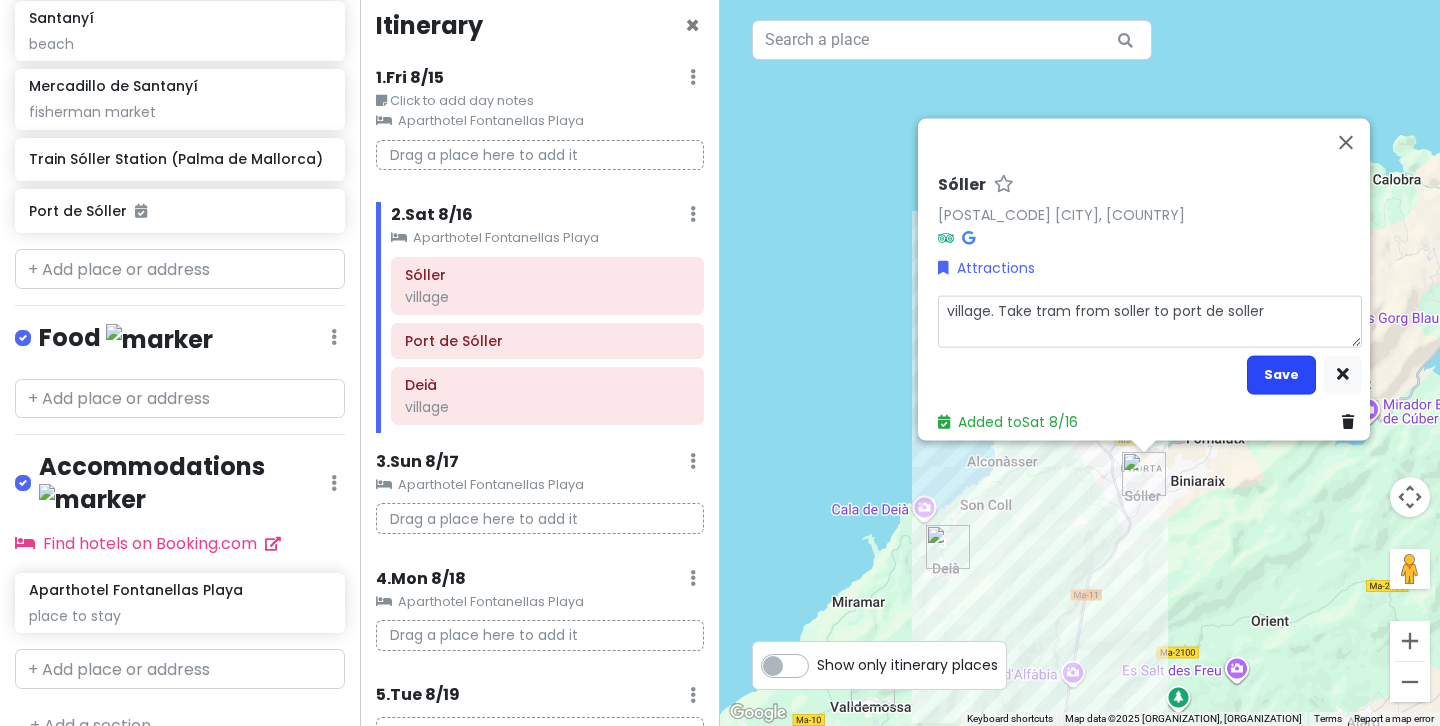scroll, scrollTop: 847, scrollLeft: 0, axis: vertical 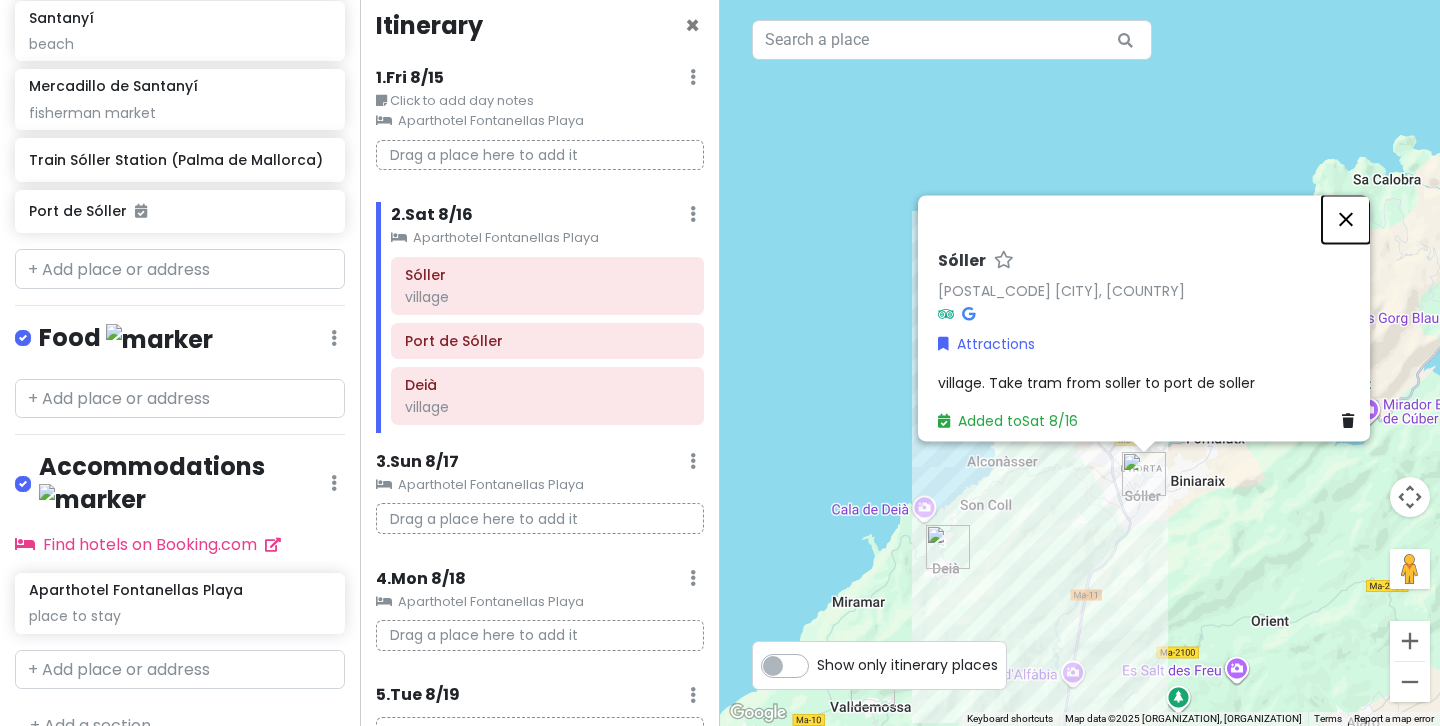 click at bounding box center [1346, 219] 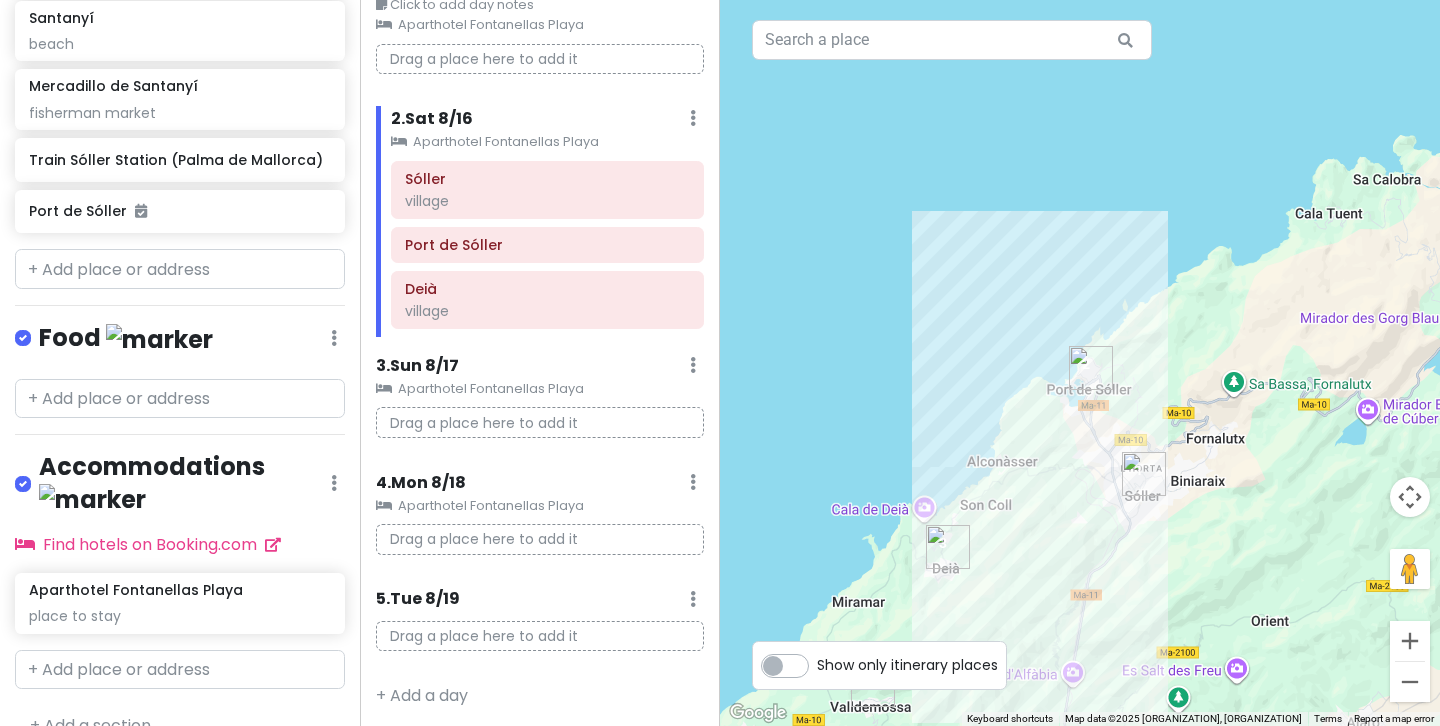 scroll, scrollTop: 117, scrollLeft: 0, axis: vertical 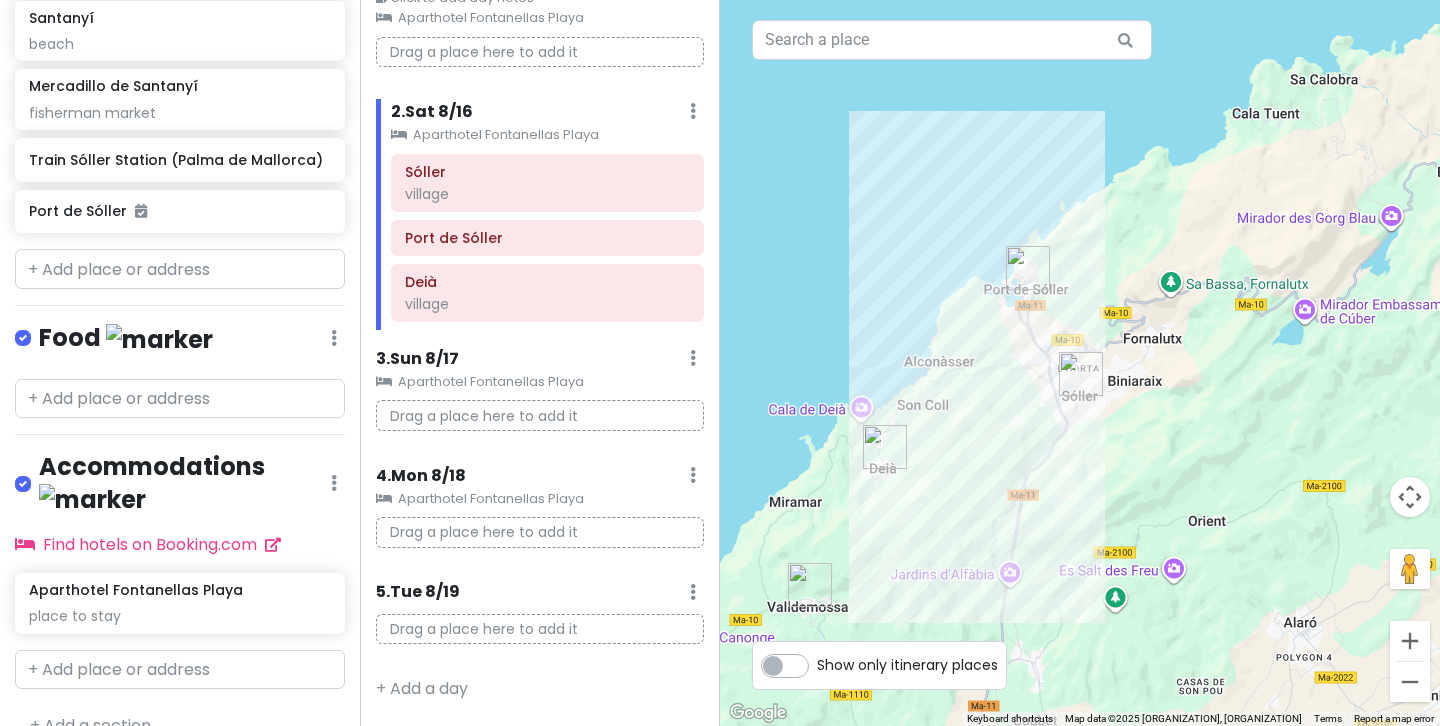 drag, startPoint x: 1267, startPoint y: 560, endPoint x: 1202, endPoint y: 459, distance: 120.108284 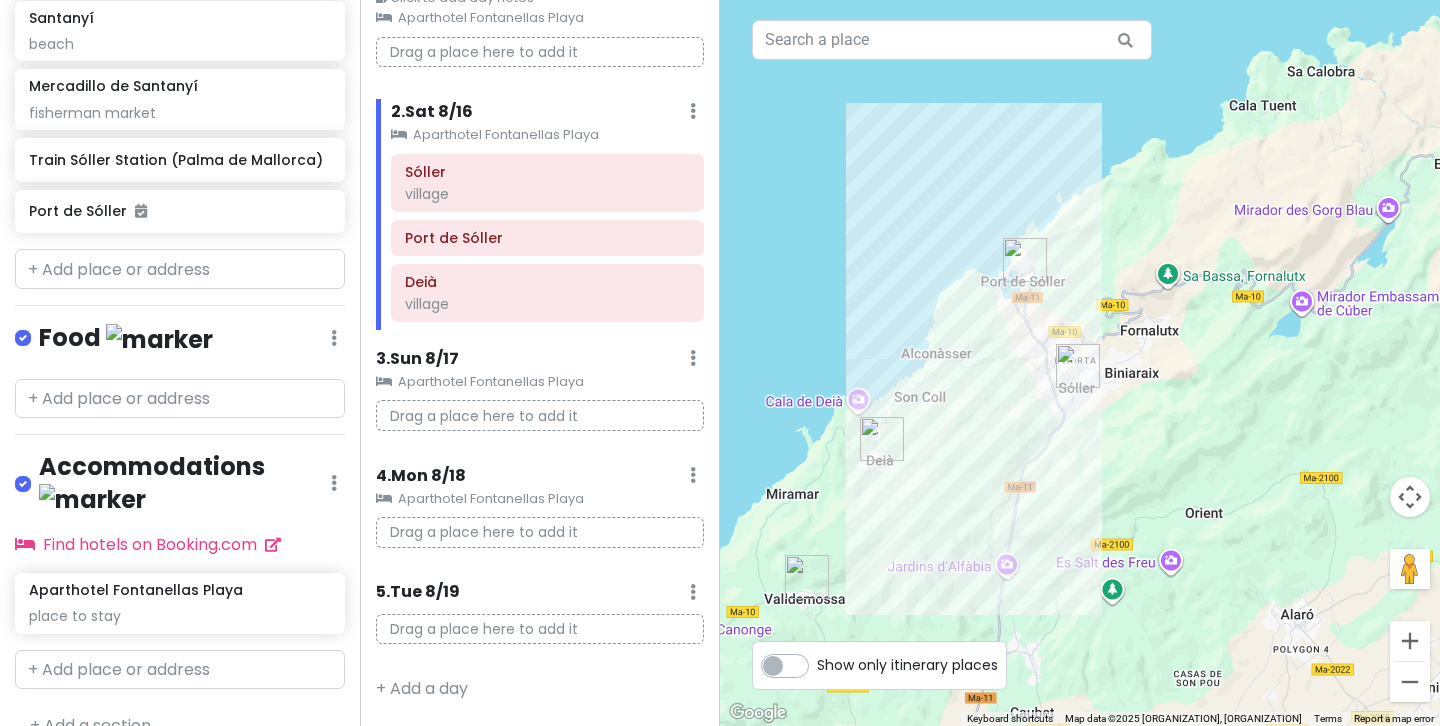 drag, startPoint x: 1262, startPoint y: 605, endPoint x: 1221, endPoint y: 445, distance: 165.16962 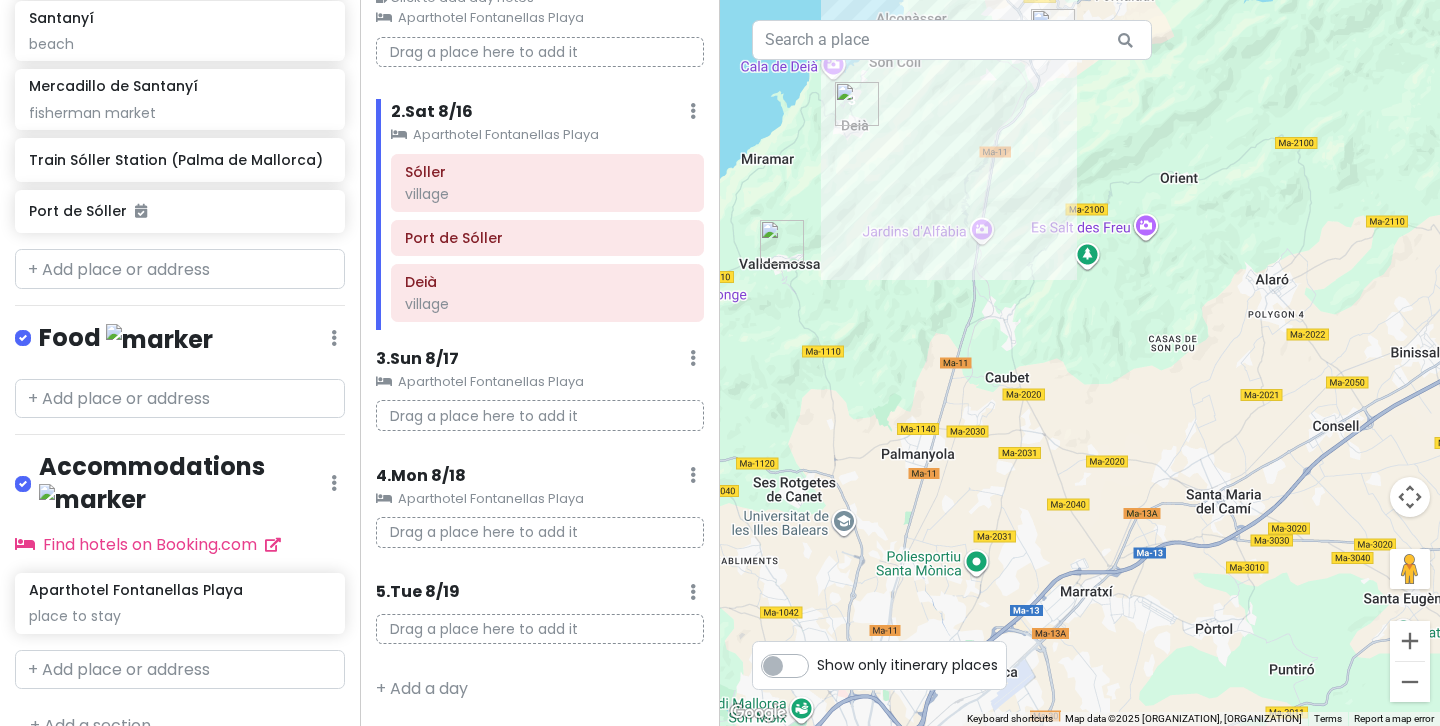 drag, startPoint x: 1182, startPoint y: 566, endPoint x: 1229, endPoint y: 429, distance: 144.83784 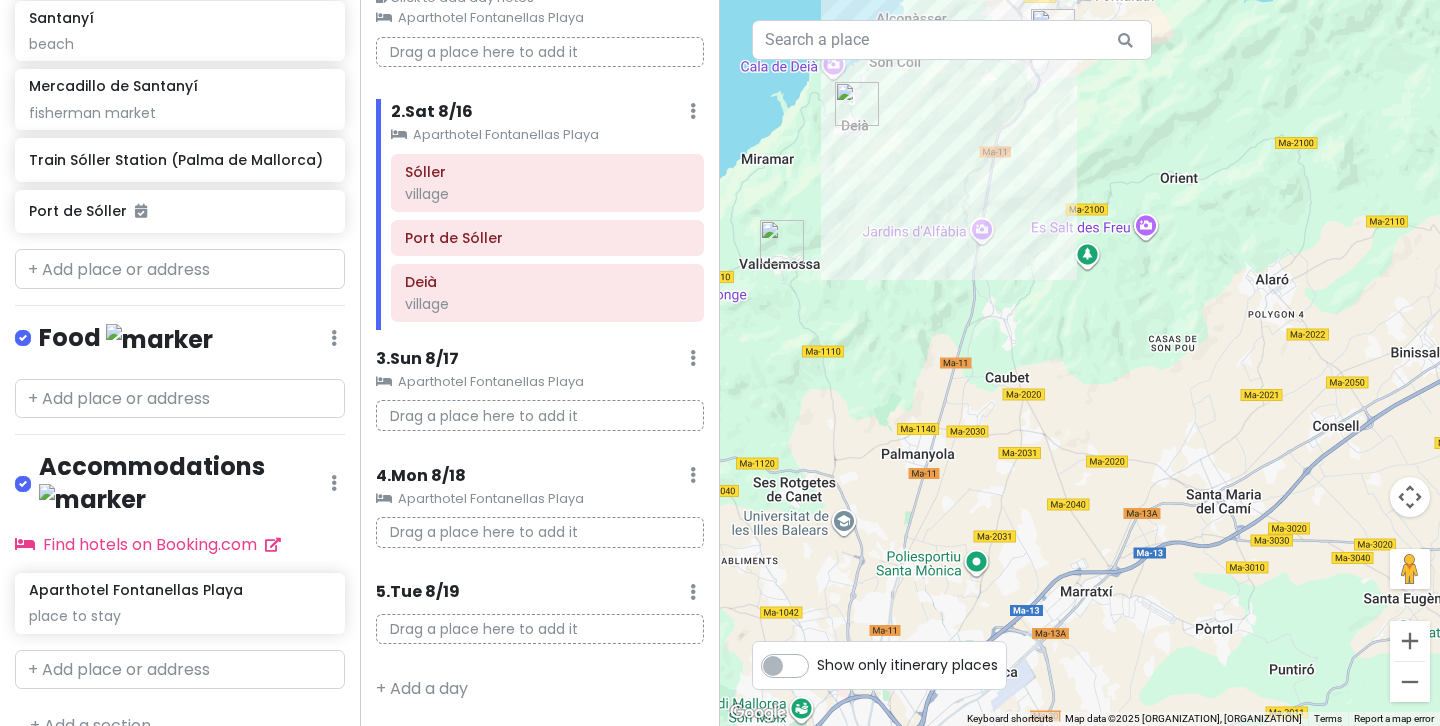 click at bounding box center [1080, 363] 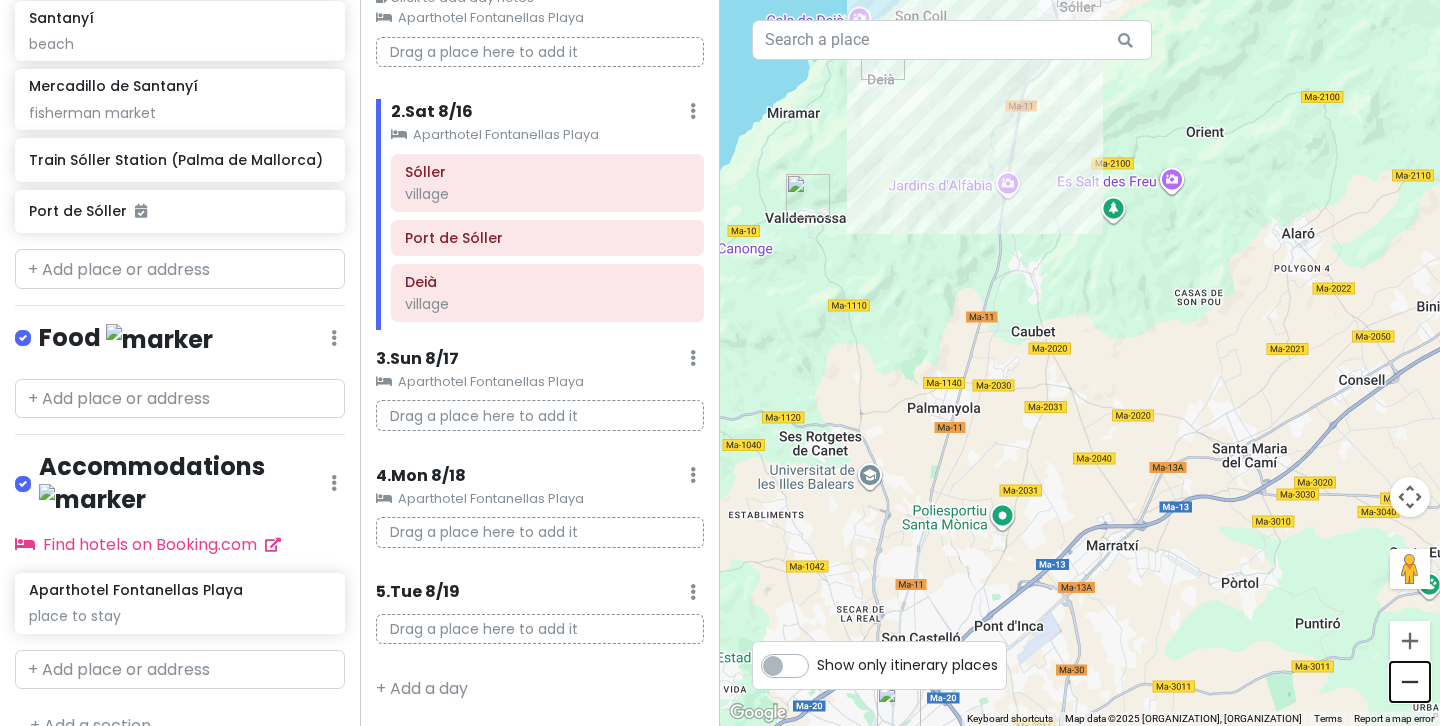 click at bounding box center [1410, 682] 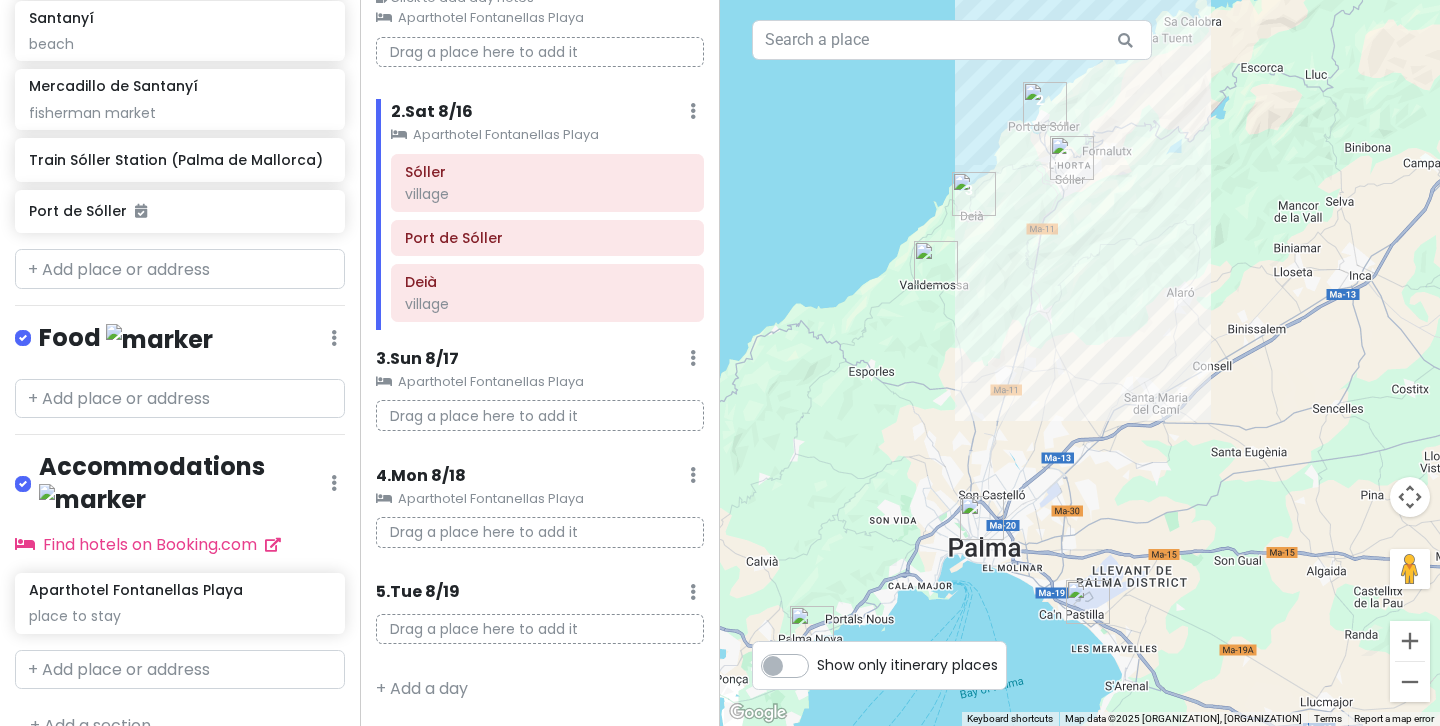 drag, startPoint x: 1280, startPoint y: 659, endPoint x: 1170, endPoint y: 538, distance: 163.52675 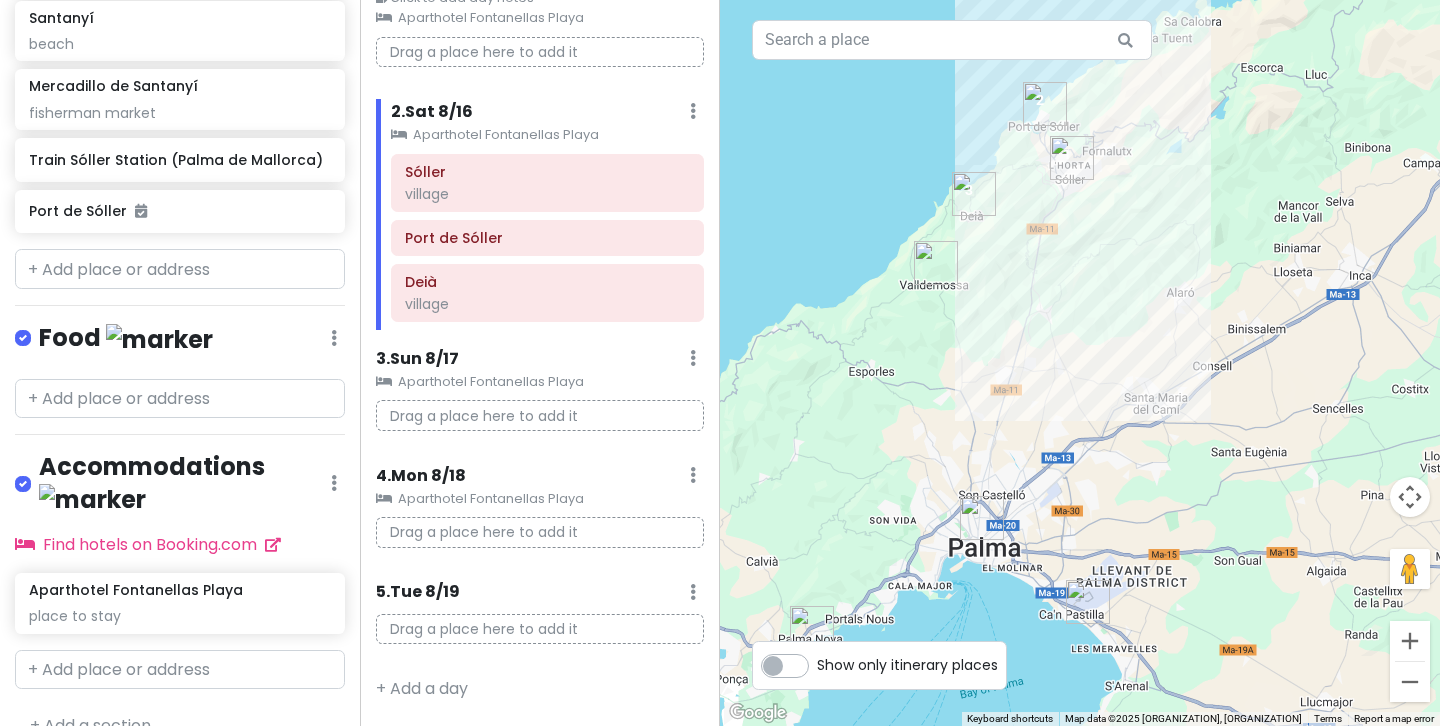 click at bounding box center [1080, 363] 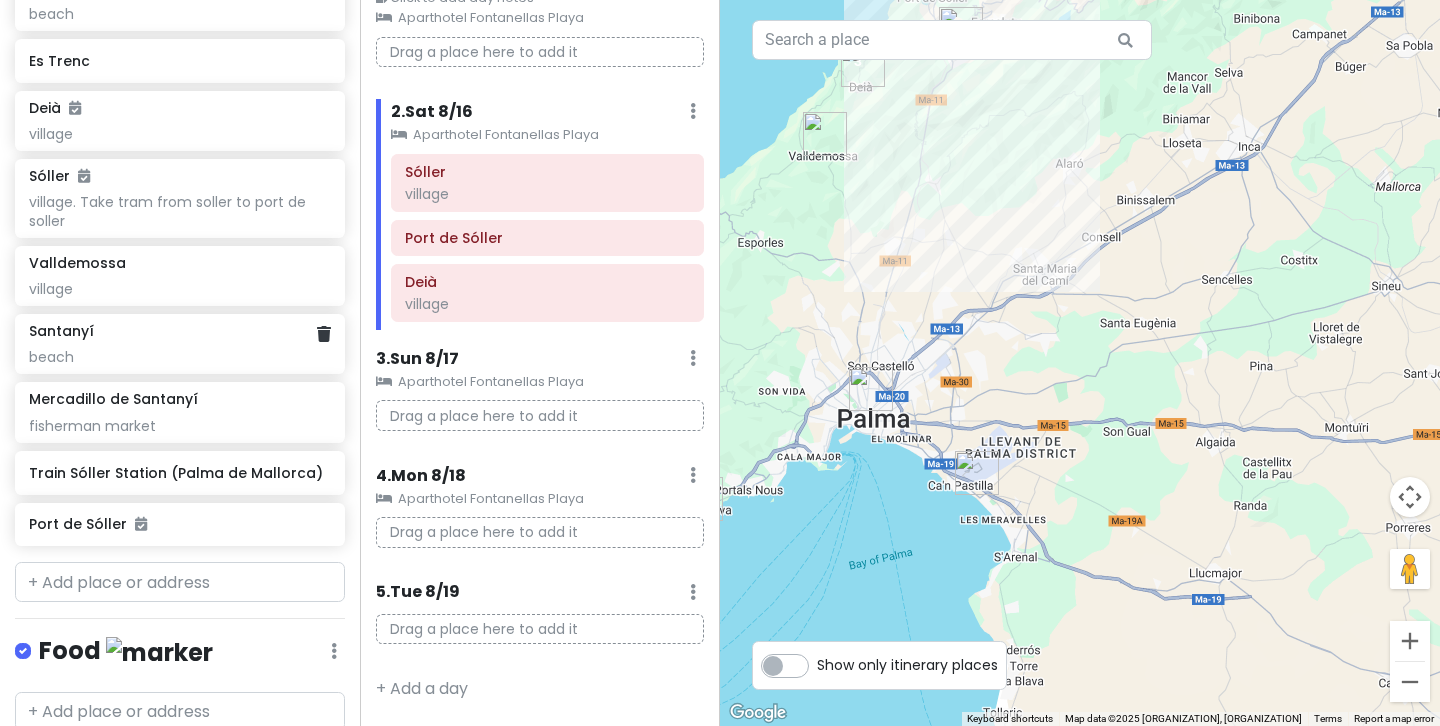 scroll, scrollTop: 524, scrollLeft: 0, axis: vertical 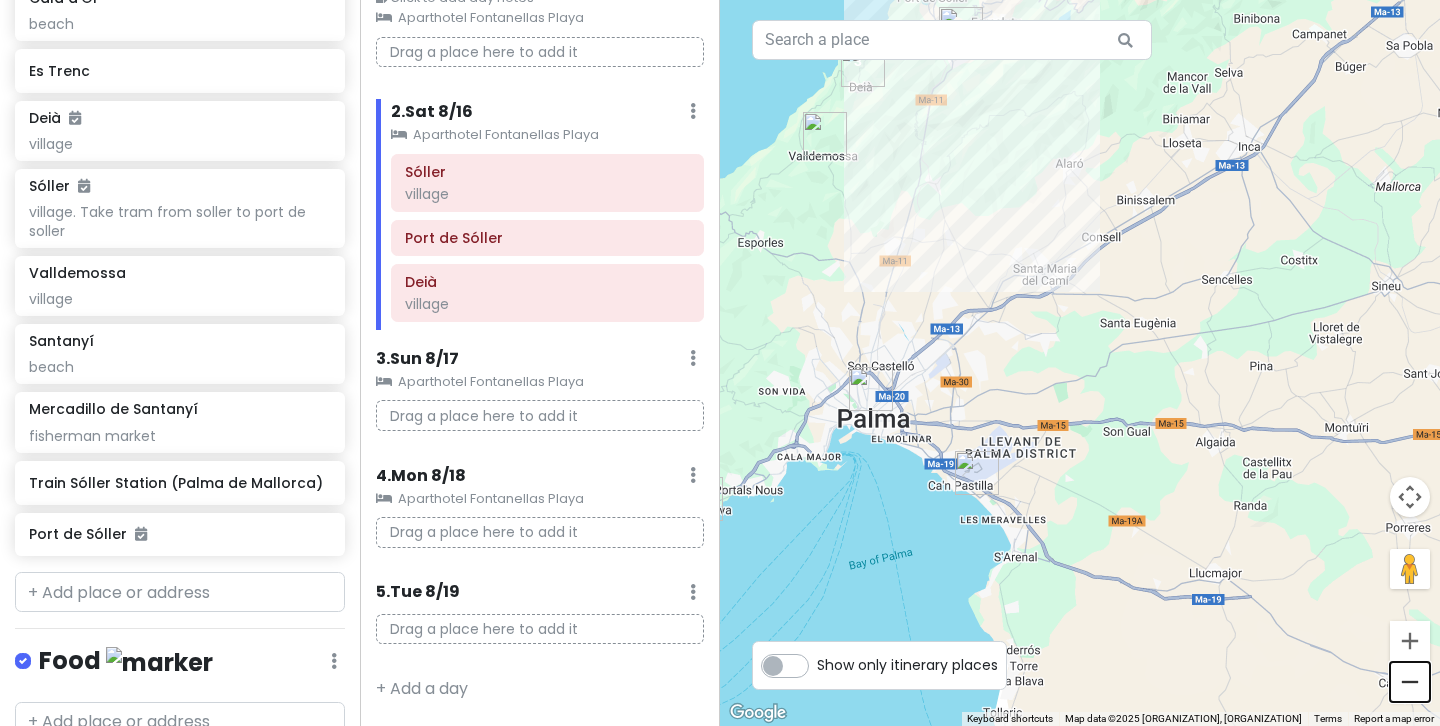 click at bounding box center (1410, 682) 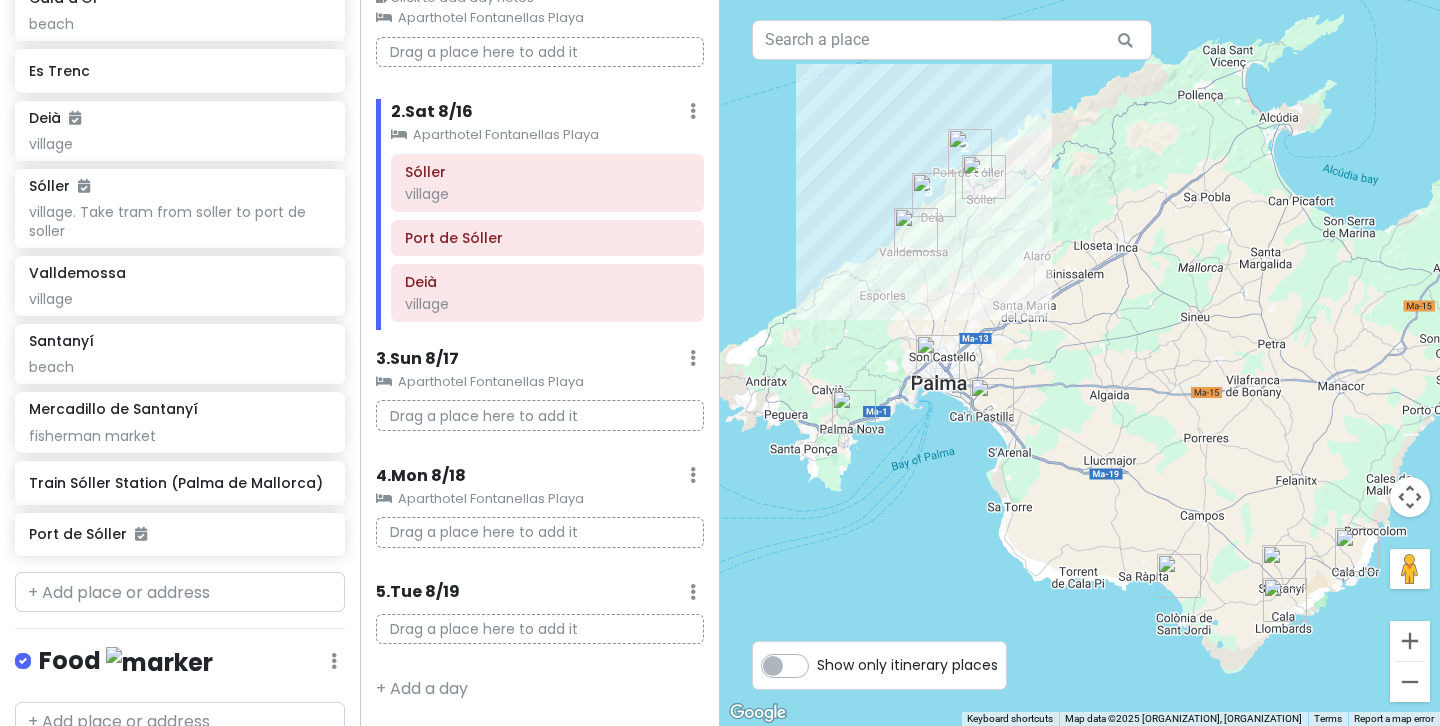 drag, startPoint x: 1178, startPoint y: 647, endPoint x: 1086, endPoint y: 623, distance: 95.07891 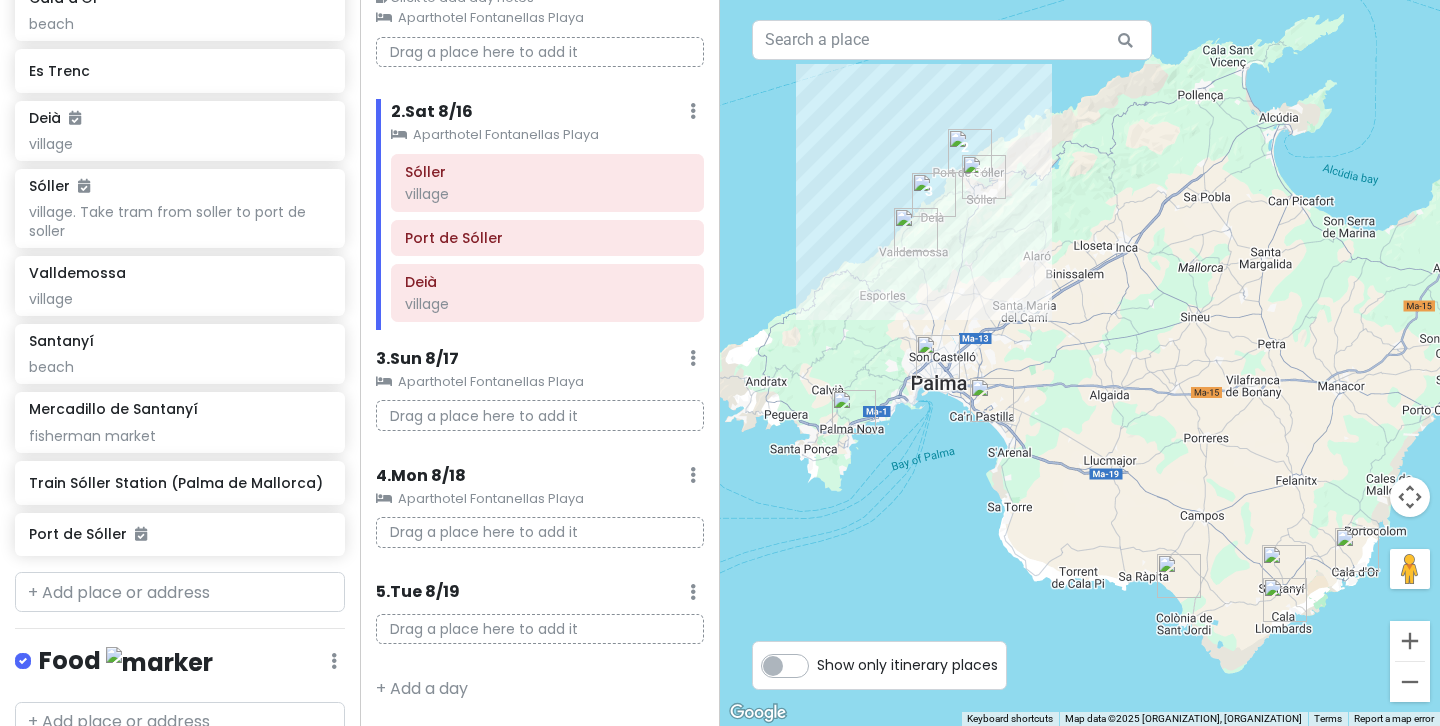 click at bounding box center (1080, 363) 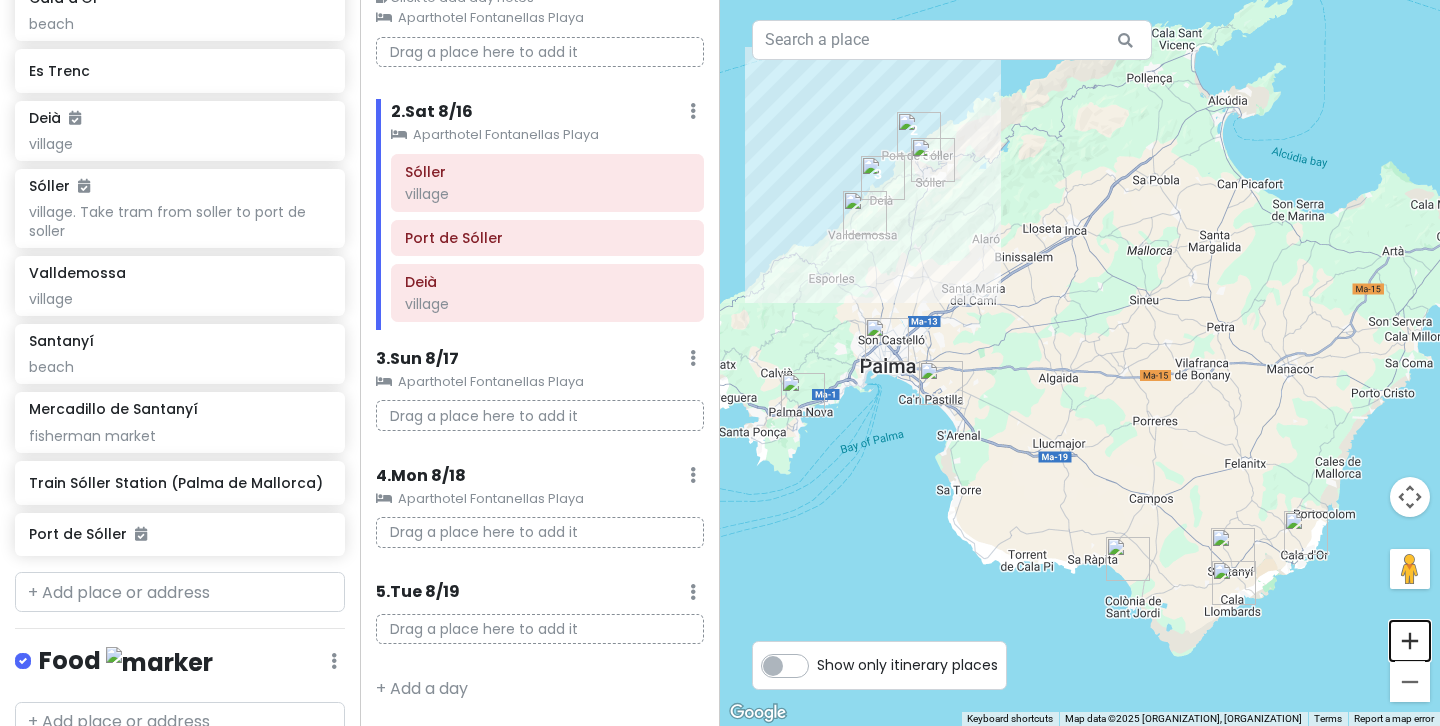 click at bounding box center [1410, 641] 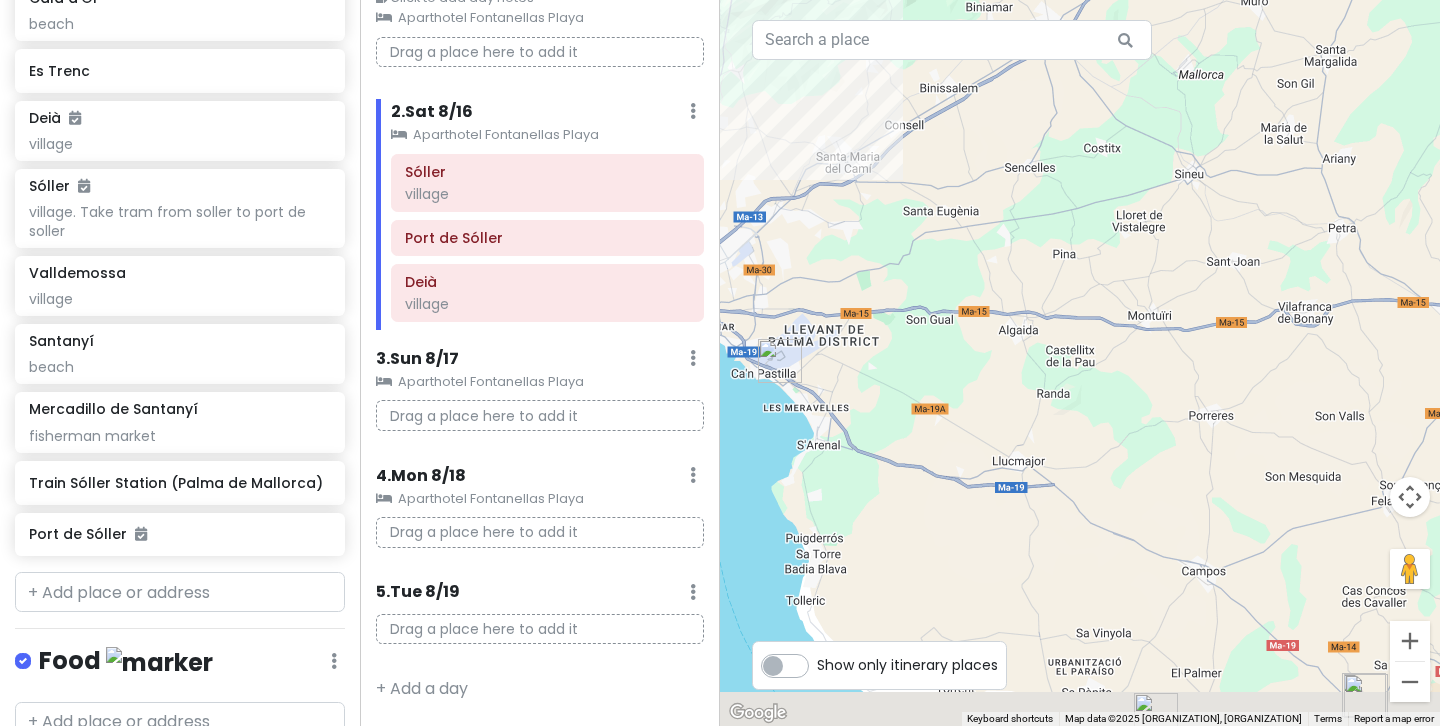 drag, startPoint x: 1186, startPoint y: 635, endPoint x: 1142, endPoint y: 411, distance: 228.28053 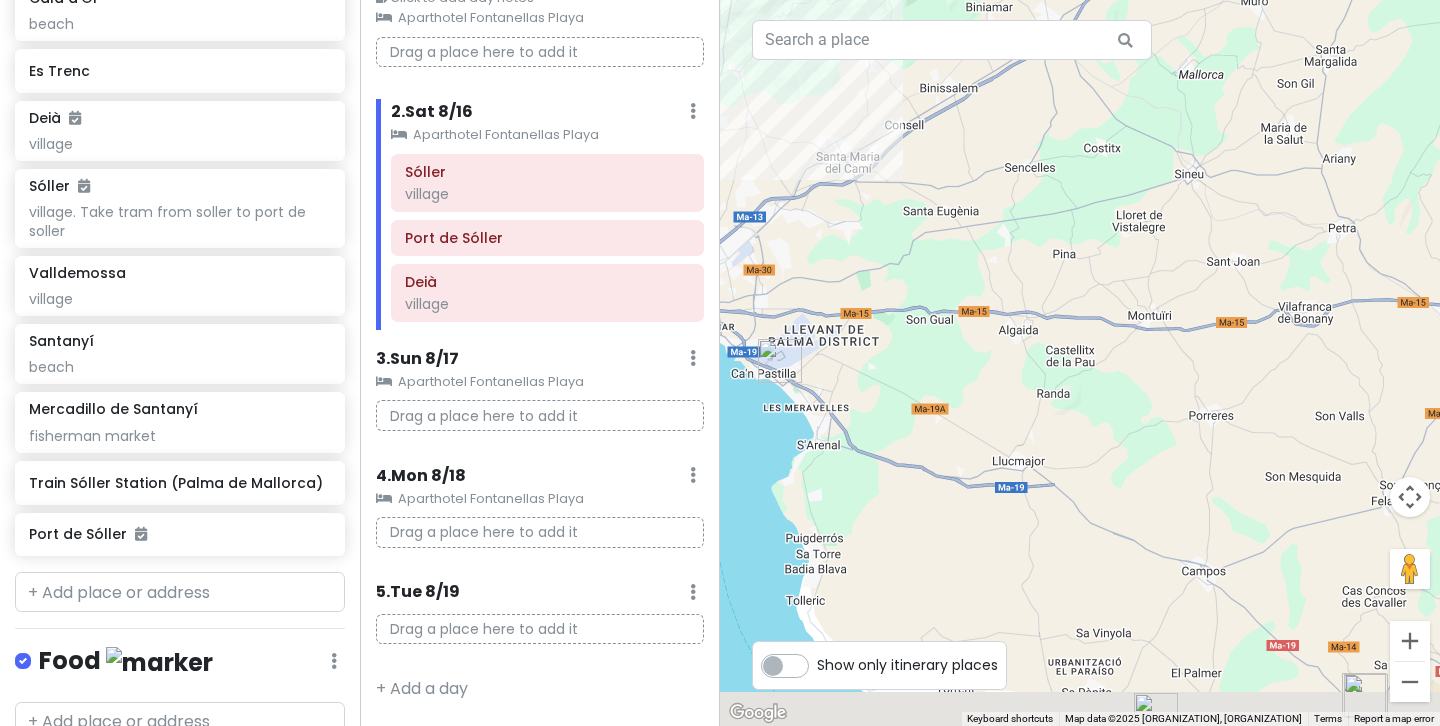 click at bounding box center (1080, 363) 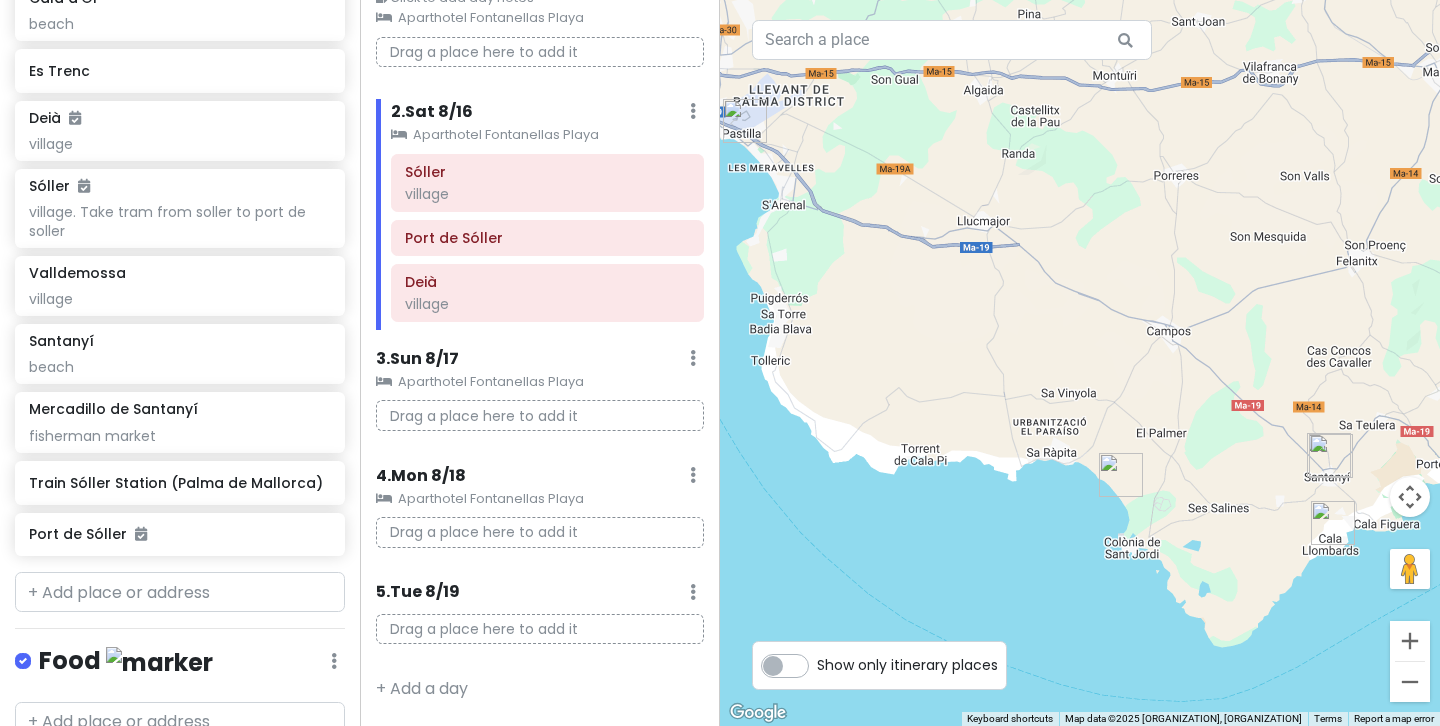 click at bounding box center (1121, 475) 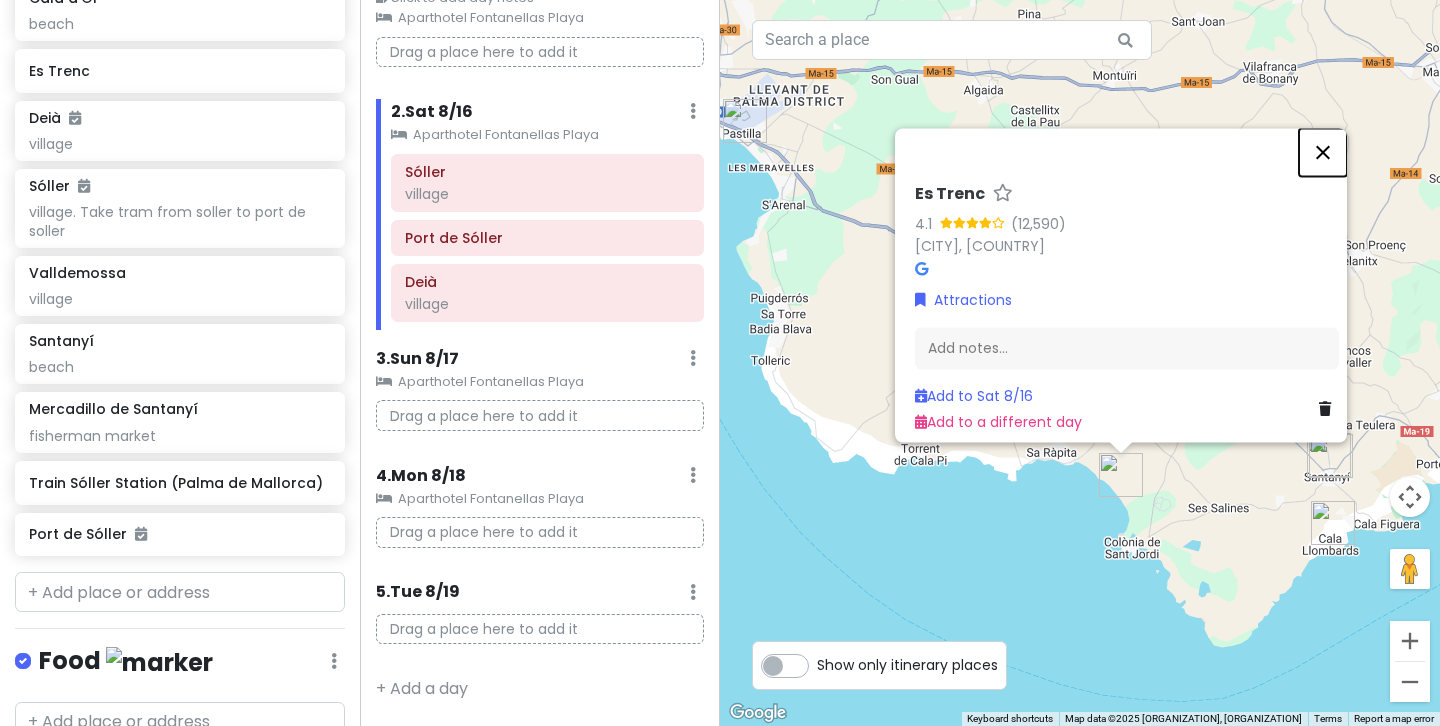click at bounding box center (1323, 152) 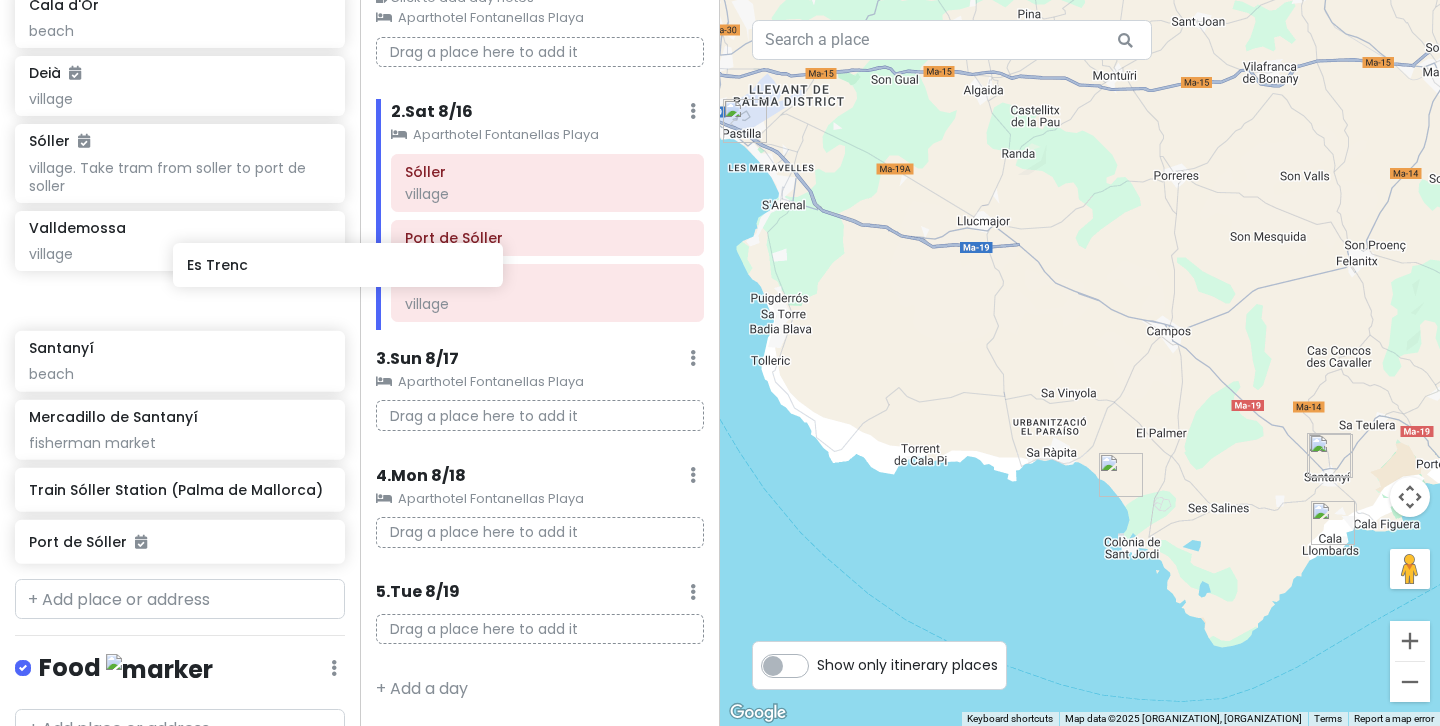 scroll, scrollTop: 516, scrollLeft: 0, axis: vertical 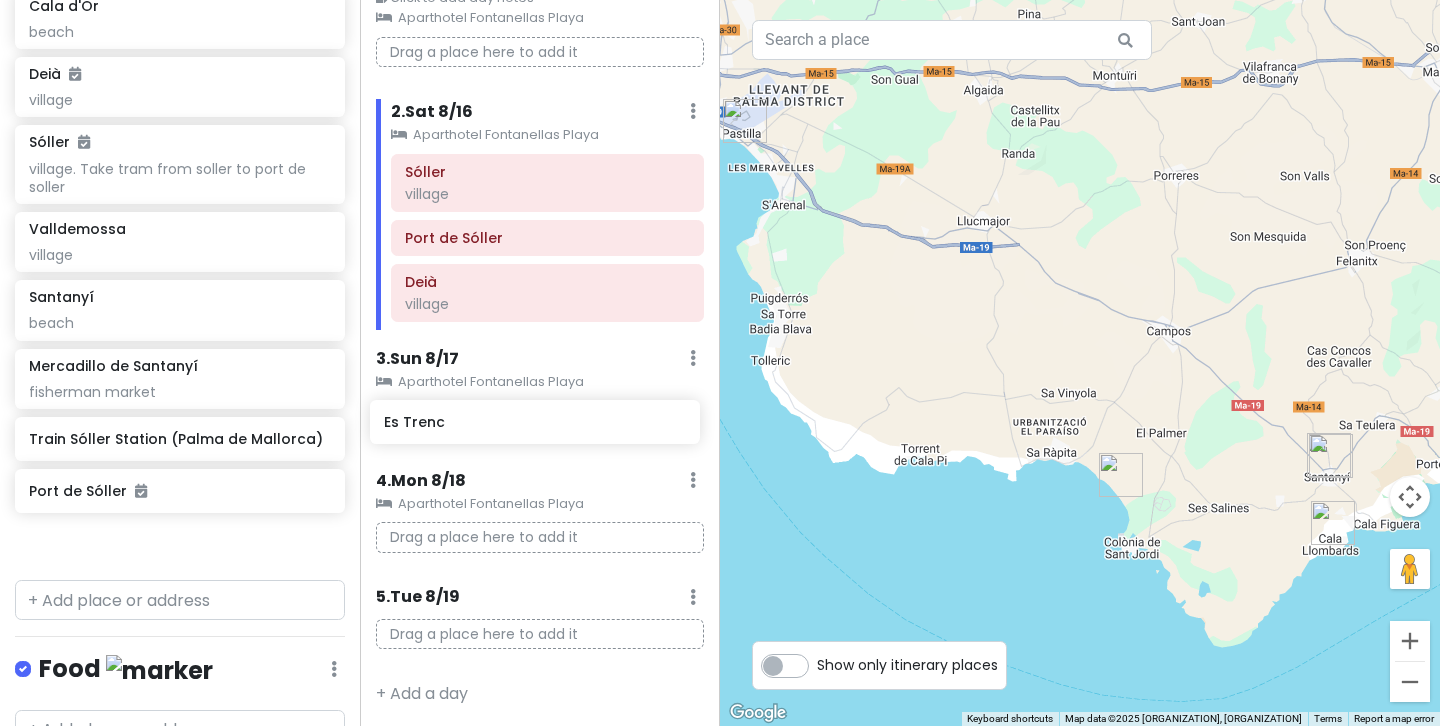 drag, startPoint x: 236, startPoint y: 68, endPoint x: 592, endPoint y: 425, distance: 504.16763 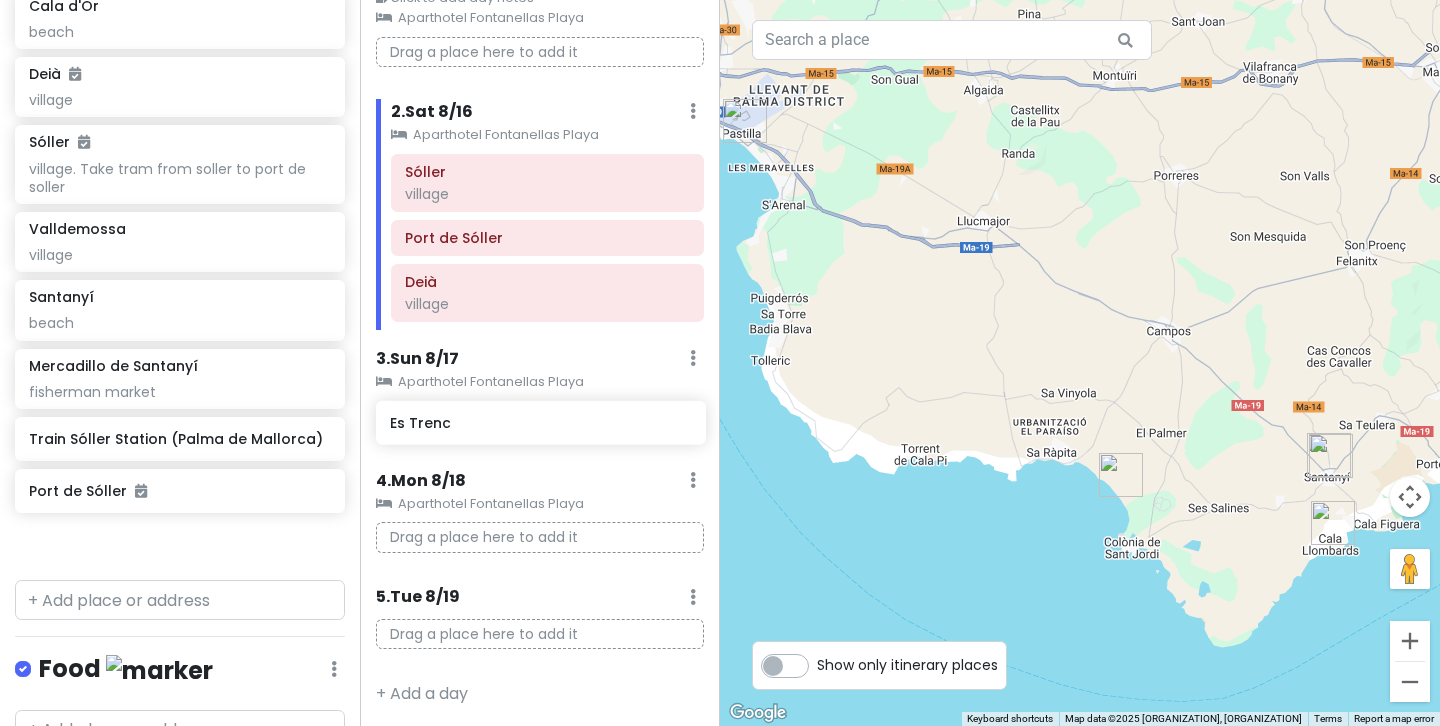 scroll, scrollTop: 466, scrollLeft: 0, axis: vertical 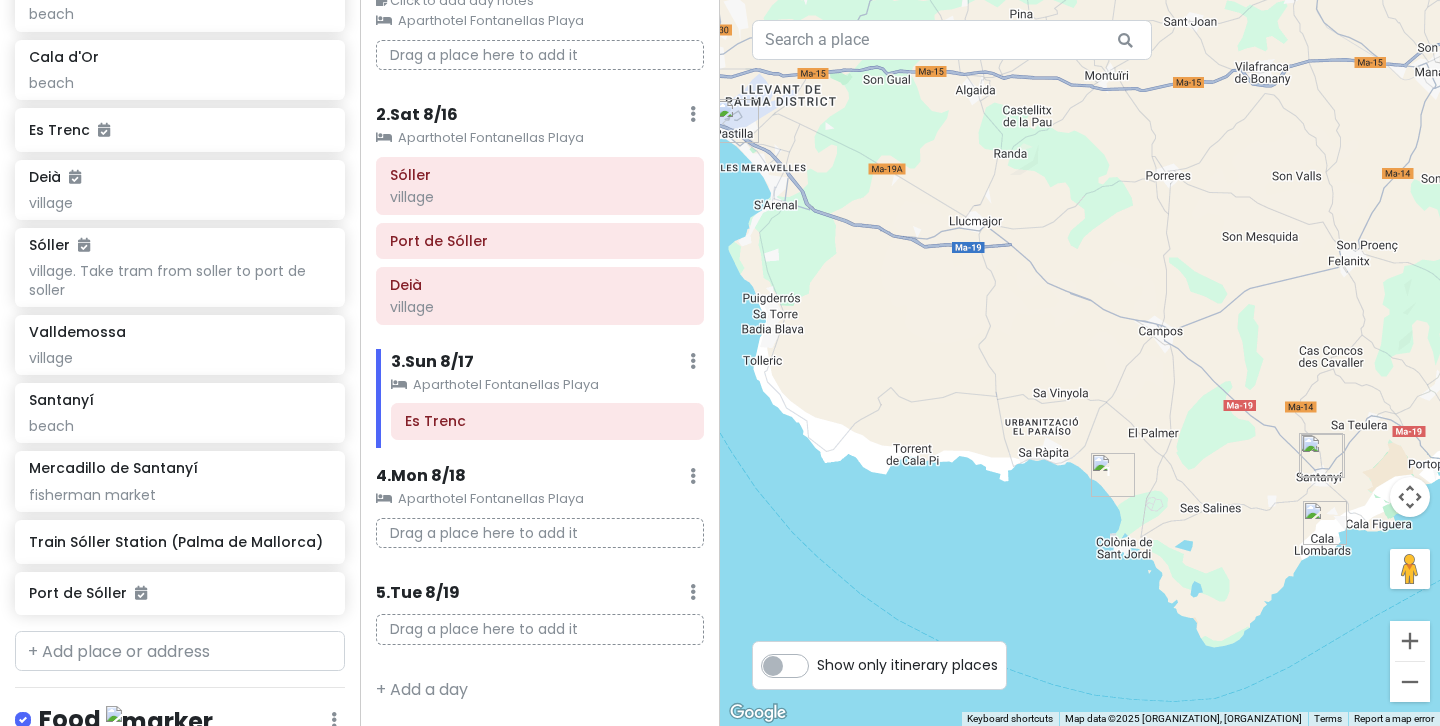 drag, startPoint x: 1052, startPoint y: 544, endPoint x: 930, endPoint y: 520, distance: 124.33825 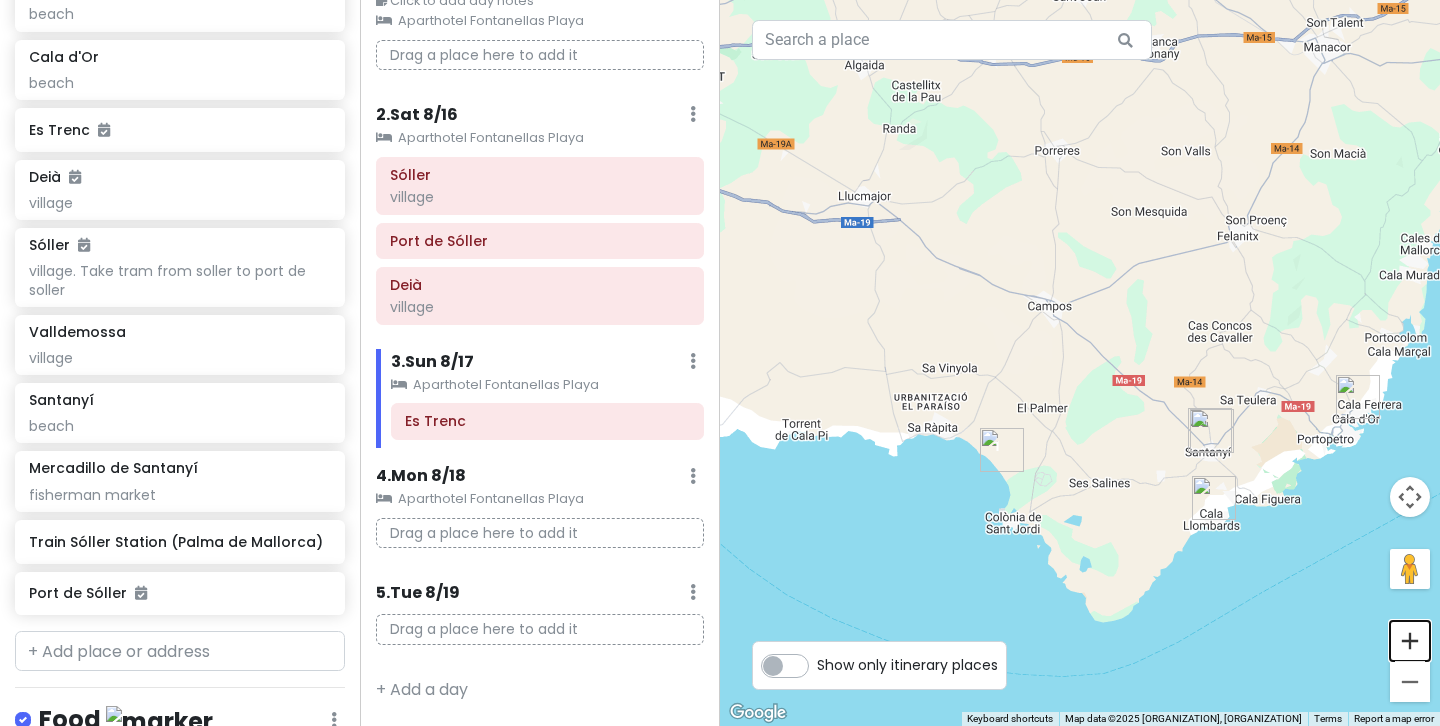 click at bounding box center (1410, 641) 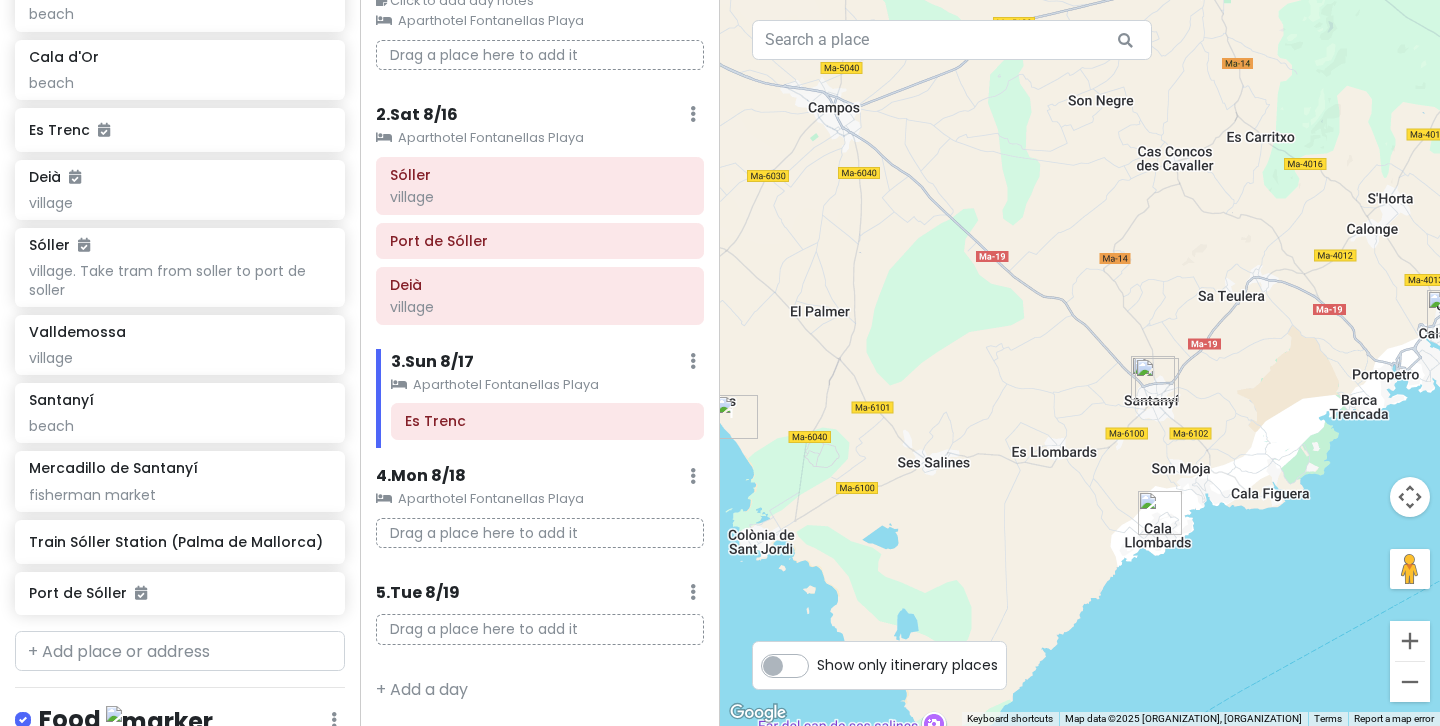 drag, startPoint x: 1221, startPoint y: 612, endPoint x: 1022, endPoint y: 460, distance: 250.40967 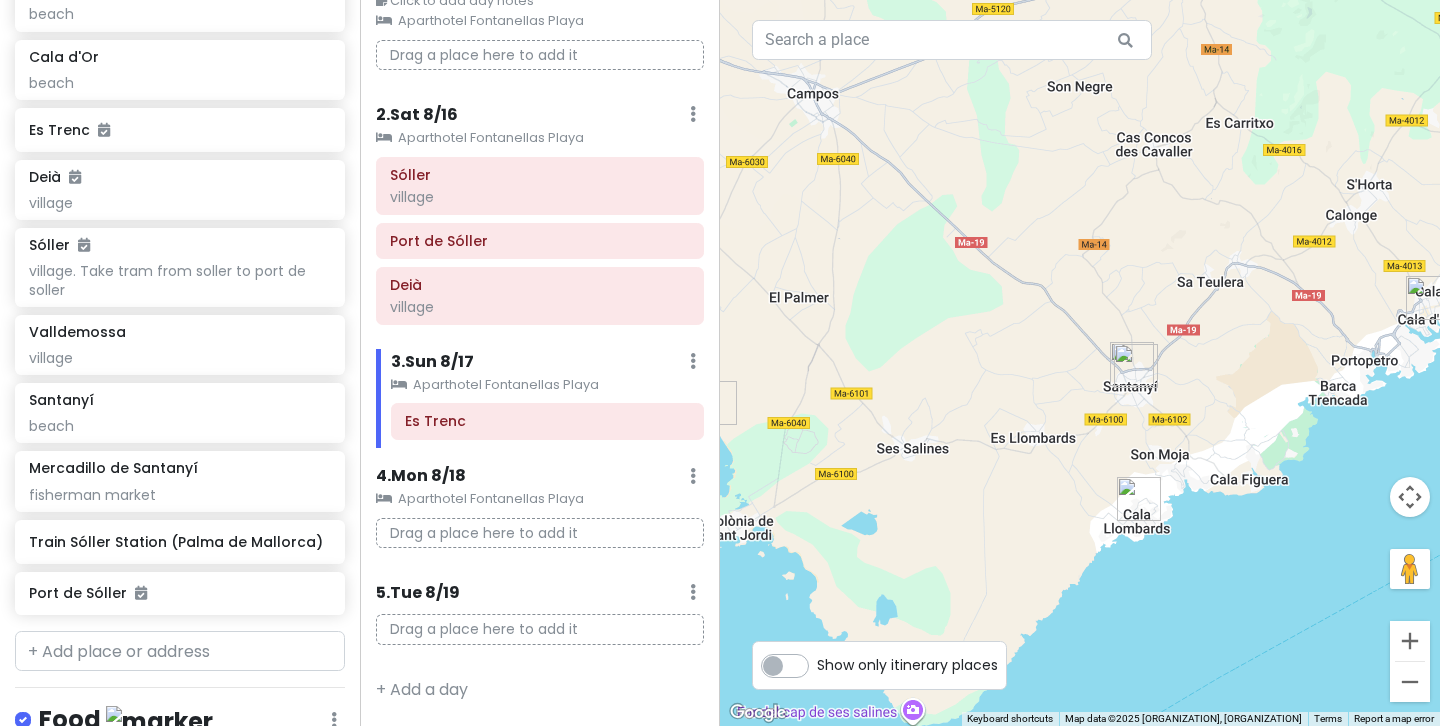 click at bounding box center [1139, 499] 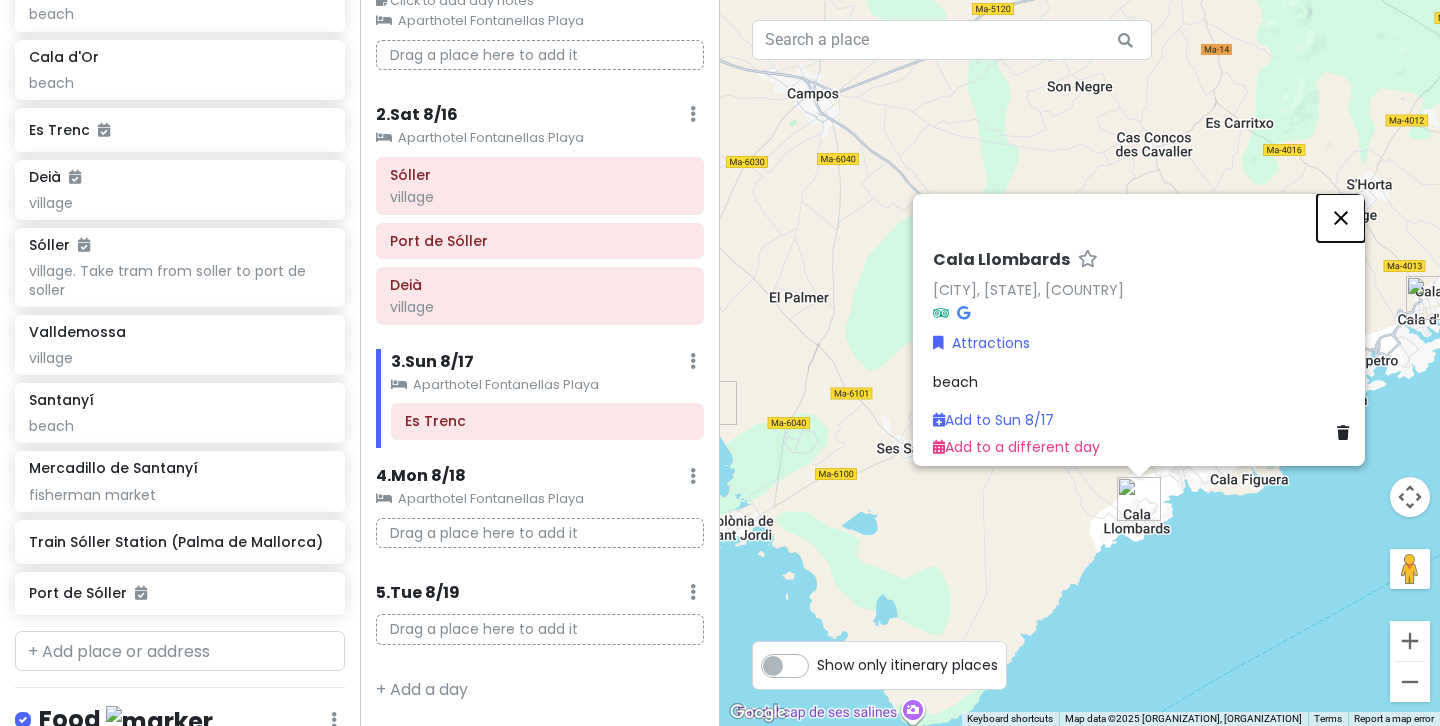 click at bounding box center [1341, 218] 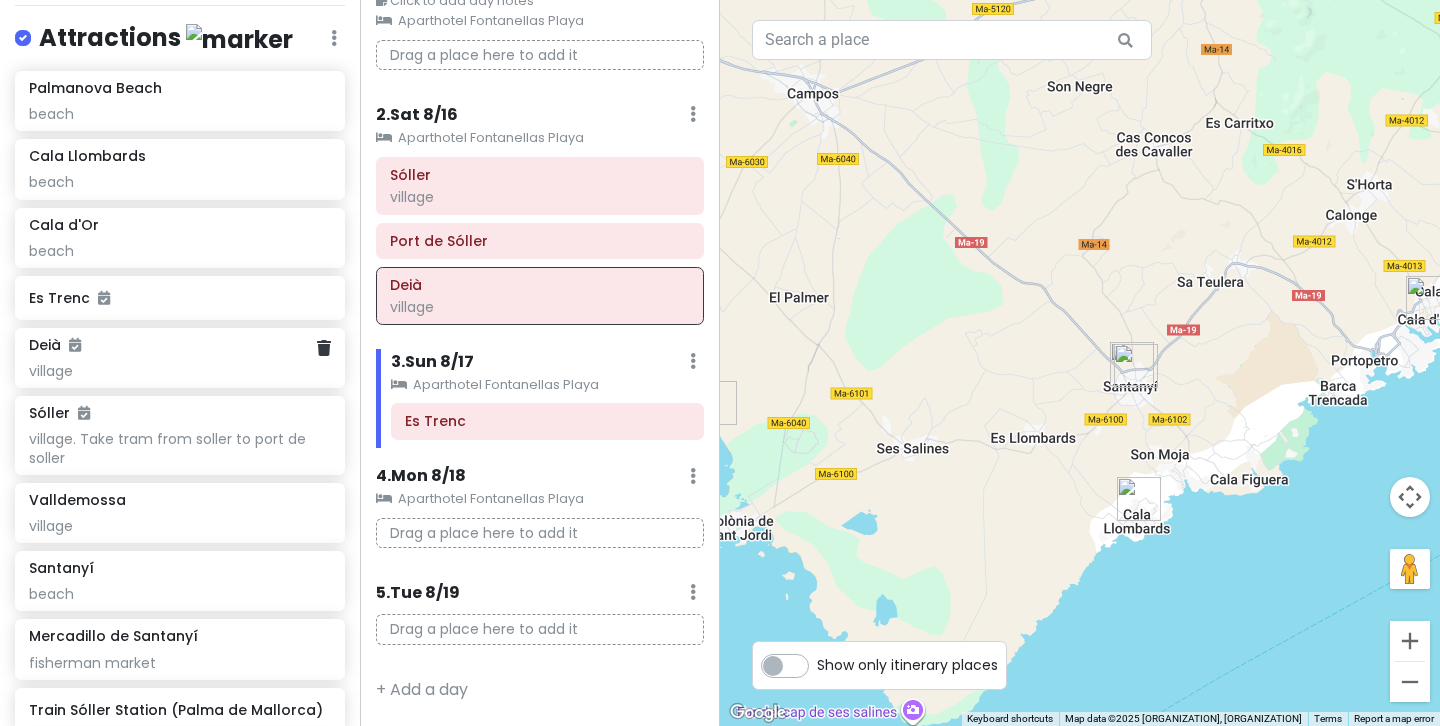 scroll, scrollTop: 296, scrollLeft: 0, axis: vertical 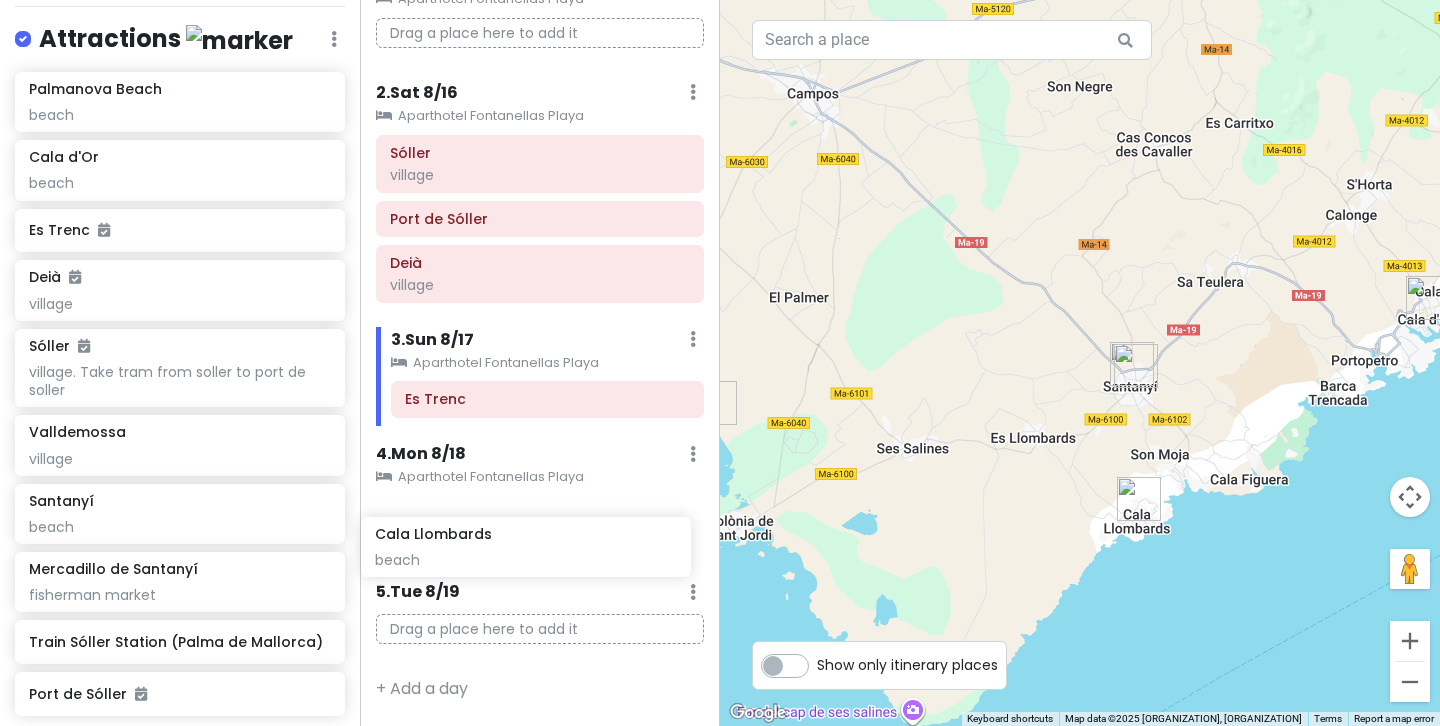 drag, startPoint x: 170, startPoint y: 183, endPoint x: 516, endPoint y: 561, distance: 512.4451 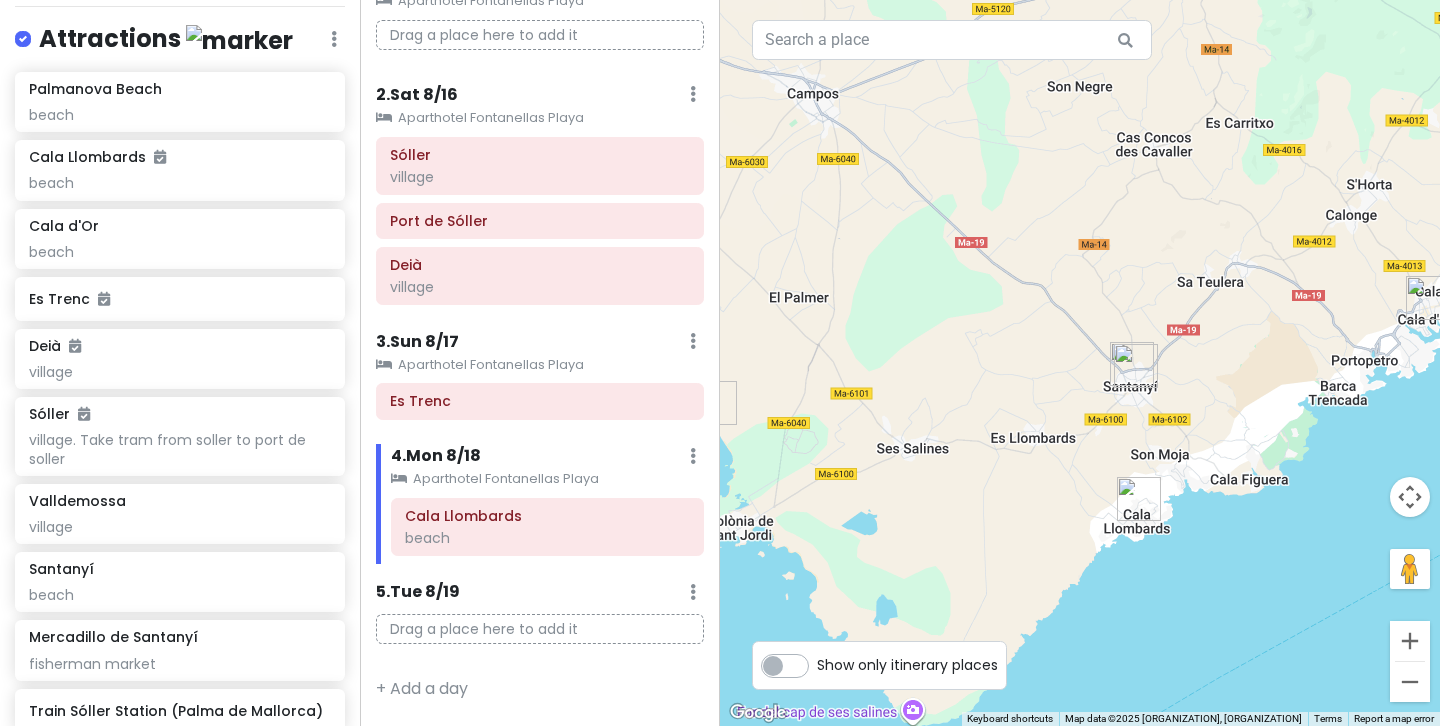 scroll, scrollTop: 134, scrollLeft: 0, axis: vertical 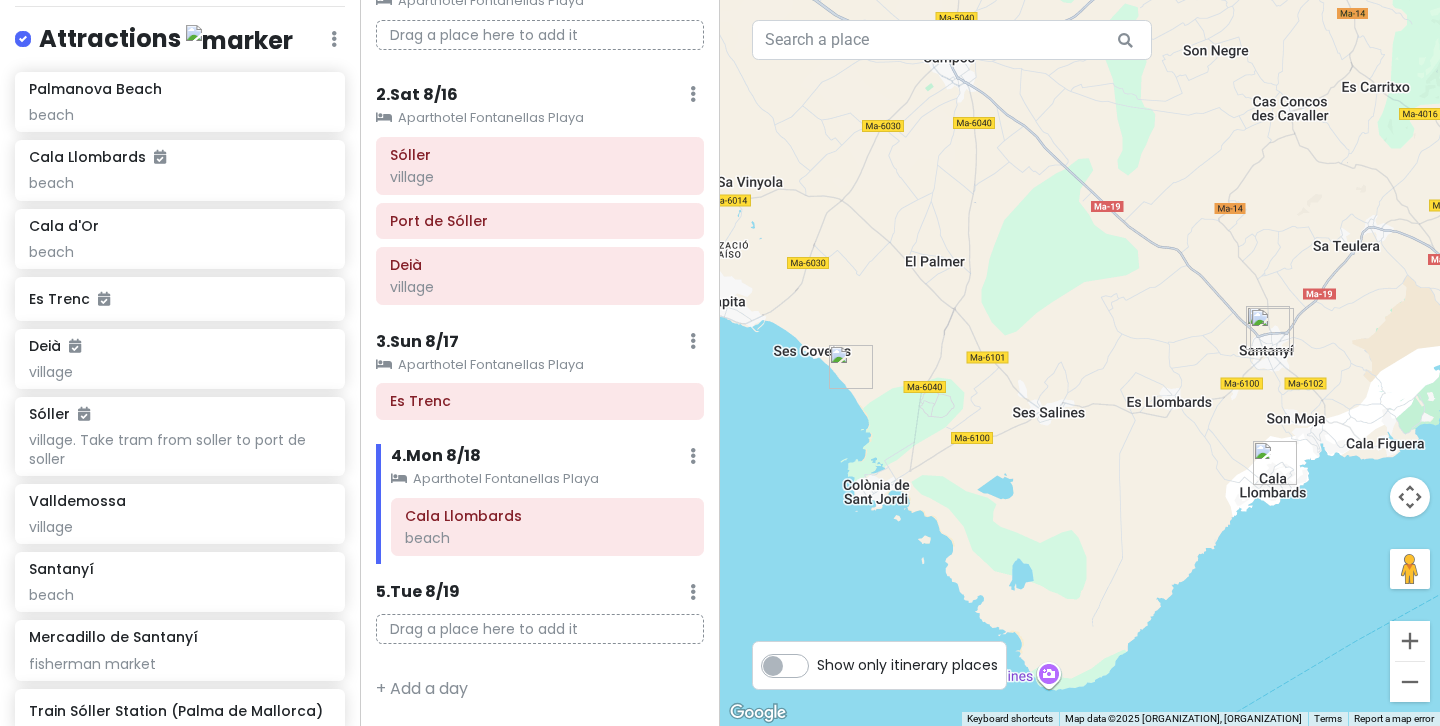 drag, startPoint x: 1054, startPoint y: 551, endPoint x: 1192, endPoint y: 515, distance: 142.61838 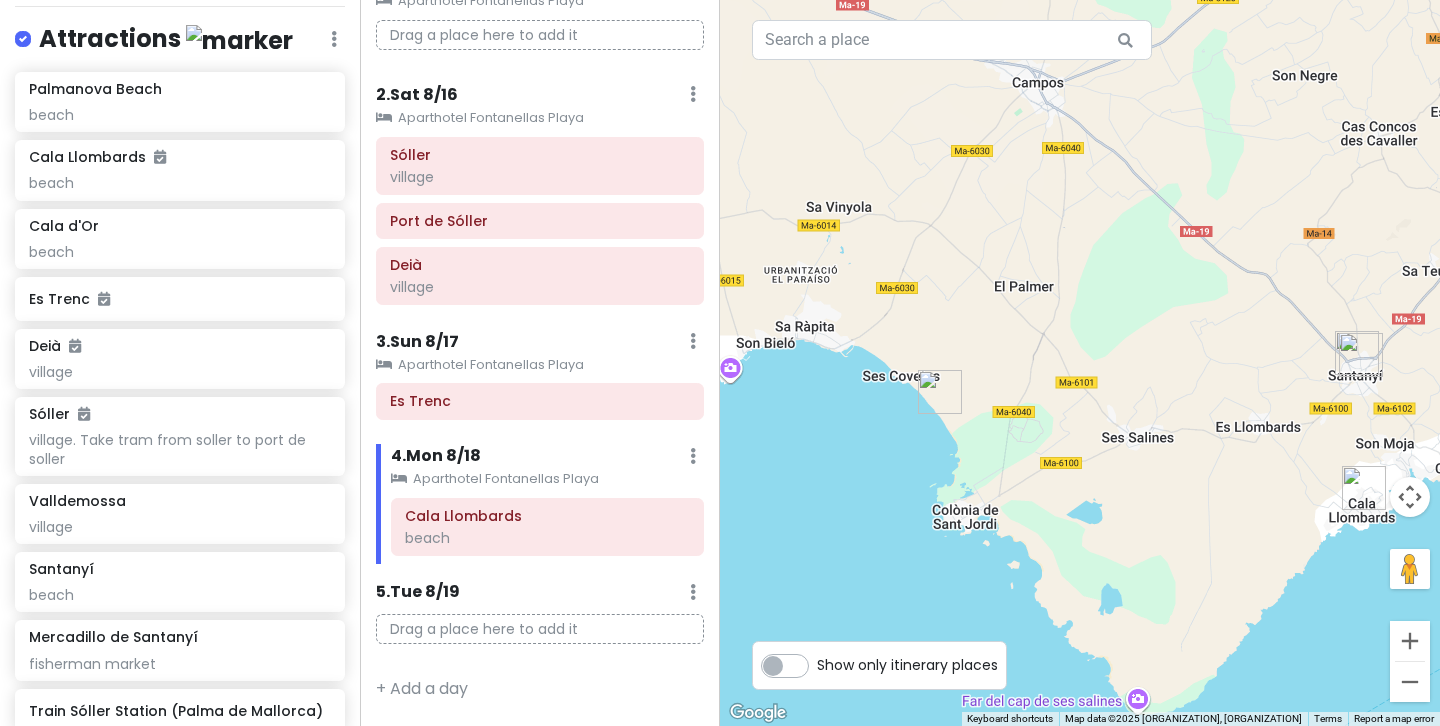 drag, startPoint x: 1035, startPoint y: 500, endPoint x: 1126, endPoint y: 524, distance: 94.11163 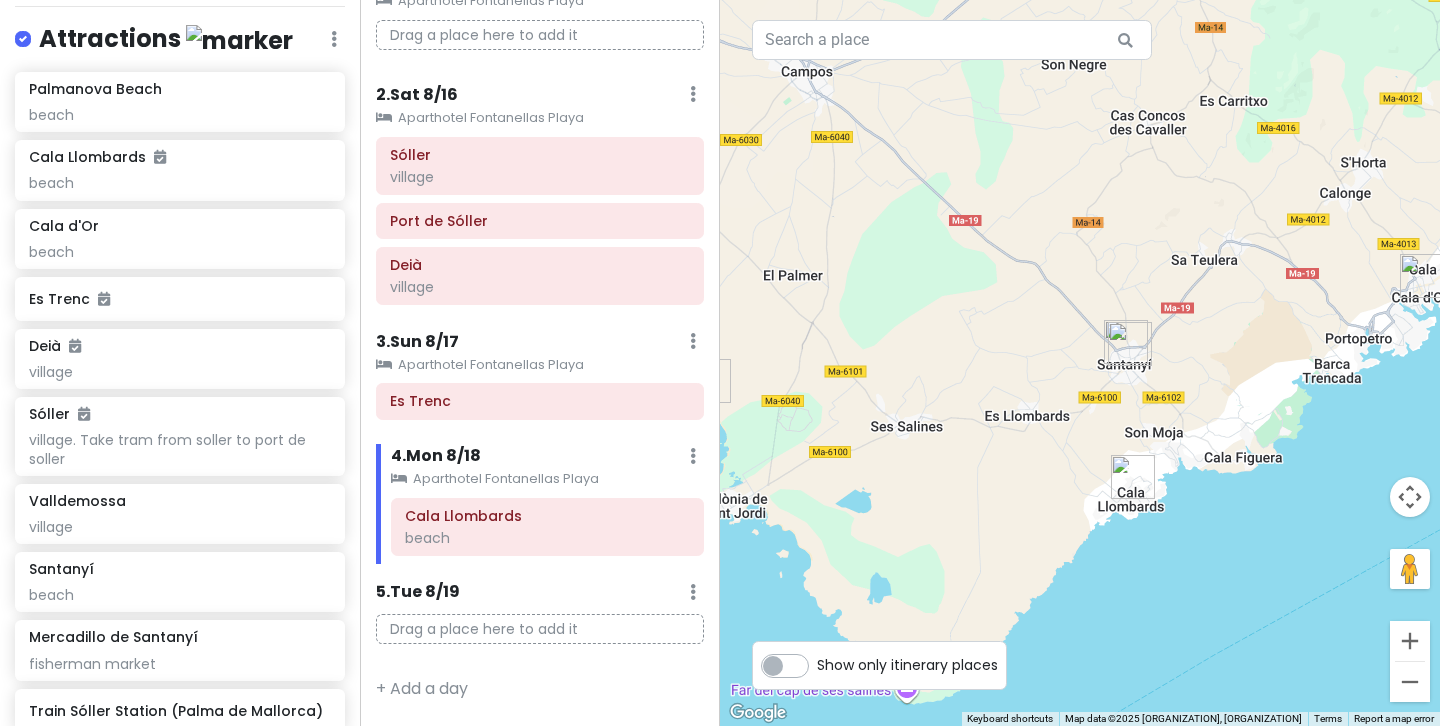 drag, startPoint x: 1126, startPoint y: 523, endPoint x: 894, endPoint y: 512, distance: 232.26064 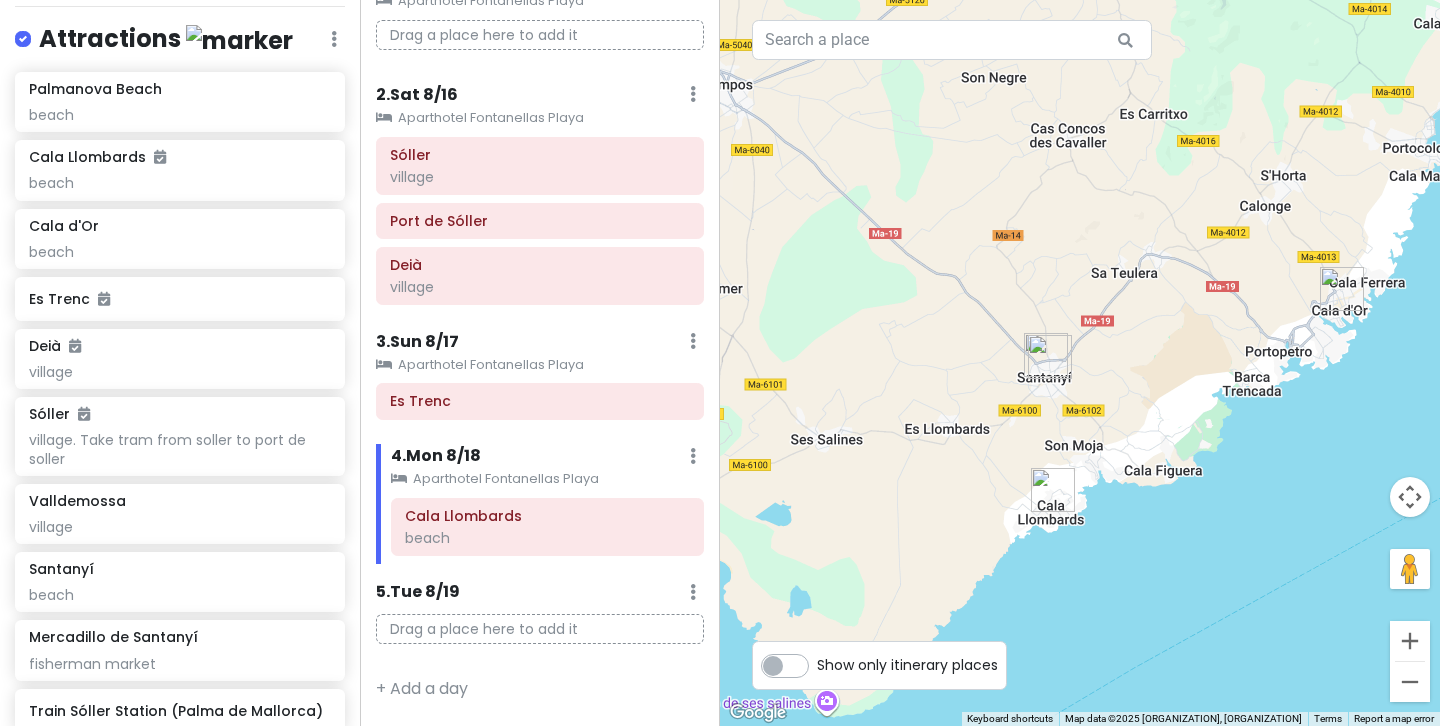 drag, startPoint x: 1363, startPoint y: 426, endPoint x: 1279, endPoint y: 439, distance: 85 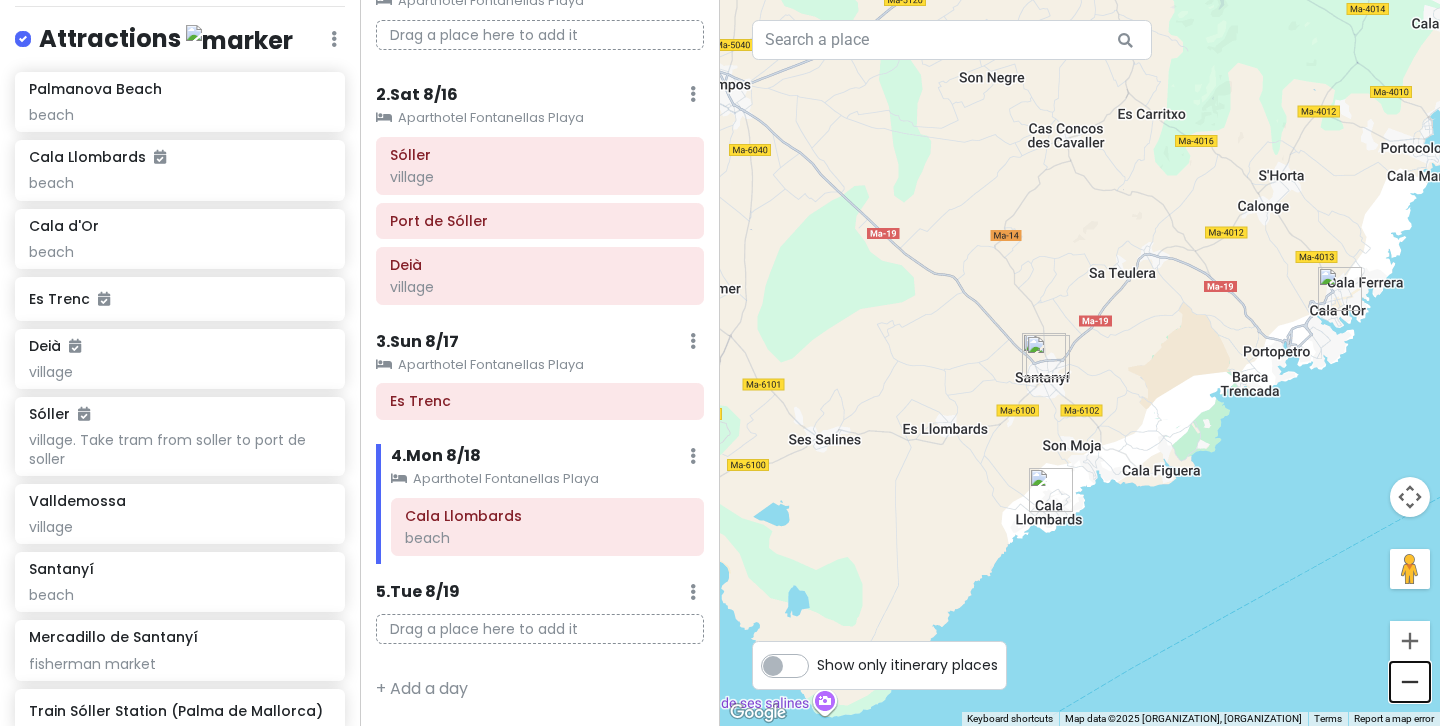 click at bounding box center [1410, 682] 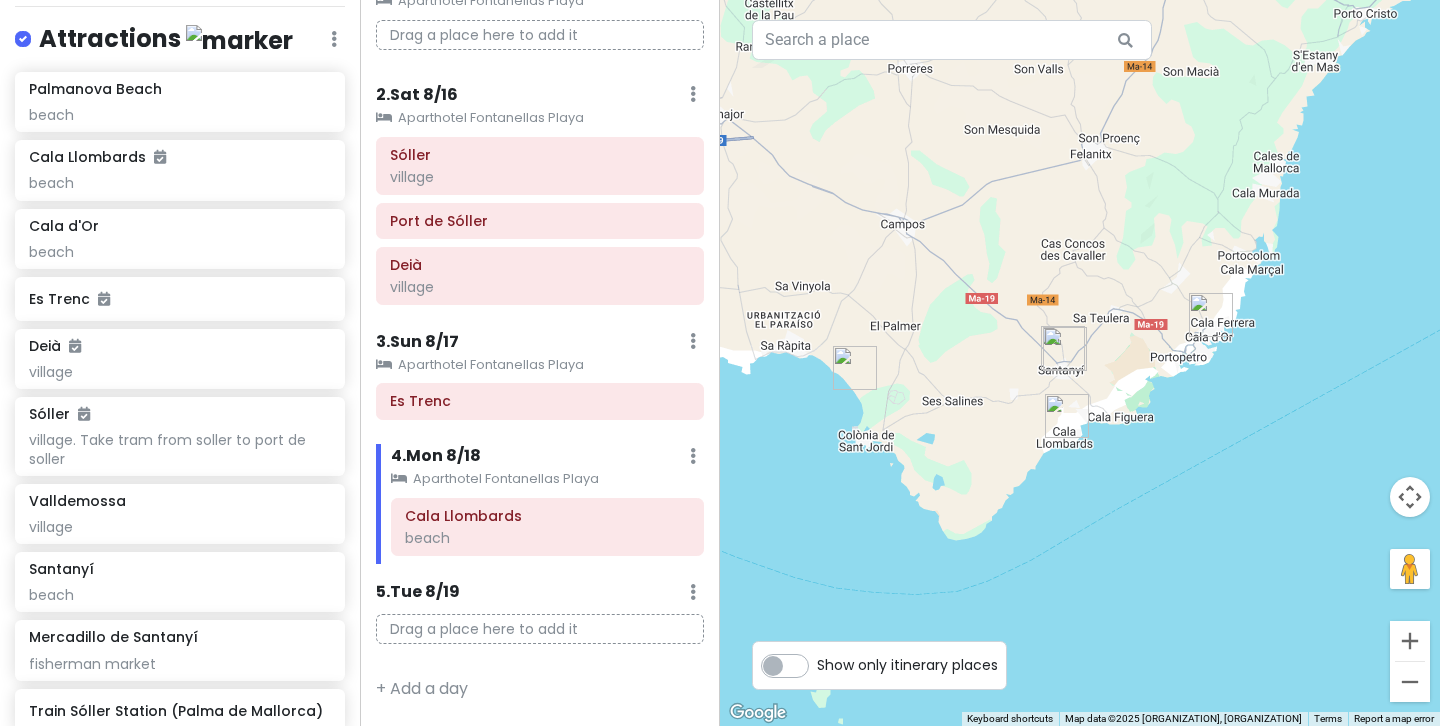 drag, startPoint x: 953, startPoint y: 441, endPoint x: 1081, endPoint y: 488, distance: 136.35616 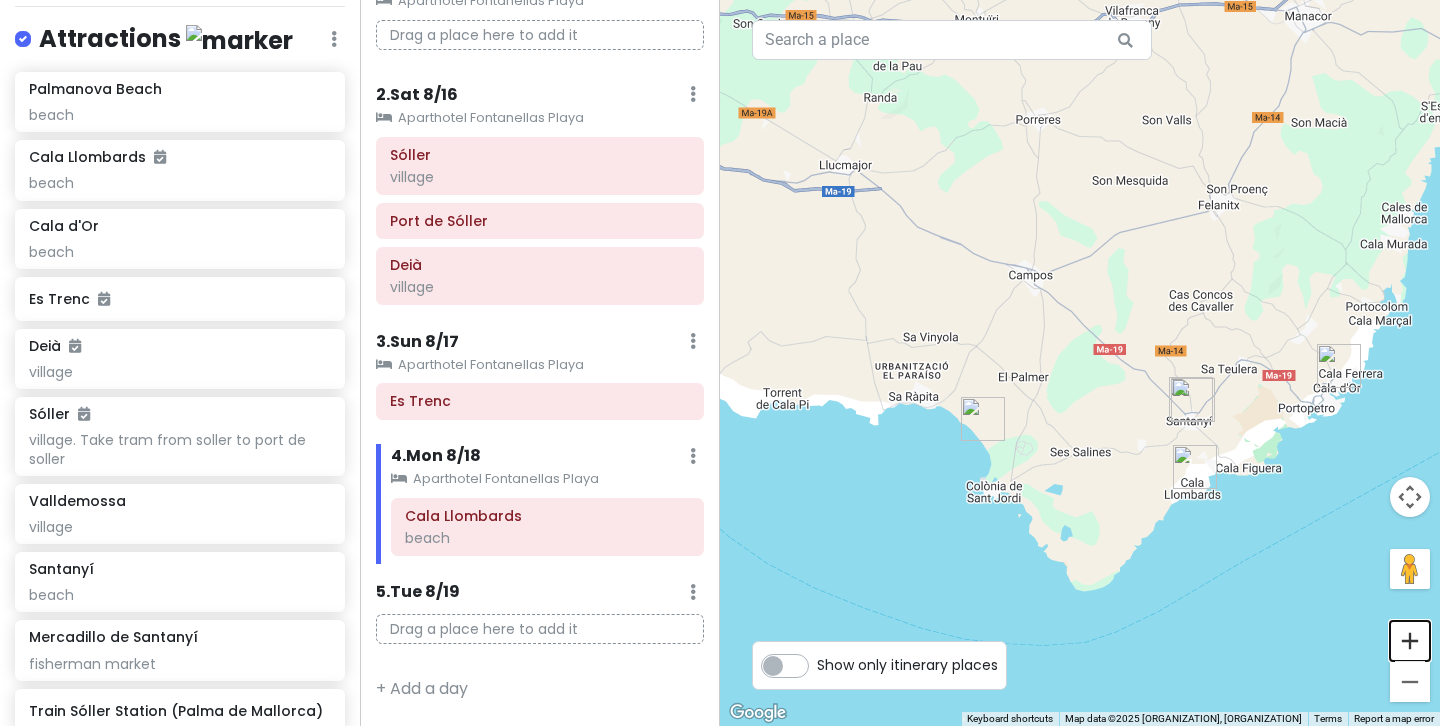 click at bounding box center (1410, 641) 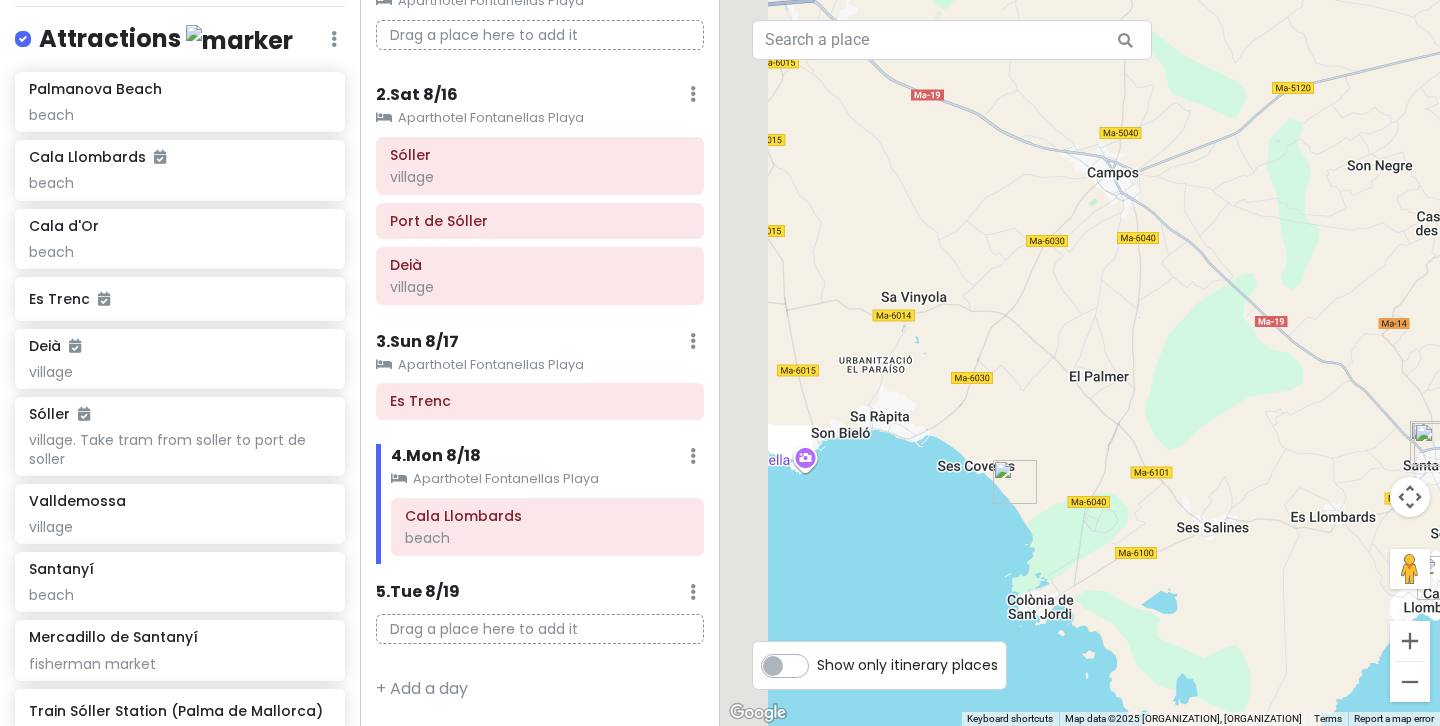 drag, startPoint x: 1036, startPoint y: 560, endPoint x: 1177, endPoint y: 545, distance: 141.79562 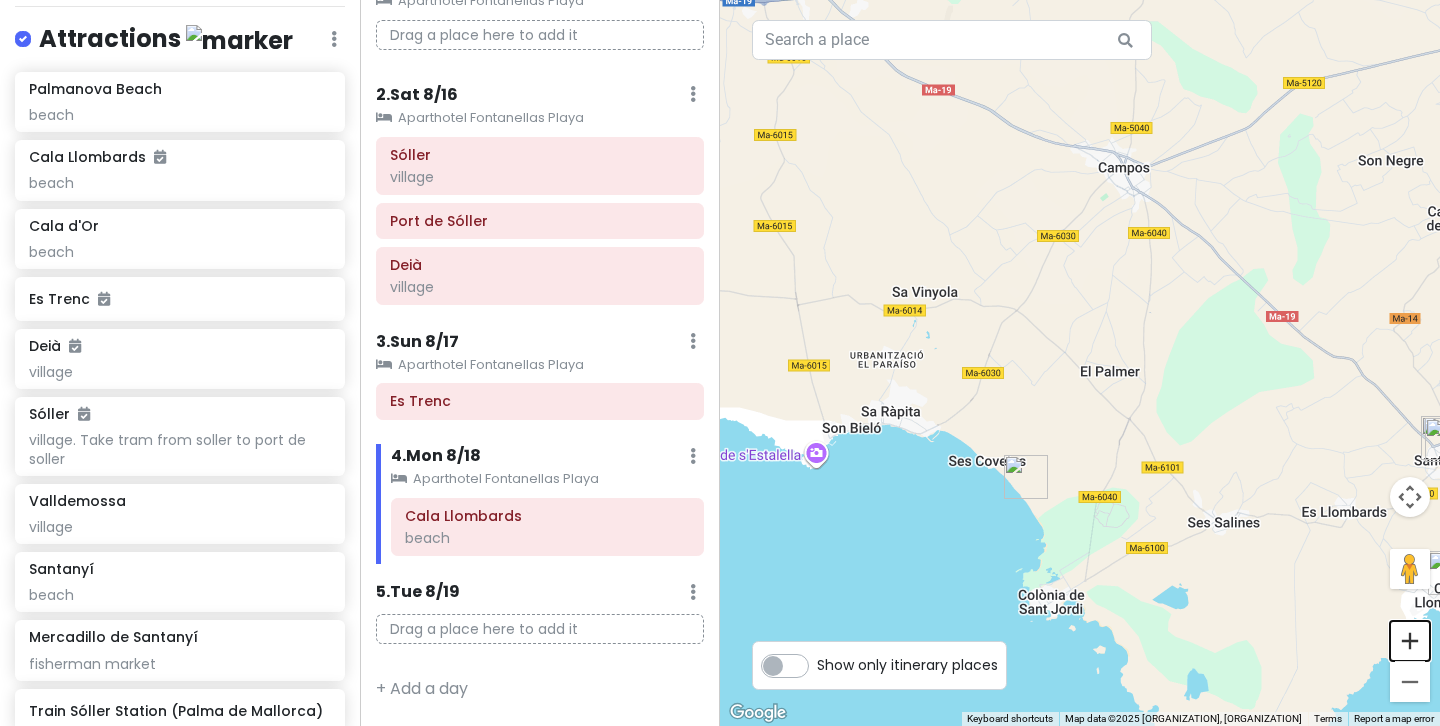 click at bounding box center (1410, 641) 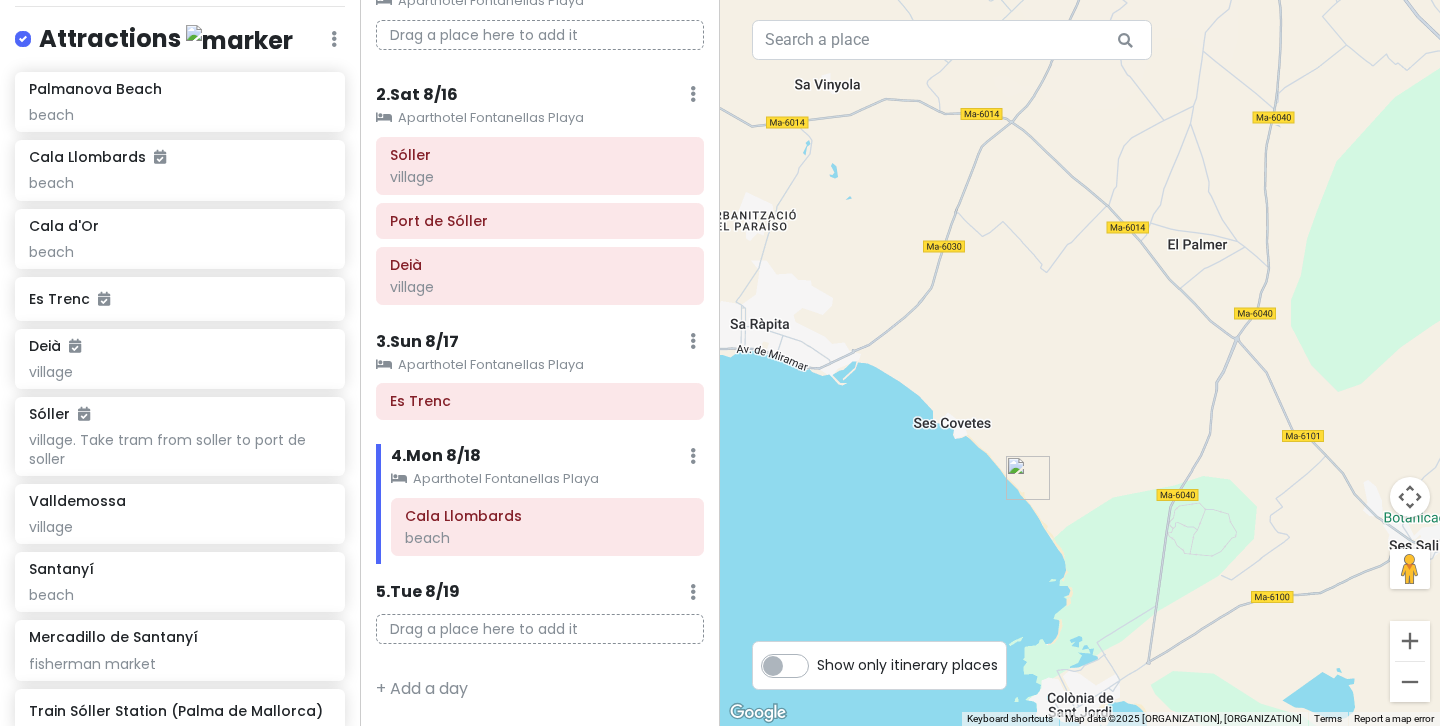 drag, startPoint x: 1080, startPoint y: 610, endPoint x: 1139, endPoint y: 469, distance: 152.84633 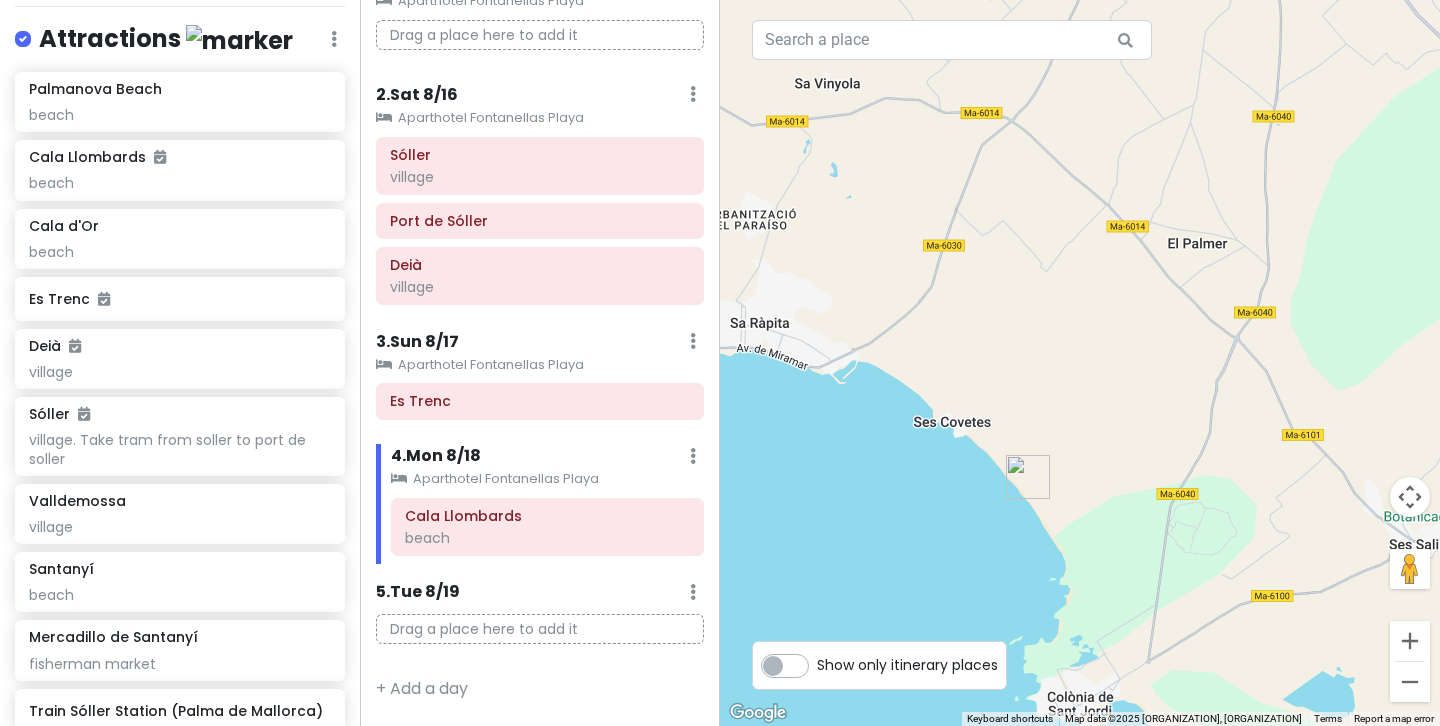 click at bounding box center (1028, 477) 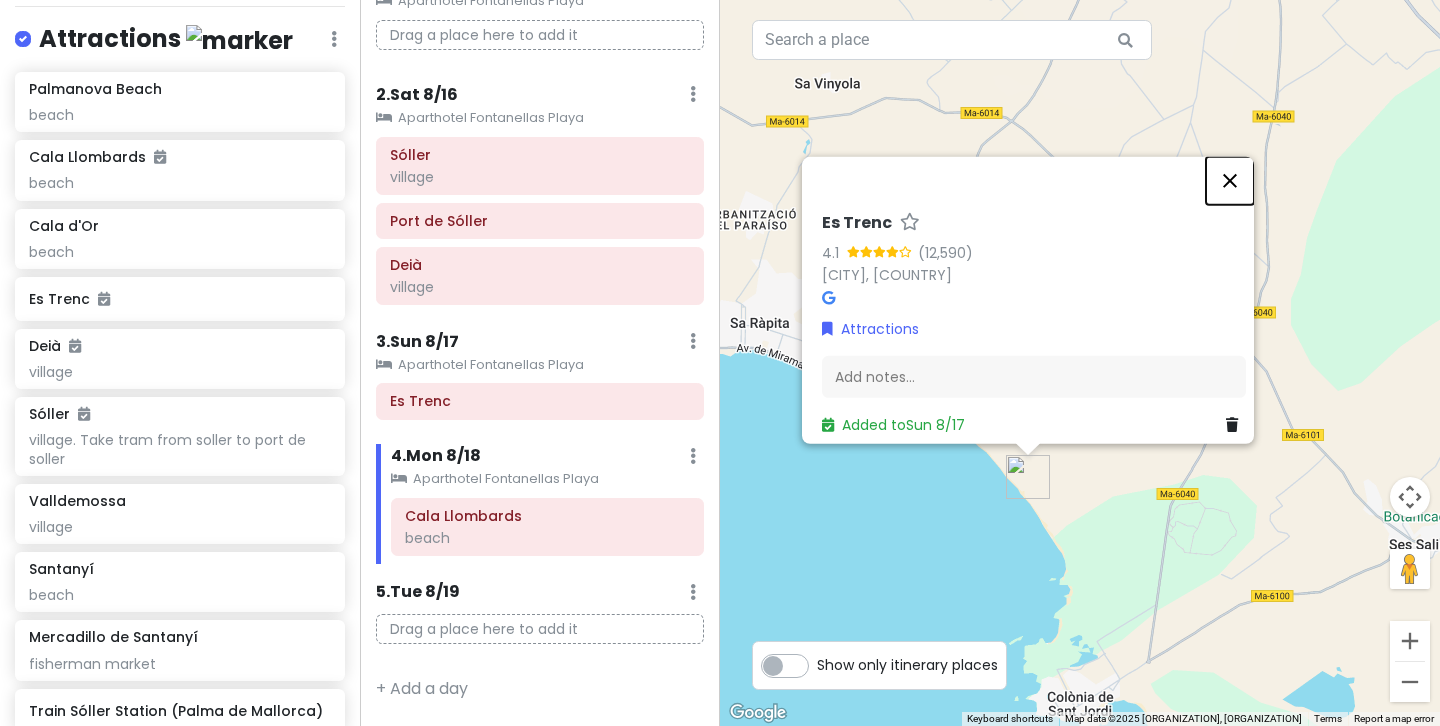 click at bounding box center [1230, 181] 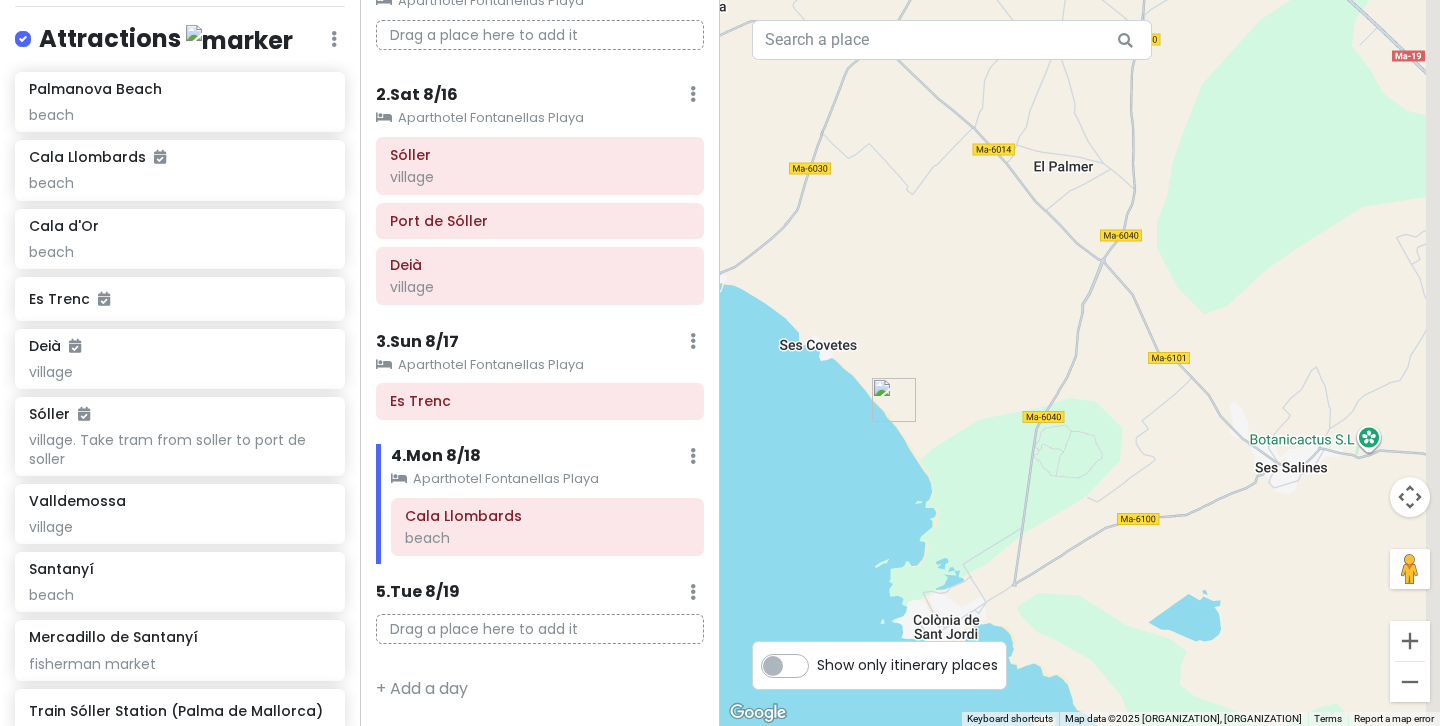 drag, startPoint x: 1128, startPoint y: 532, endPoint x: 984, endPoint y: 451, distance: 165.21803 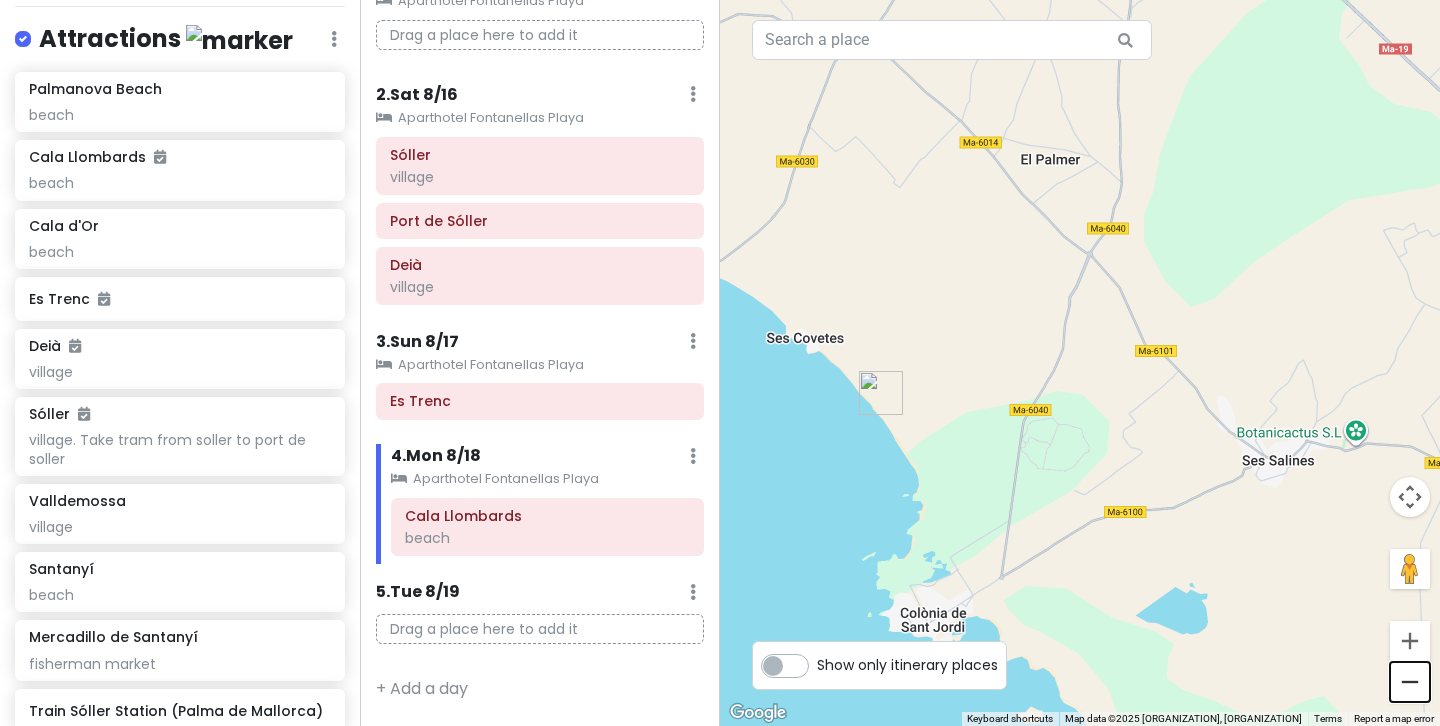 click at bounding box center [1410, 682] 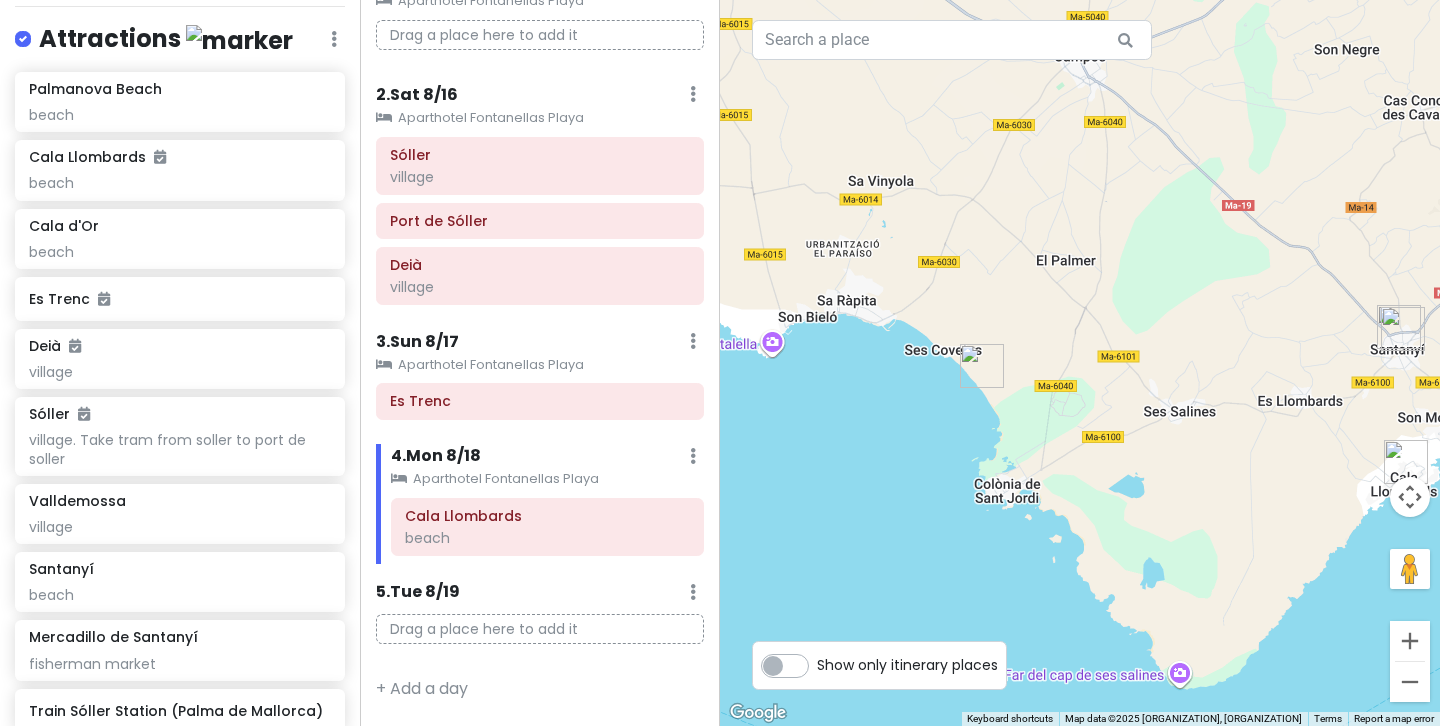 drag, startPoint x: 1231, startPoint y: 613, endPoint x: 1031, endPoint y: 615, distance: 200.01 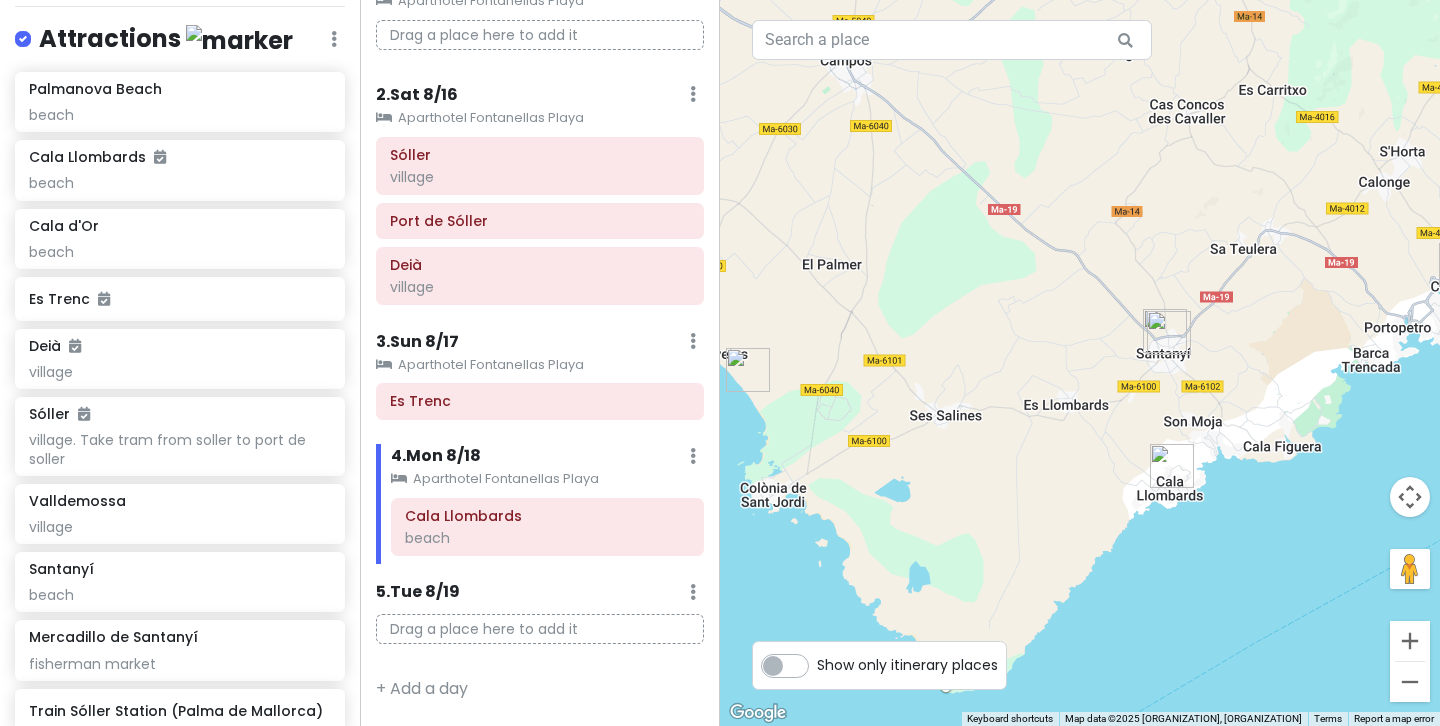 drag, startPoint x: 1132, startPoint y: 554, endPoint x: 1044, endPoint y: 577, distance: 90.95603 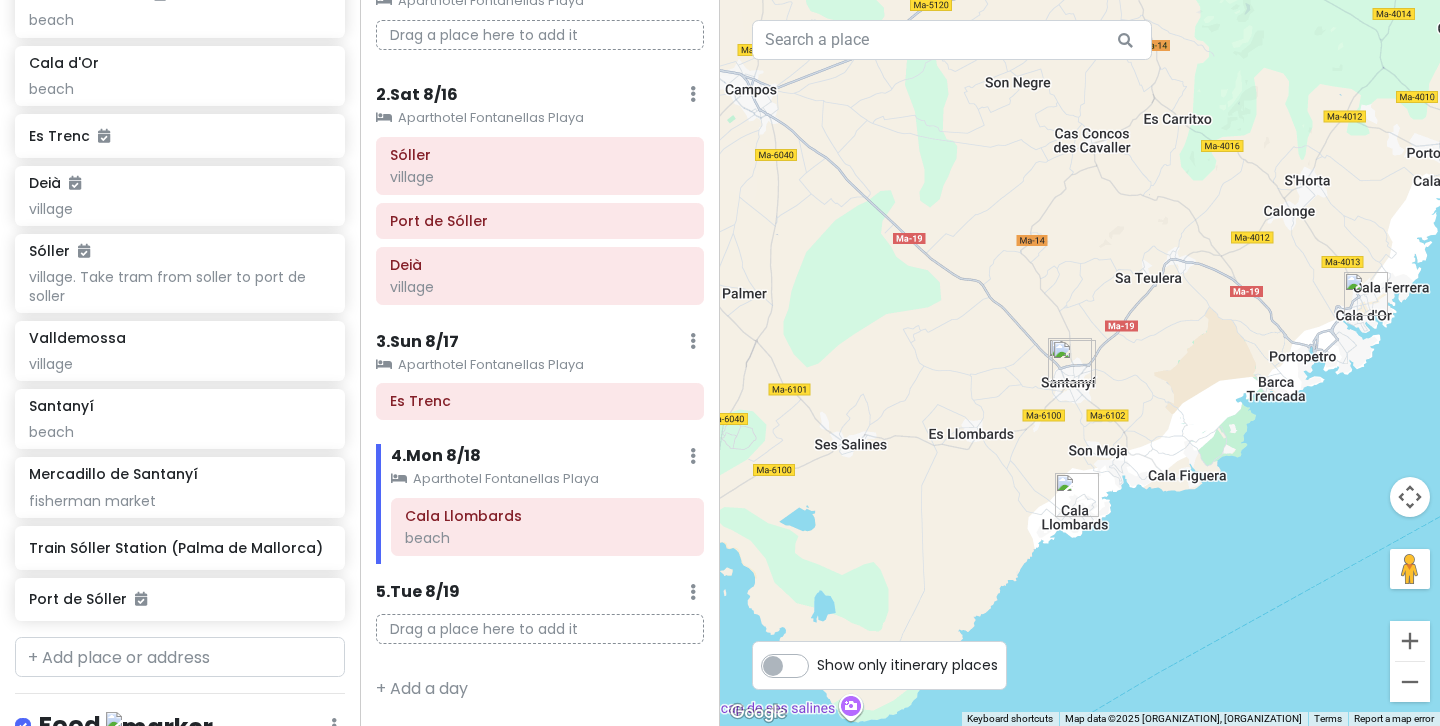 scroll, scrollTop: 491, scrollLeft: 0, axis: vertical 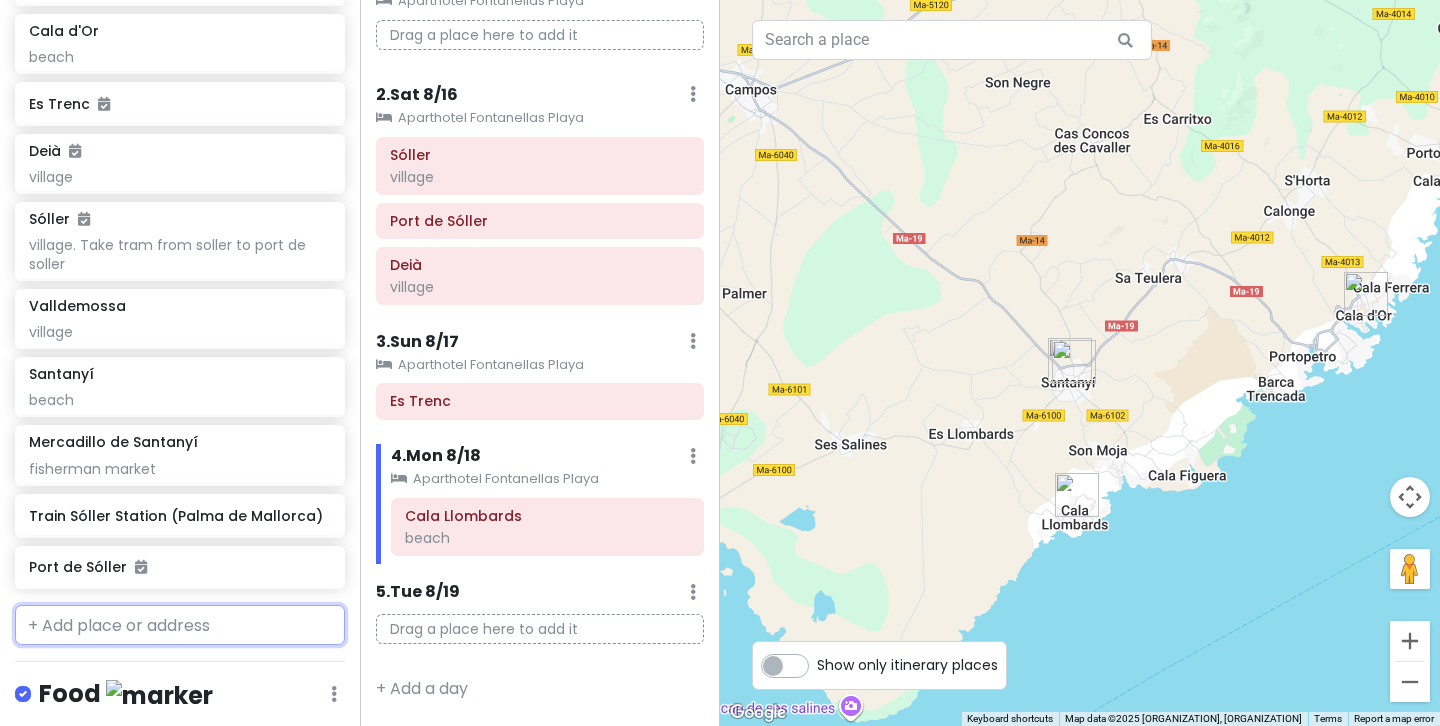 click at bounding box center [180, 625] 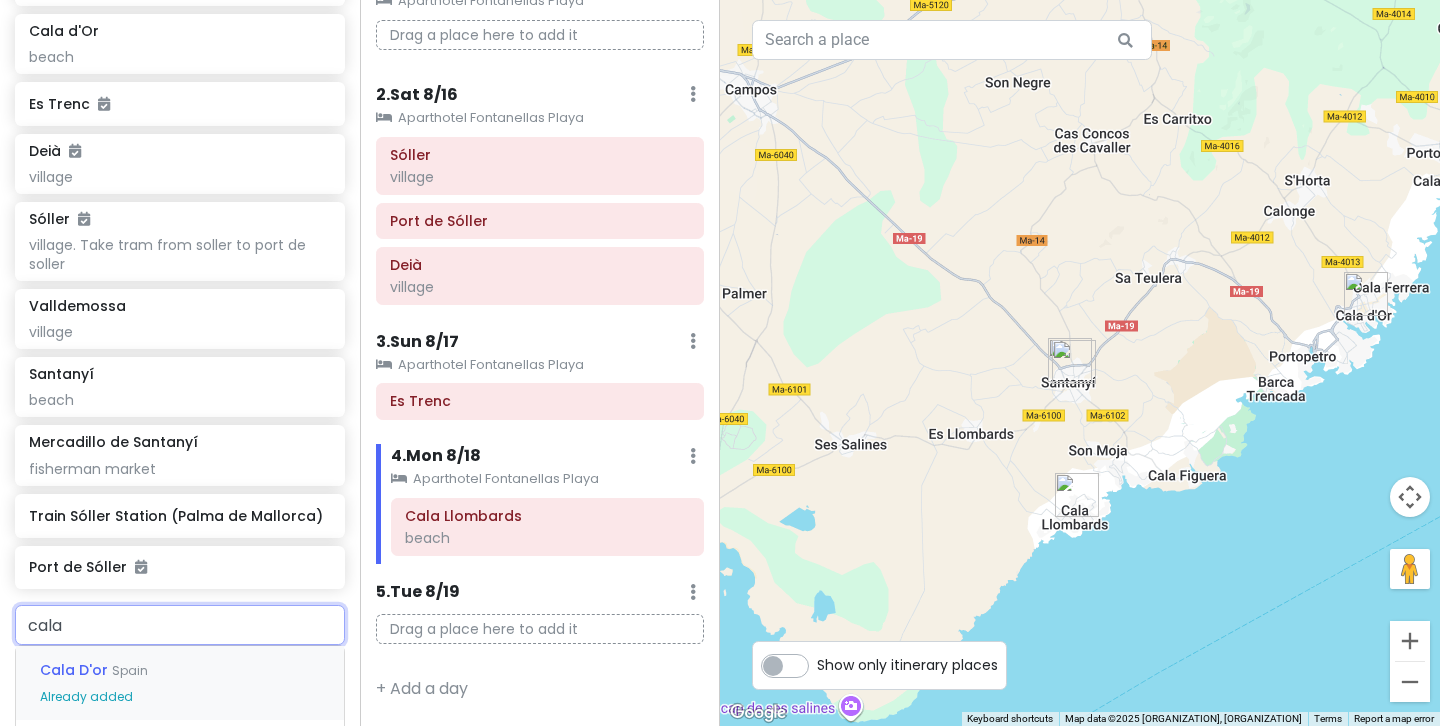 type on "cala s" 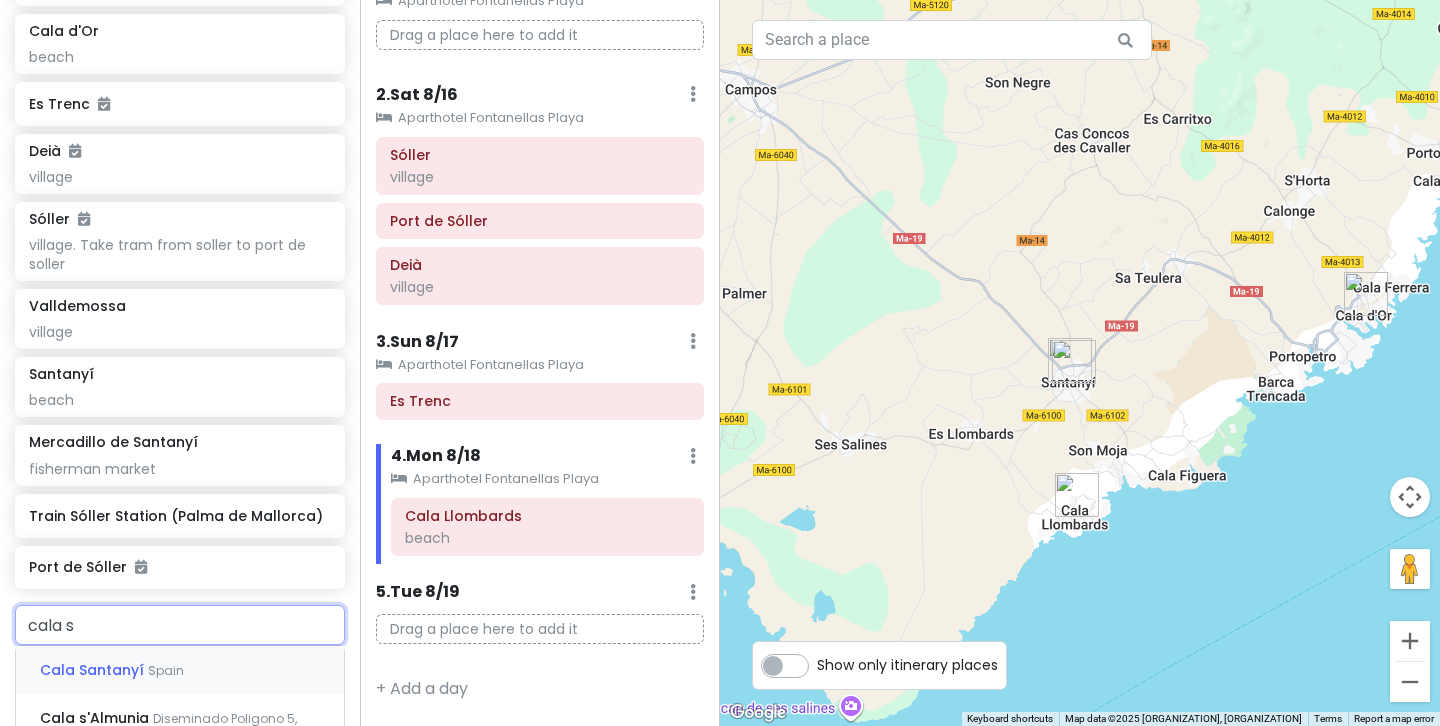 click on "[CITY] [COUNTRY]" at bounding box center [180, 670] 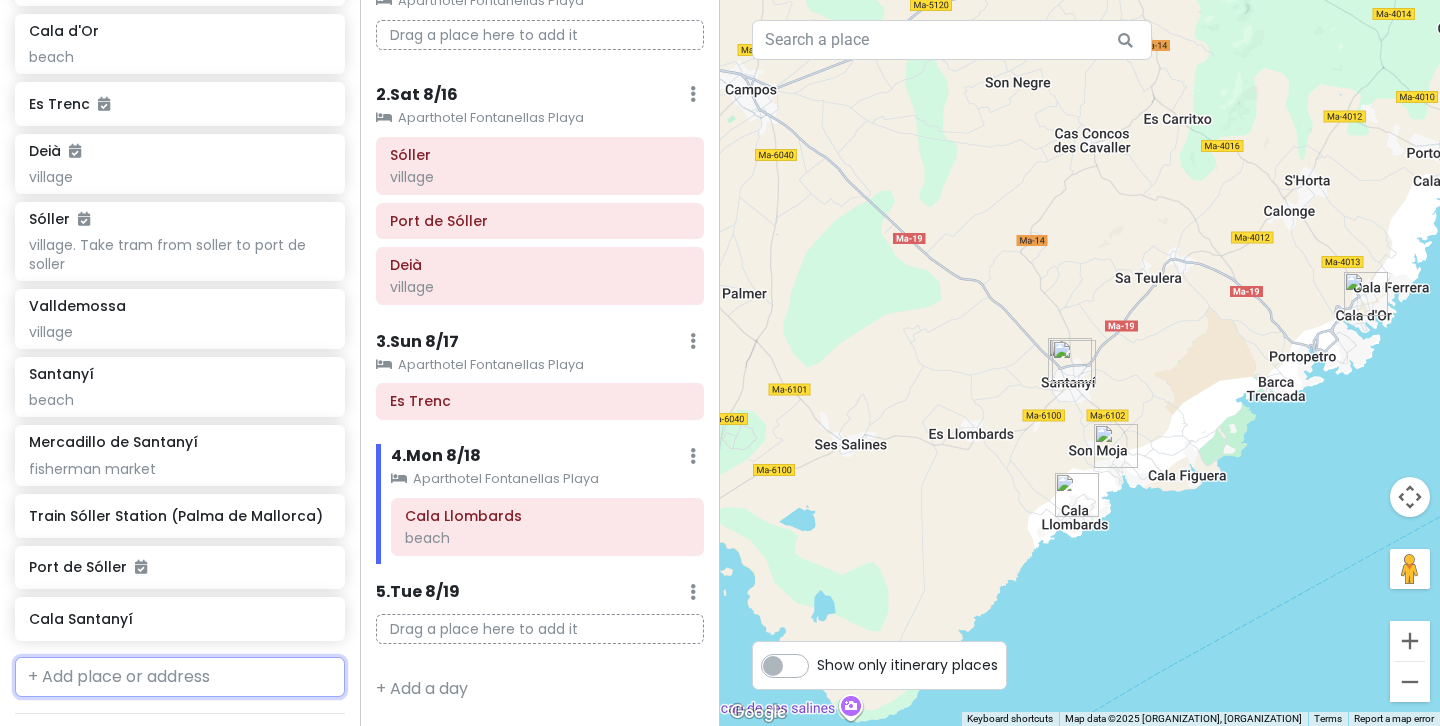 scroll, scrollTop: 542, scrollLeft: 0, axis: vertical 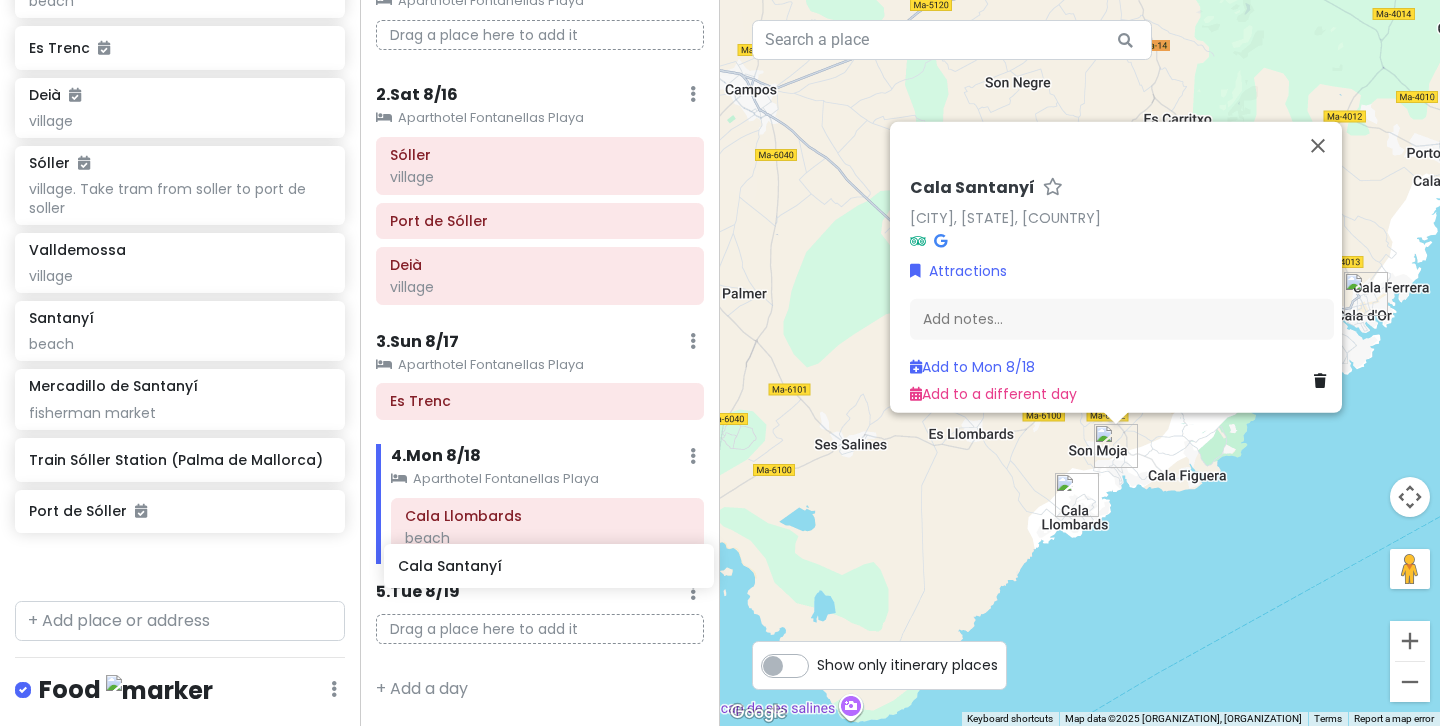 drag, startPoint x: 177, startPoint y: 579, endPoint x: 542, endPoint y: 577, distance: 365.0055 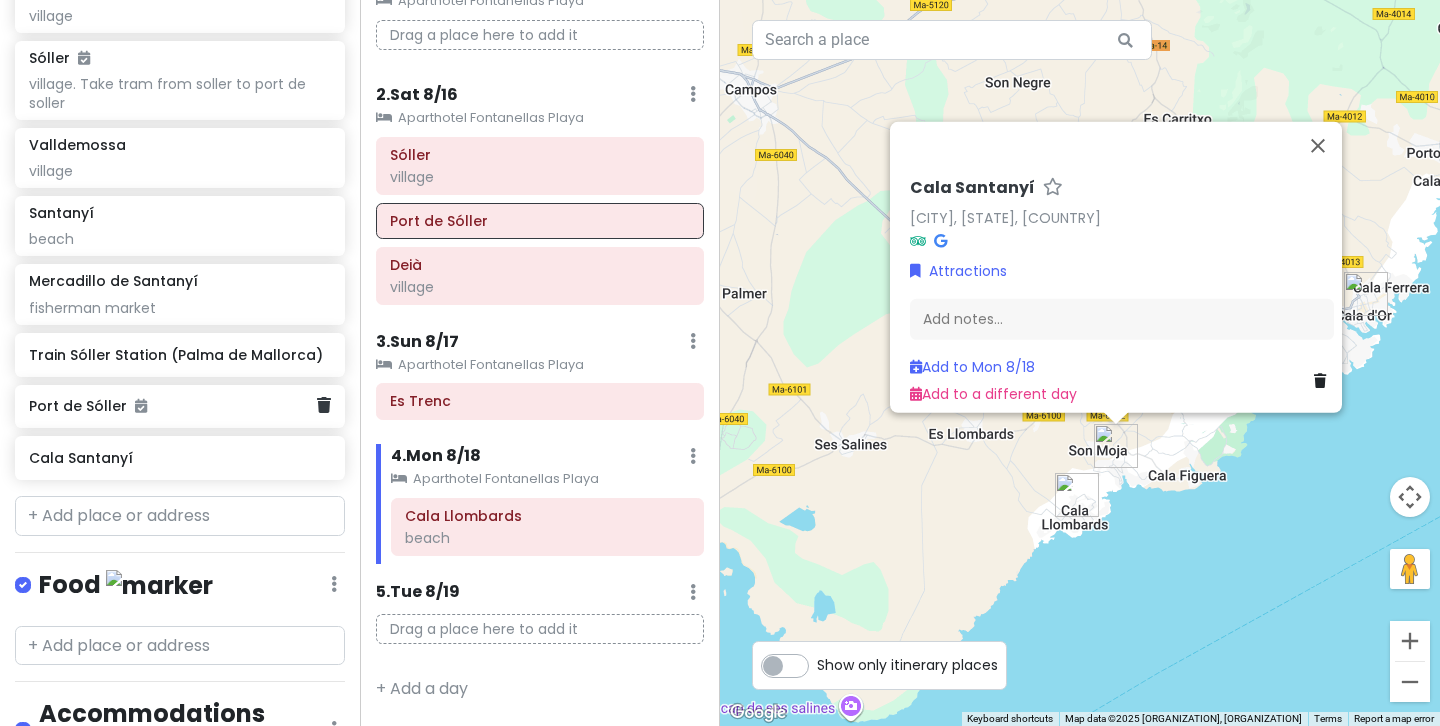 scroll, scrollTop: 656, scrollLeft: 0, axis: vertical 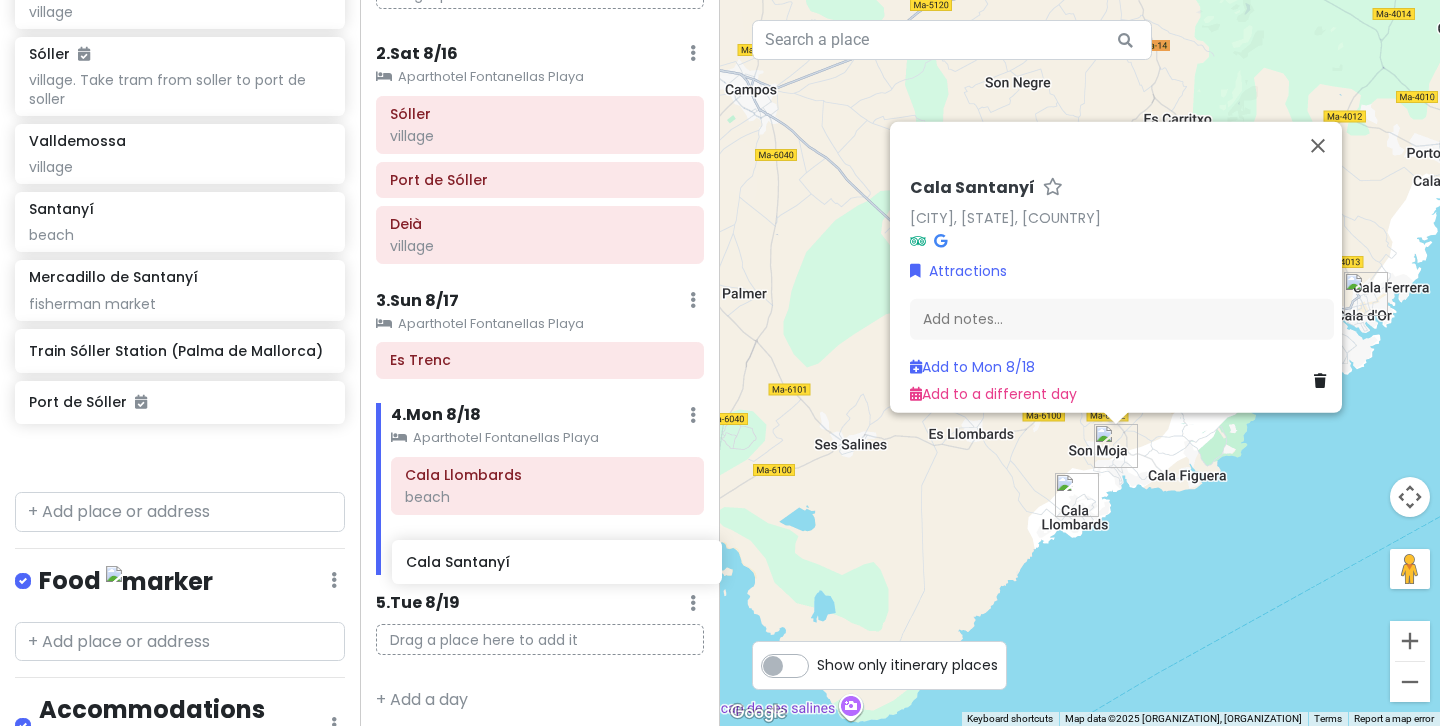 drag, startPoint x: 173, startPoint y: 451, endPoint x: 550, endPoint y: 560, distance: 392.44107 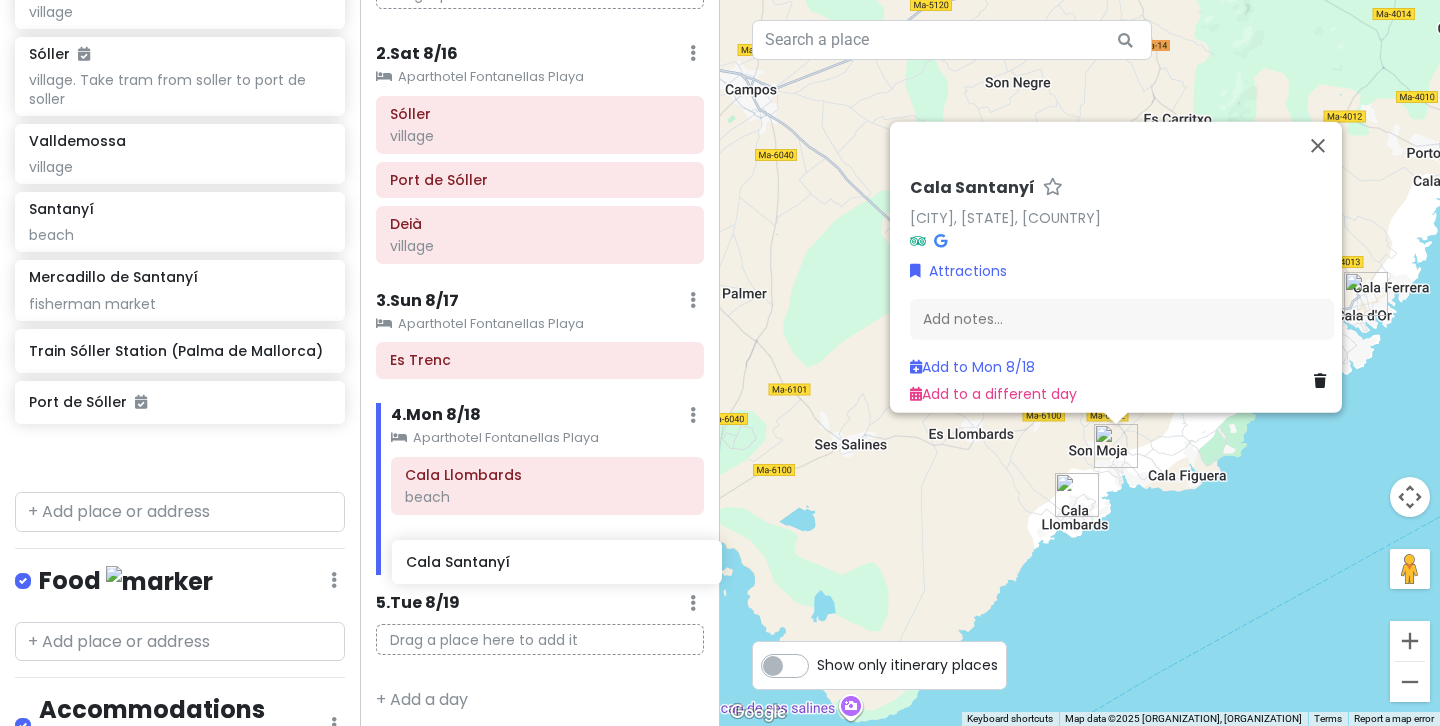 click on "mallorca Private Change Dates Make a Copy Delete Trip Go Pro ⚡️ Give Feedback 💡 Support Scout ☕️ Itinerary Share Publish Notes Add notes... Attractions Edit Reorder Delete List Palmanova Beach beach Cala Llombards beach Cala d'Or beach Es Trenc Deià village Sóller village. Take tram from [CITY] to [CITY] Valldemossa village Santanyí beach Mercadillo de Santanyí fisherman market Train Sóller Station (Palma de Mallorca) Port de Sóller Cala Santanyí Food Edit Reorder Delete List Accommodations Edit Reorder Delete List Find hotels on Booking.com Aparthotel Fontanellas Playa place to stay + Add a section Itinerary × 1 . Fri 8/15 Edit Day Notes Clear Lodging Delete Day Click to add day notes Aparthotel Fontanellas Playa Drag a place here to add it 2 . Sat 8/16 Add Day Notes Clear Lodging Delete Day Aparthotel Fontanellas Playa Sóller village Port de Sóller Deià village 3 . Sun 8/17 Add Day Notes Clear Lodging Delete Day Aparthotel Fontanellas Playa Es Trenc 4 ." at bounding box center (720, 363) 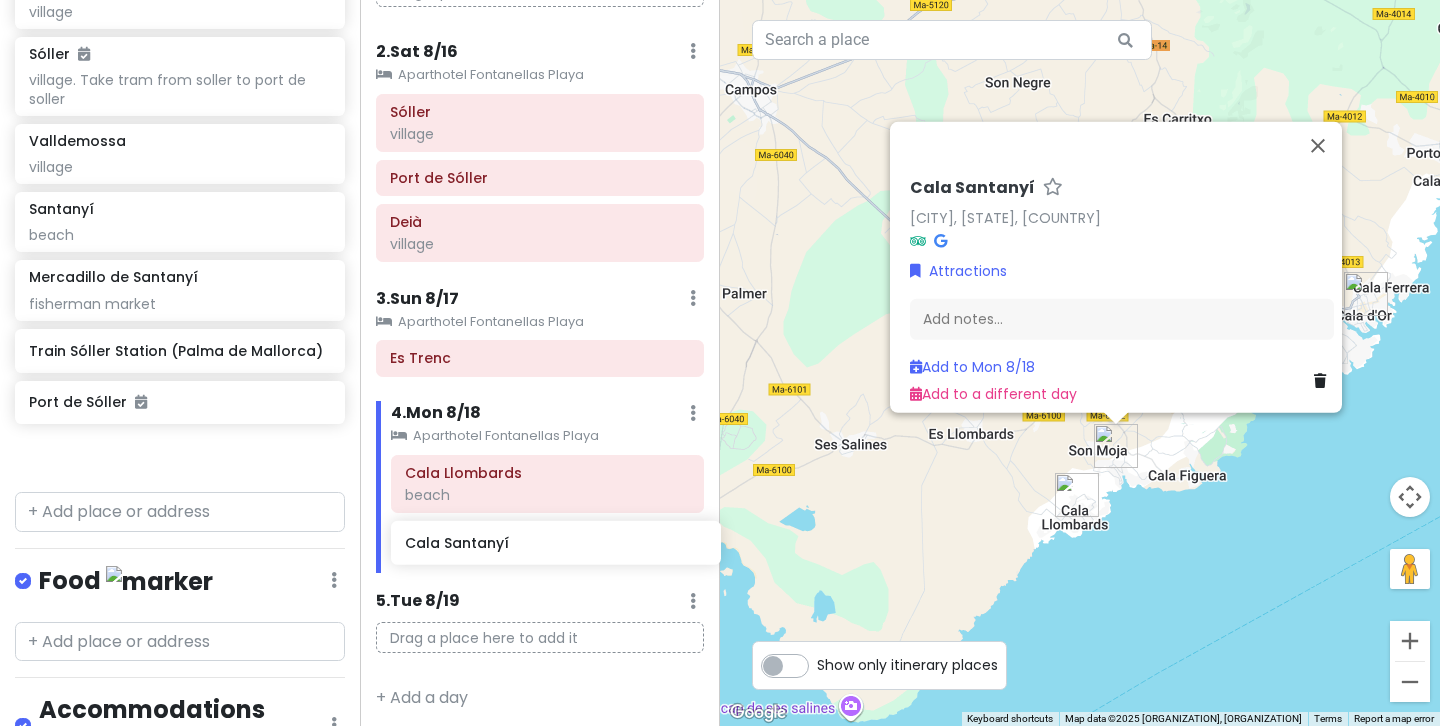 scroll, scrollTop: 177, scrollLeft: 0, axis: vertical 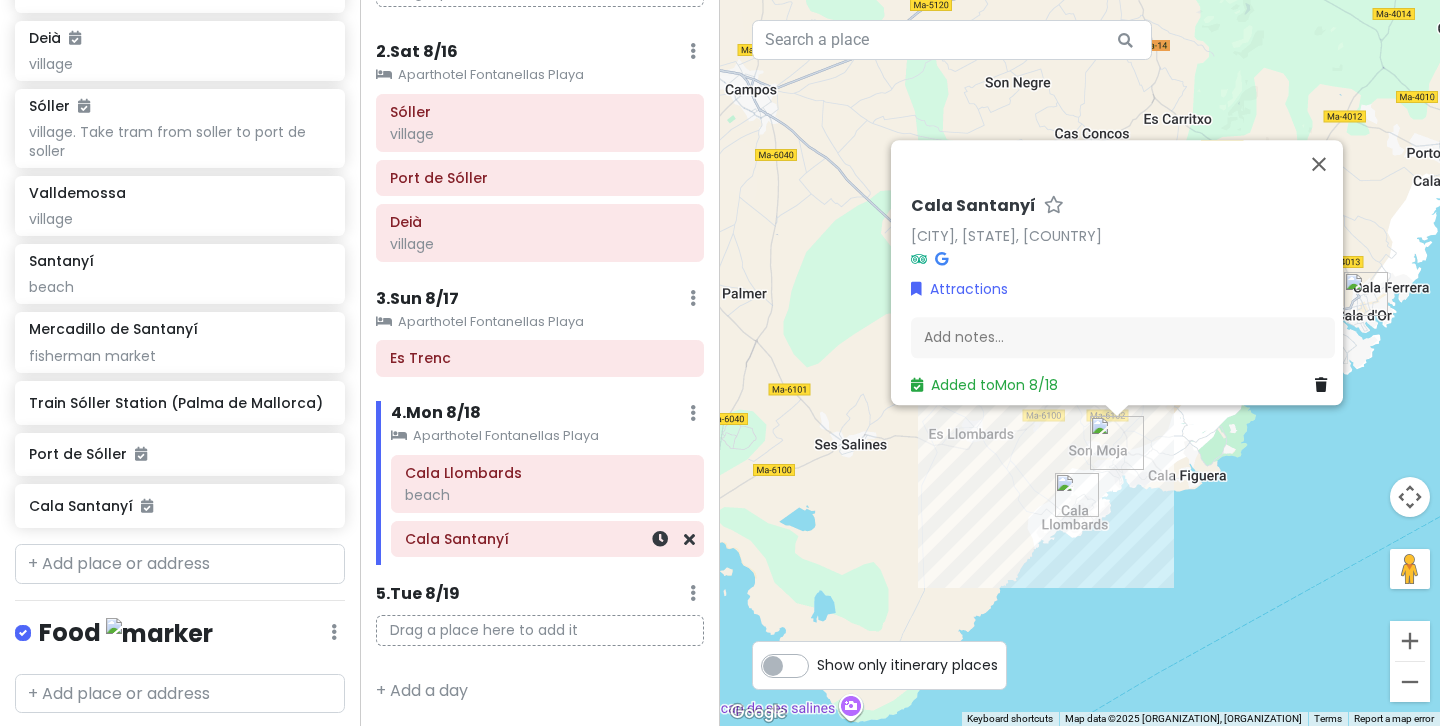 click on "Cala Santanyí" at bounding box center [547, 539] 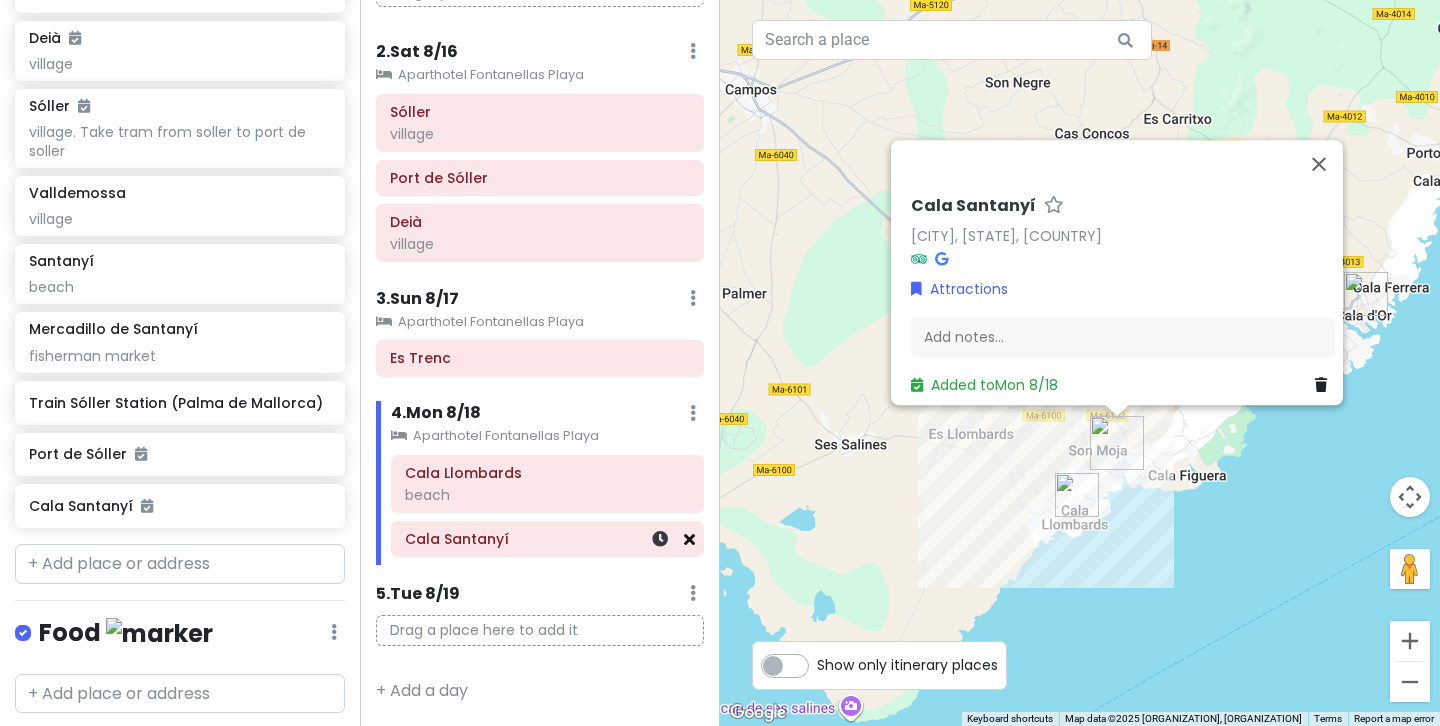 click at bounding box center [689, 539] 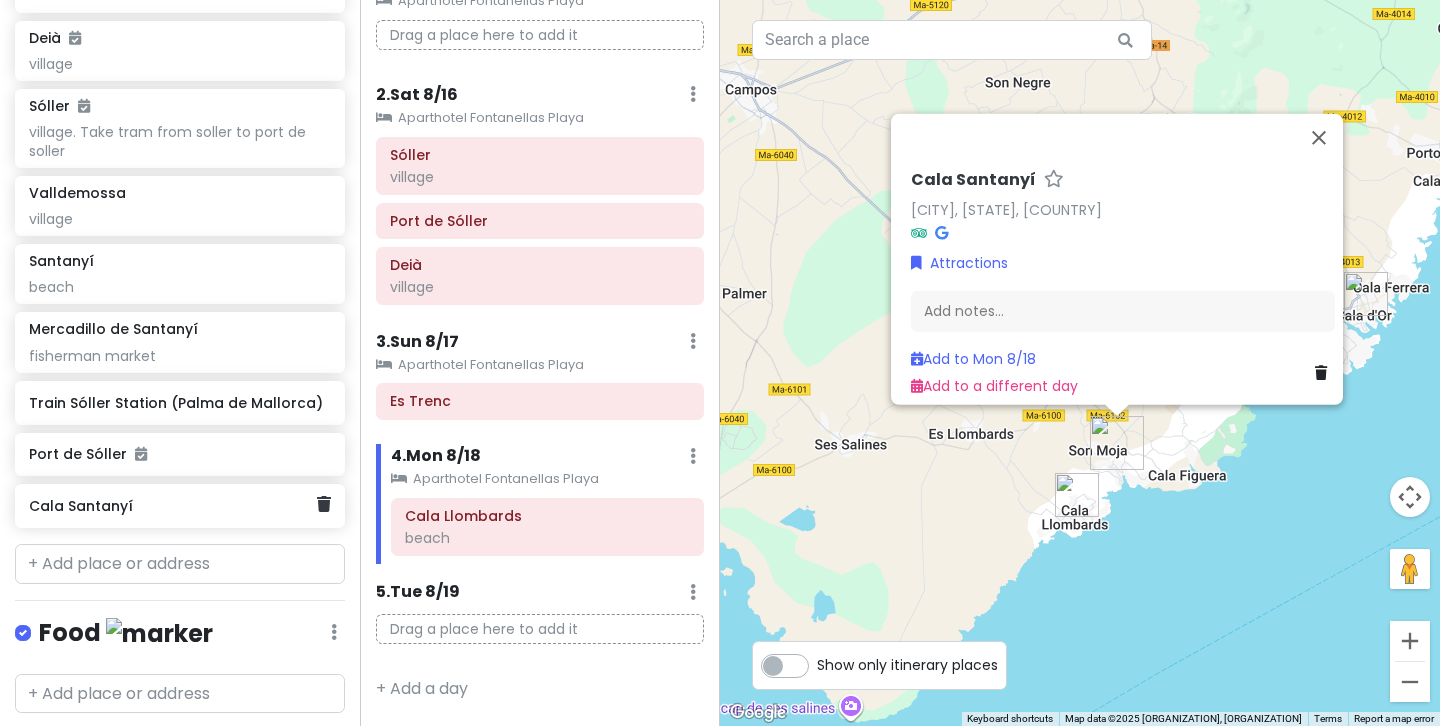 click on "Cala Santanyí" at bounding box center (172, 506) 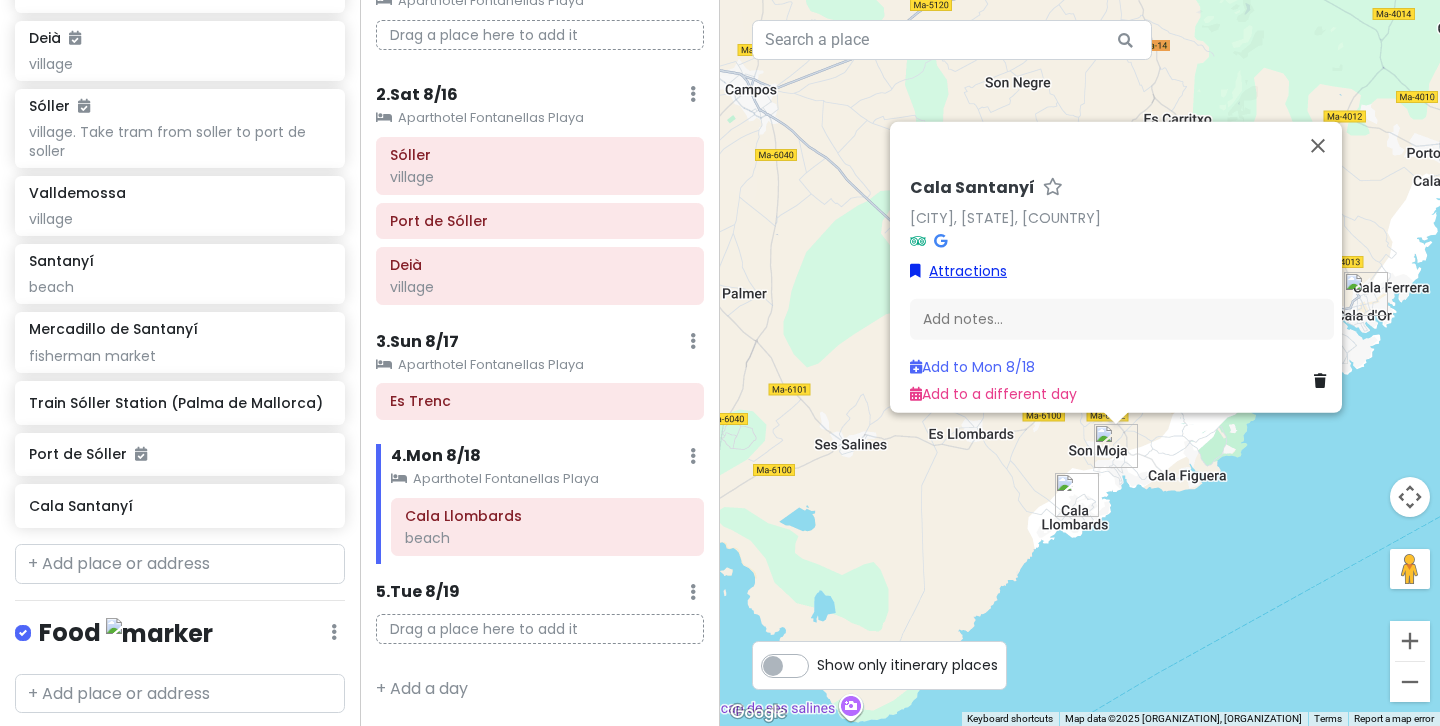 click on "Attractions" at bounding box center [958, 271] 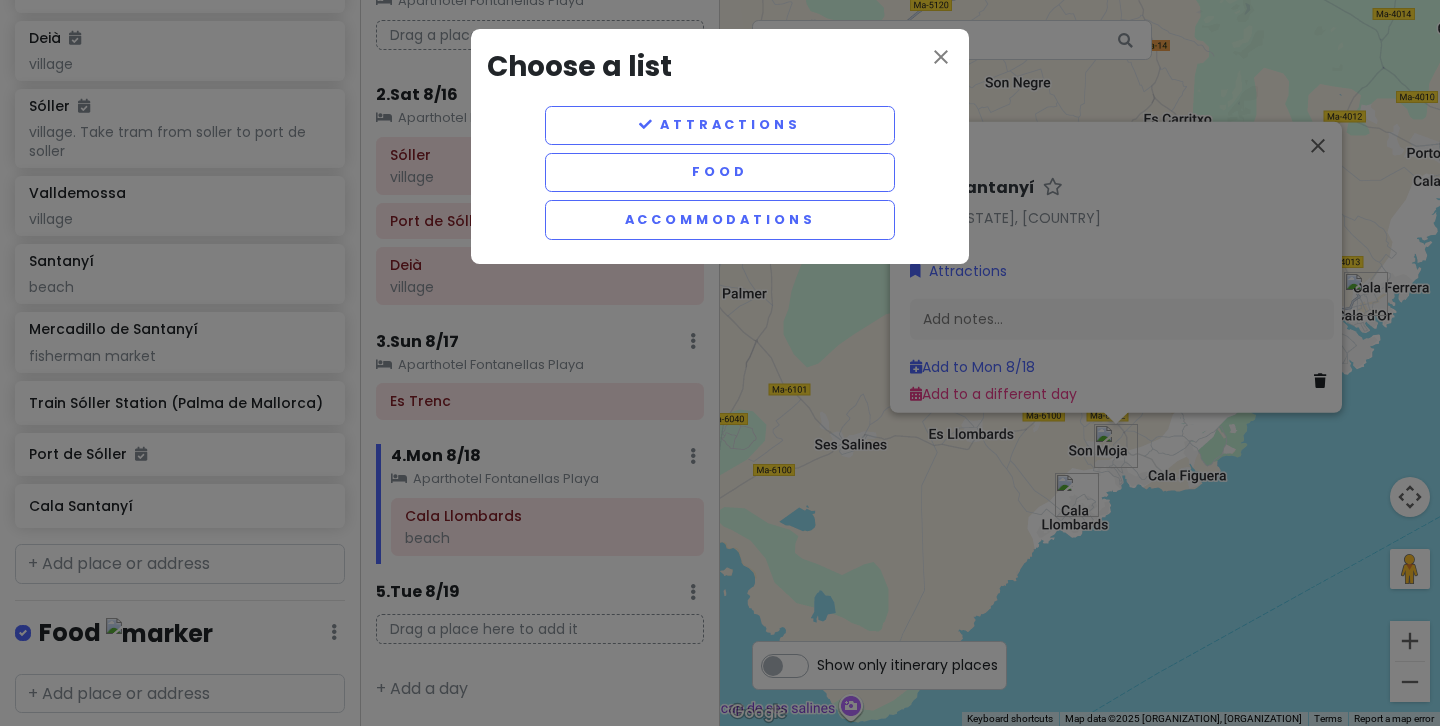 click on "close Choose a list Attractions Food Accommodations" at bounding box center [720, 146] 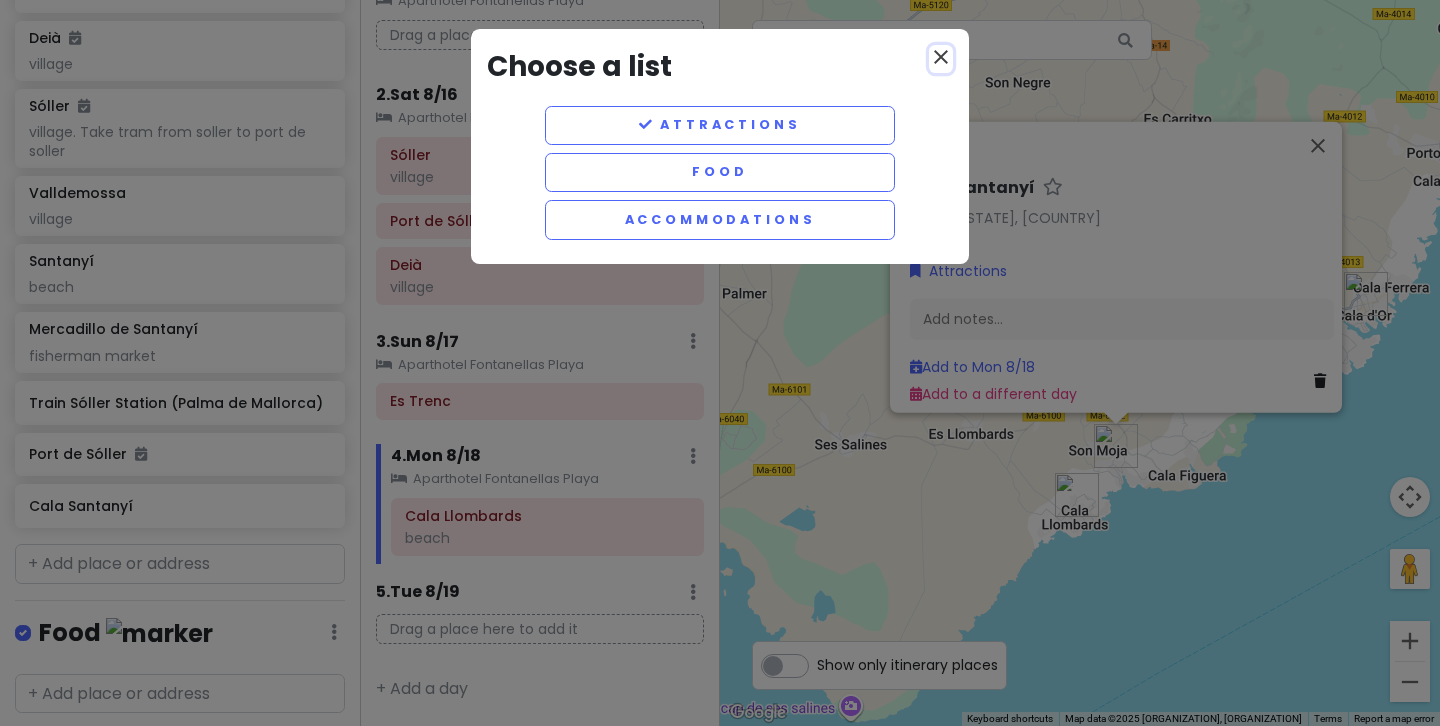 click on "close" at bounding box center [941, 57] 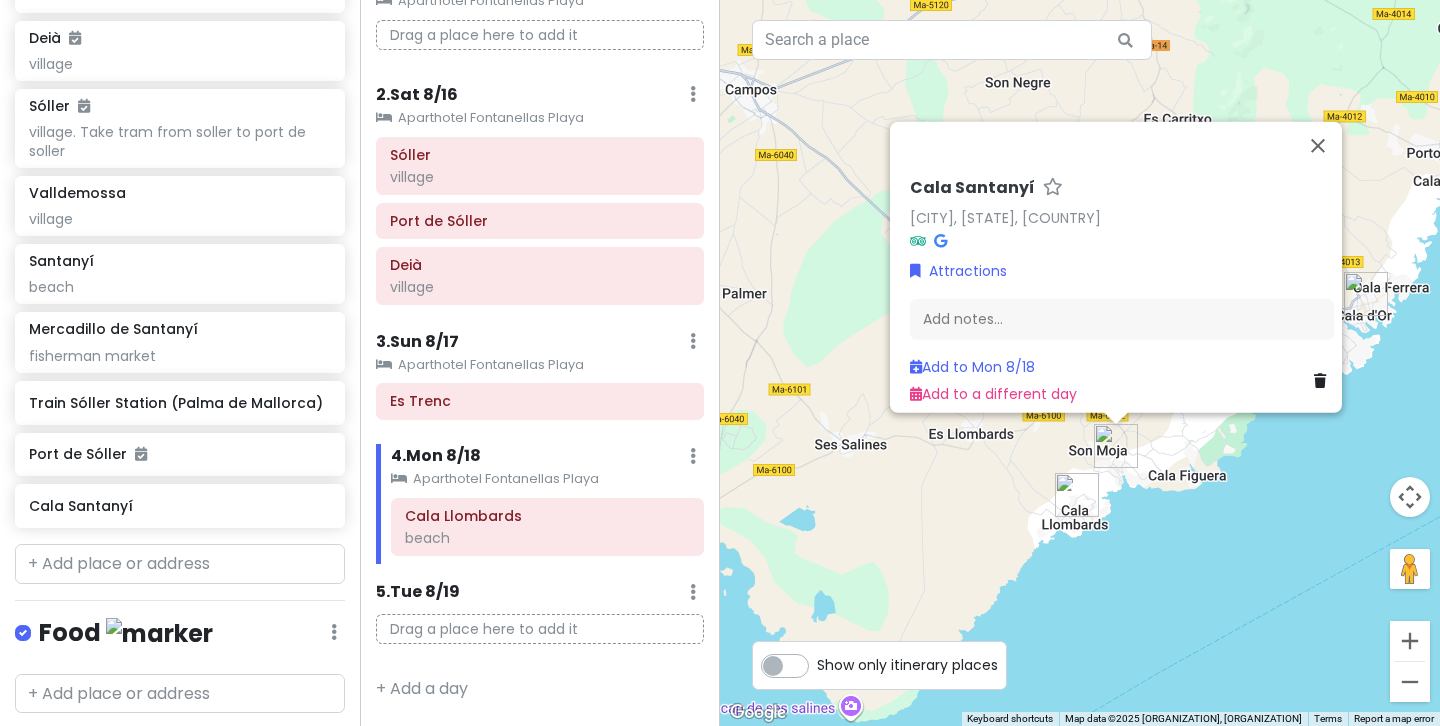 click at bounding box center (918, 240) 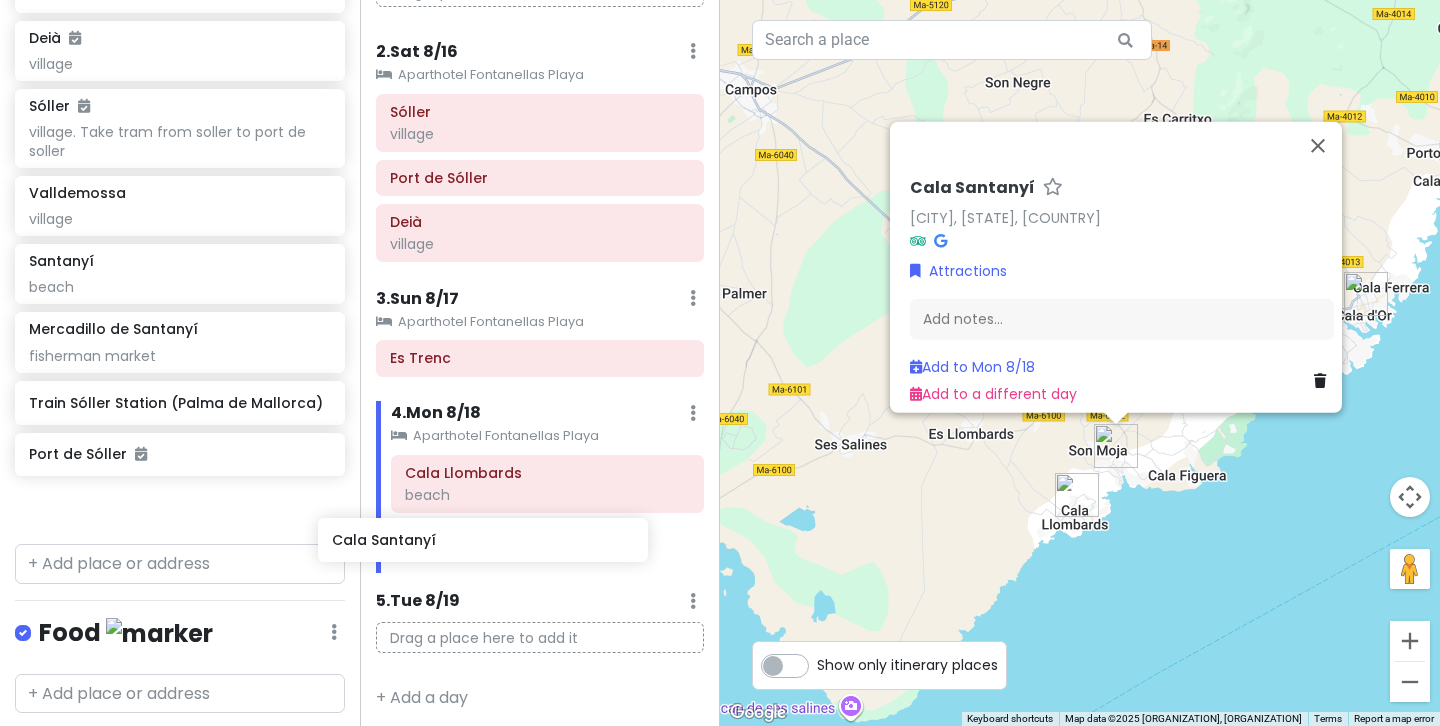 drag, startPoint x: 202, startPoint y: 512, endPoint x: 503, endPoint y: 543, distance: 302.59213 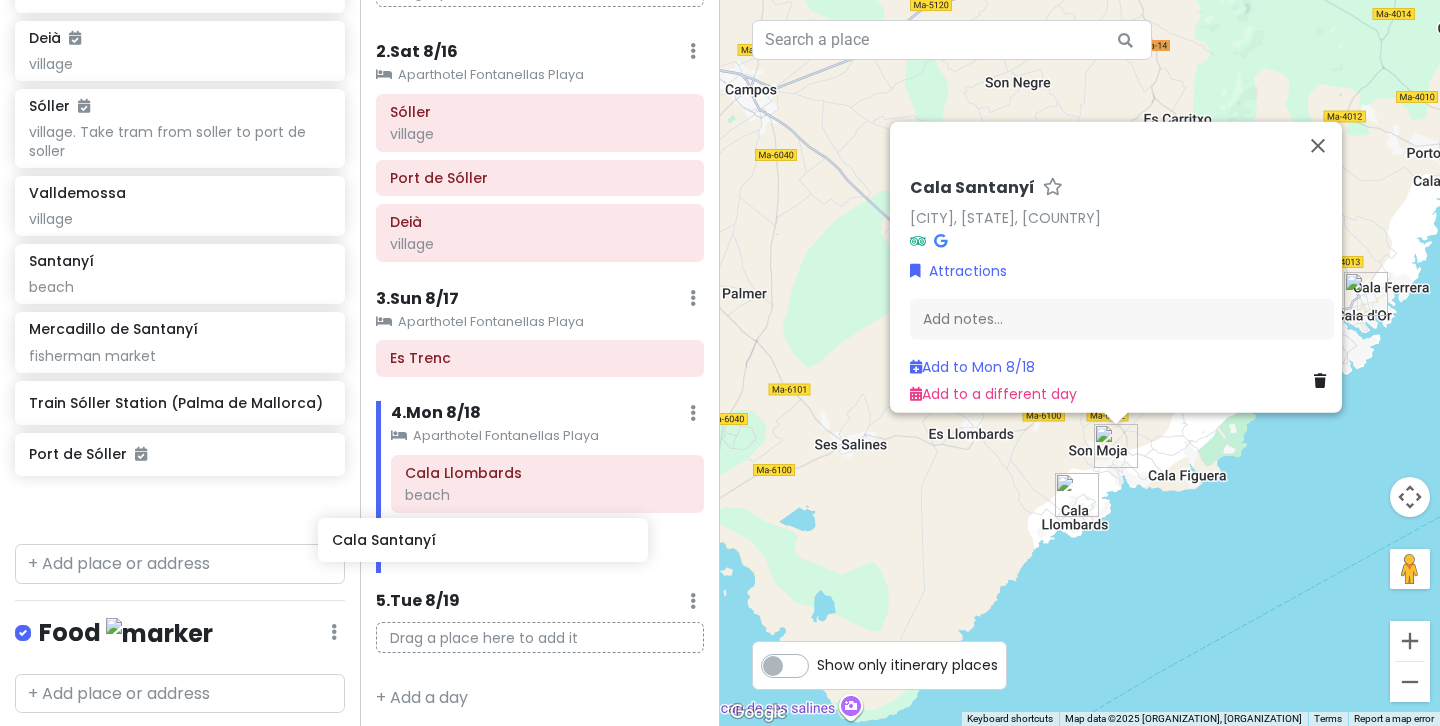 click on "mallorca Private Change Dates Make a Copy Delete Trip Go Pro ⚡️ Give Feedback 💡 Support Scout ☕️ Itinerary Share Publish Notes Add notes... Attractions Edit Reorder Delete List Palmanova Beach beach Cala Llombards beach Cala d'Or beach Es Trenc Deià village Sóller village. Take tram from [CITY] to [CITY] Valldemossa village Santanyí beach Mercadillo de Santanyí fisherman market Train Sóller Station (Palma de Mallorca) Port de Sóller Cala Santanyí Food Edit Reorder Delete List Accommodations Edit Reorder Delete List Find hotels on Booking.com Aparthotel Fontanellas Playa place to stay + Add a section Itinerary × 1 . Fri 8/15 Edit Day Notes Clear Lodging Delete Day Click to add day notes Aparthotel Fontanellas Playa Drag a place here to add it 2 . Sat 8/16 Add Day Notes Clear Lodging Delete Day Aparthotel Fontanellas Playa Sóller village Port de Sóller Deià village 3 . Sun 8/17 Add Day Notes Clear Lodging Delete Day Aparthotel Fontanellas Playa Es Trenc 4 ." at bounding box center (720, 363) 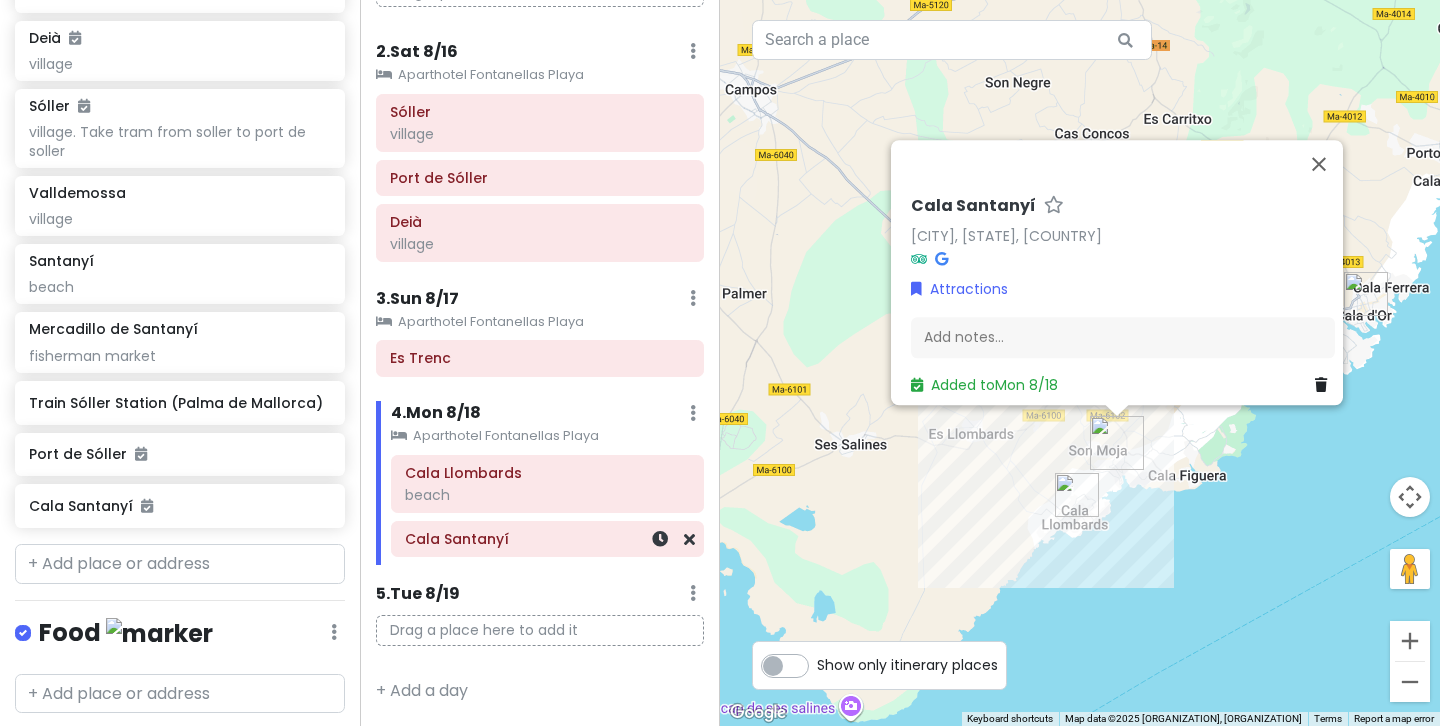scroll, scrollTop: 177, scrollLeft: 0, axis: vertical 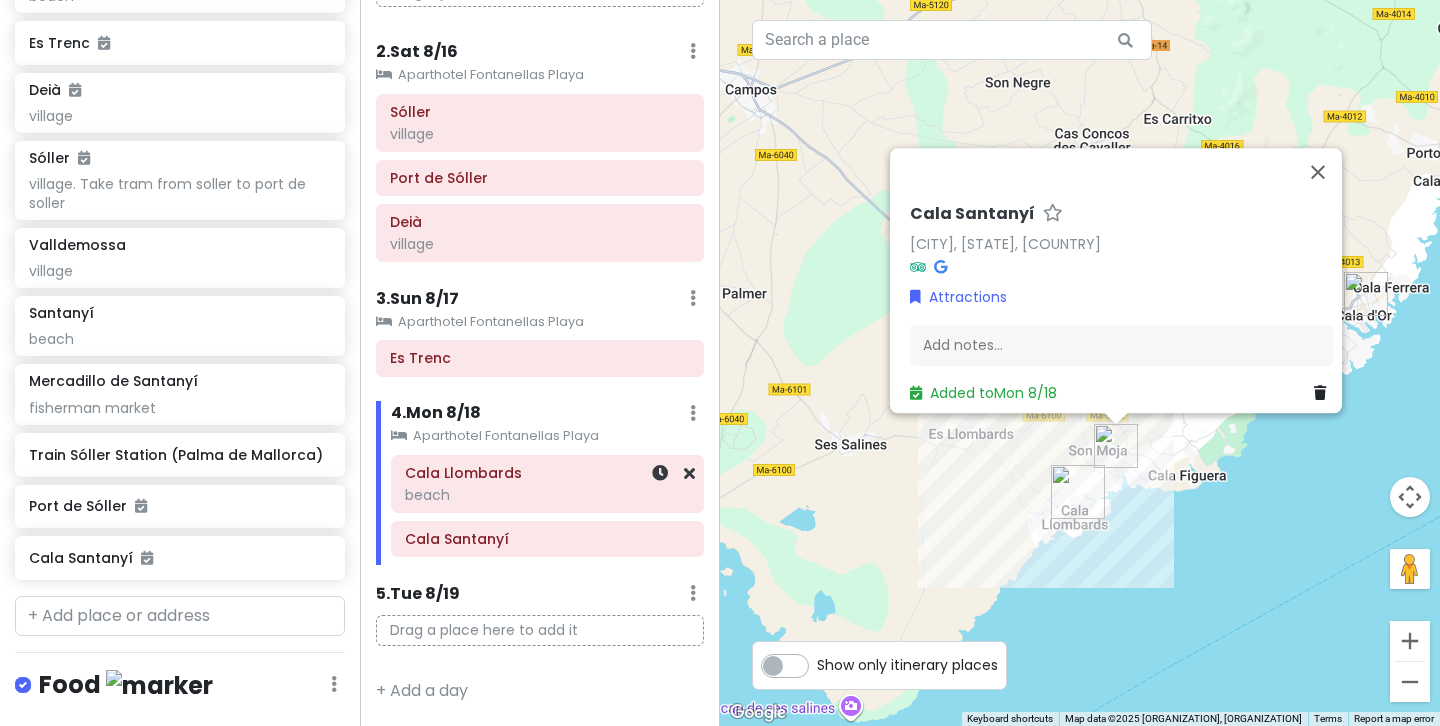 click on "beach" at bounding box center [540, 134] 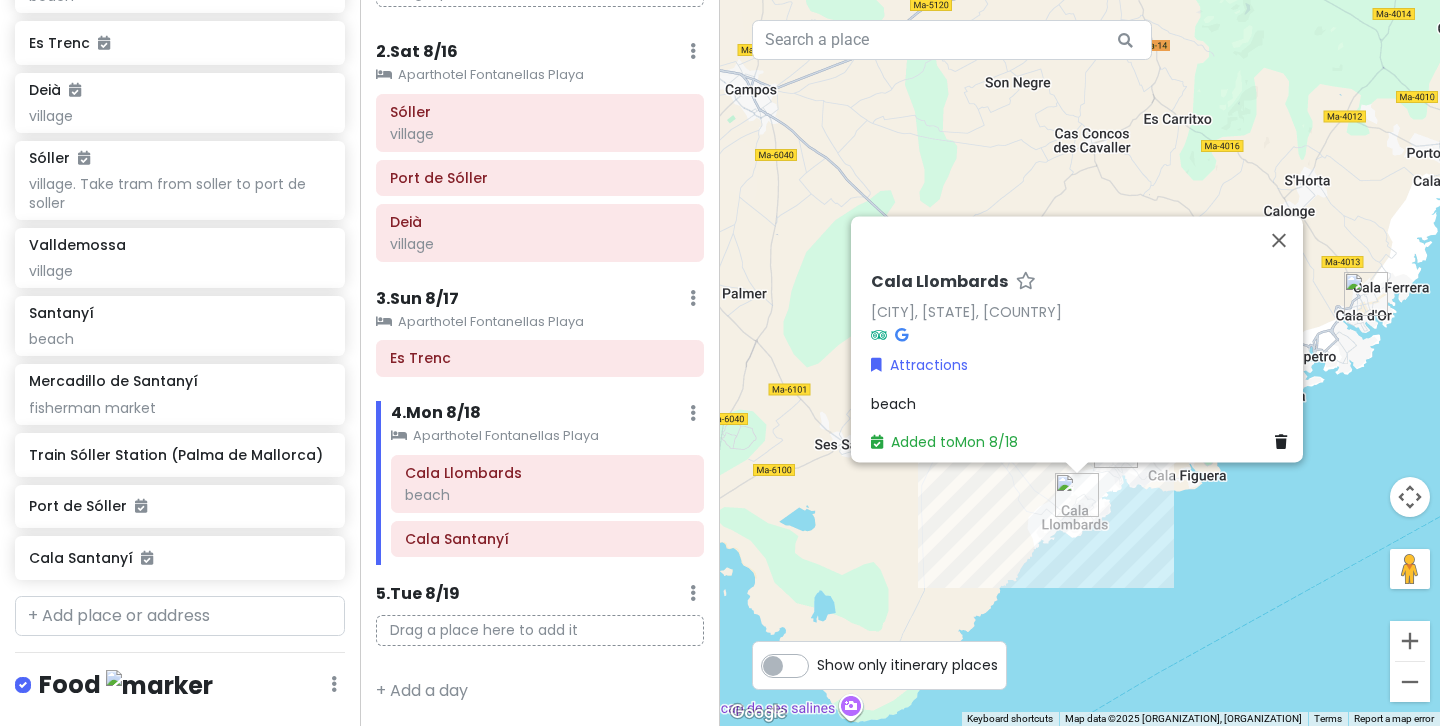 click at bounding box center (879, 335) 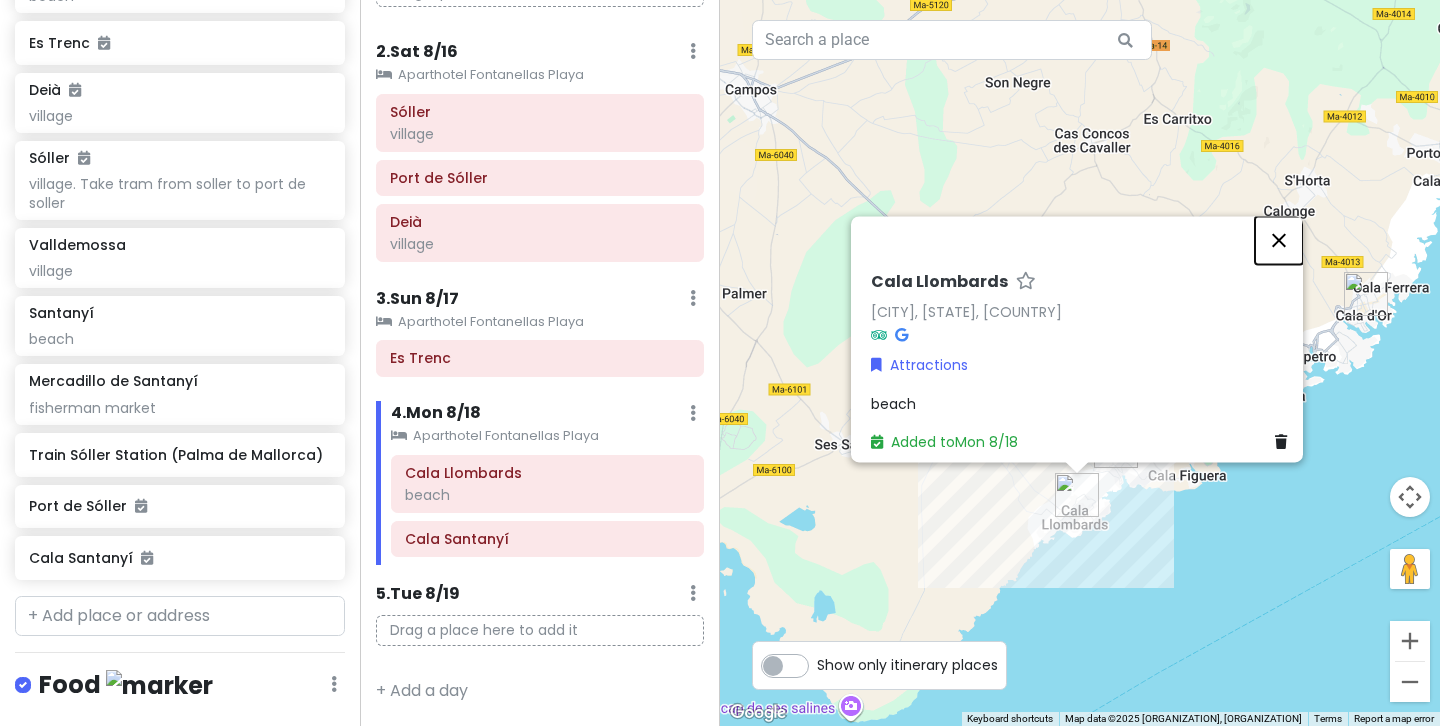 click at bounding box center (1279, 240) 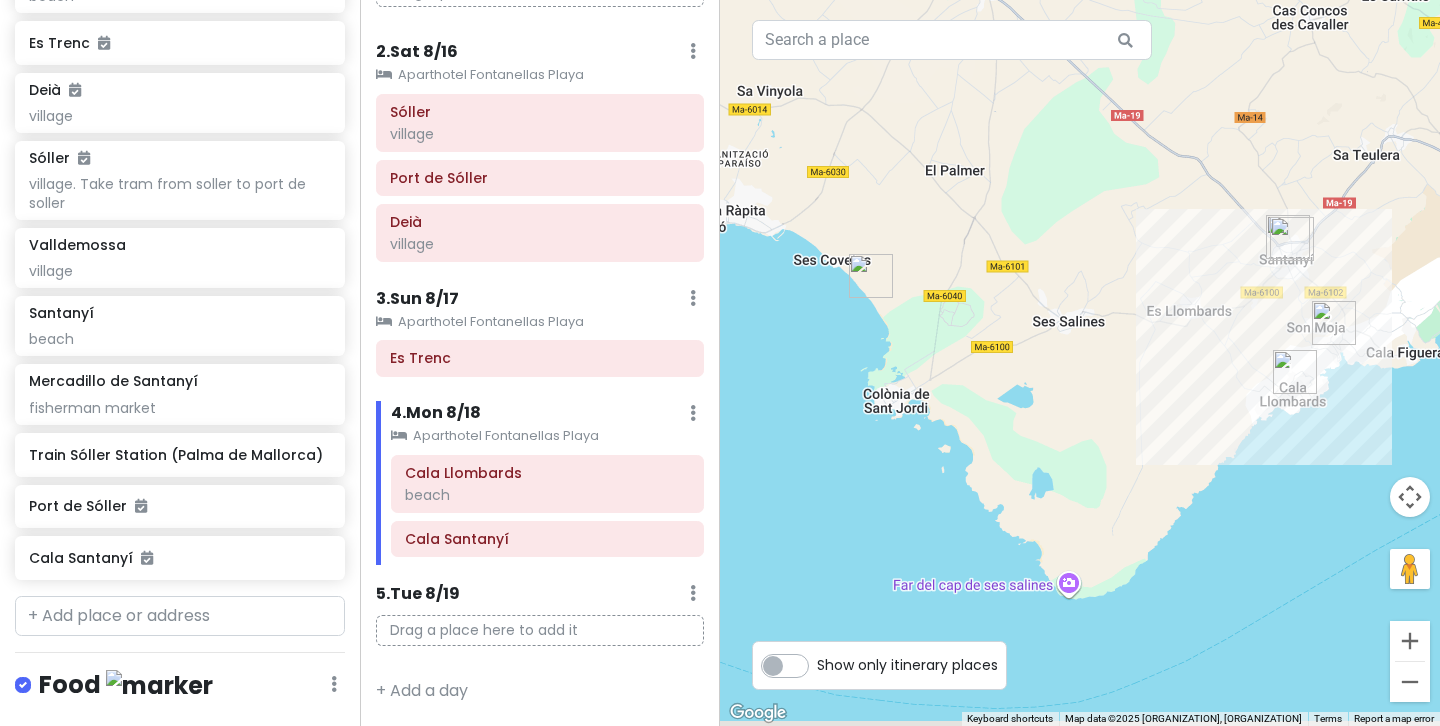 drag, startPoint x: 954, startPoint y: 506, endPoint x: 1237, endPoint y: 357, distance: 319.82806 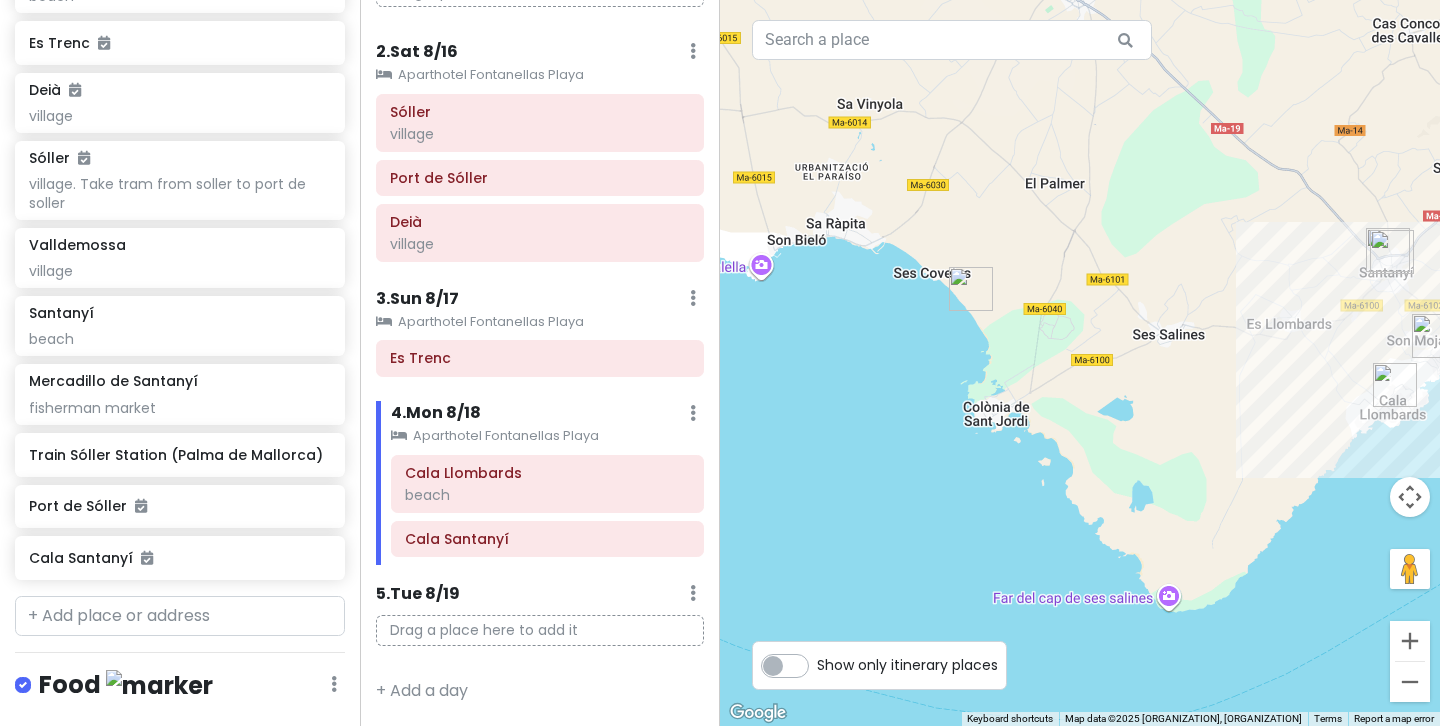 drag, startPoint x: 918, startPoint y: 288, endPoint x: 949, endPoint y: 328, distance: 50.606323 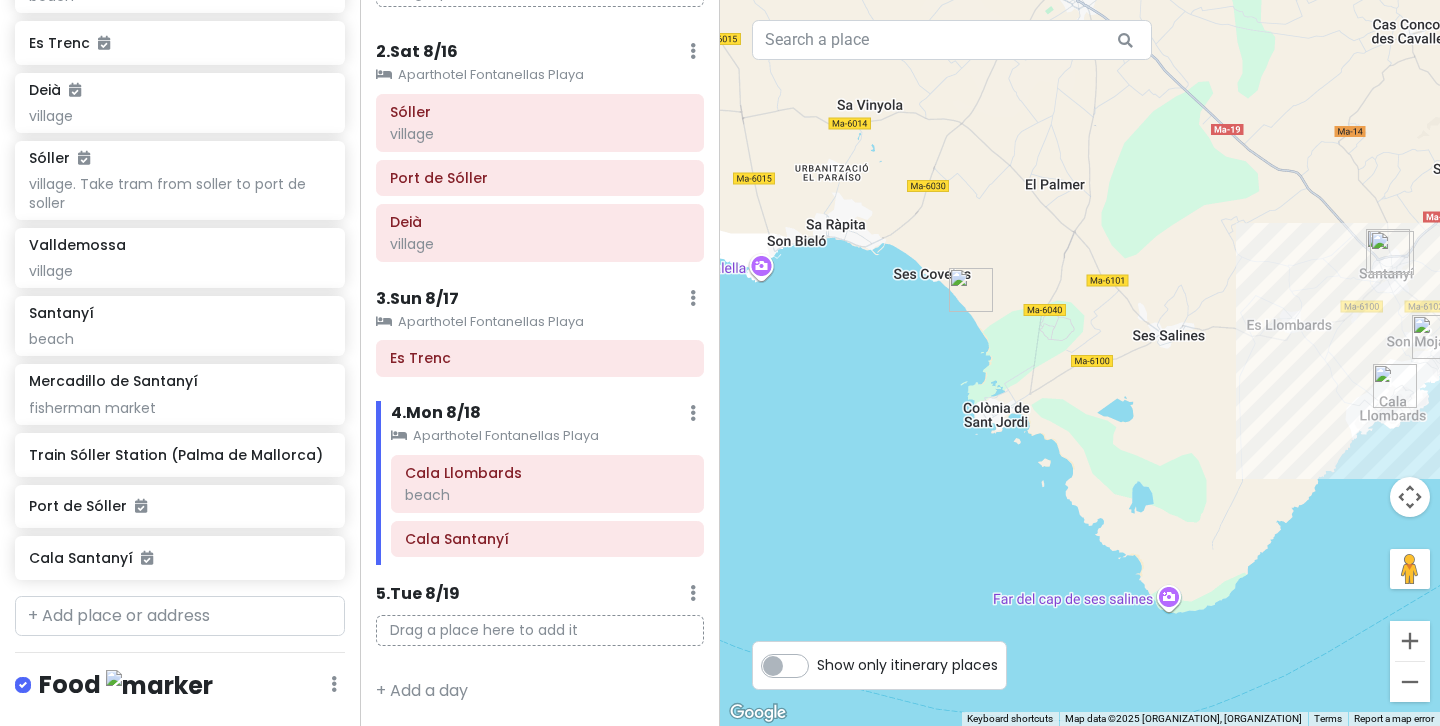 click at bounding box center (971, 290) 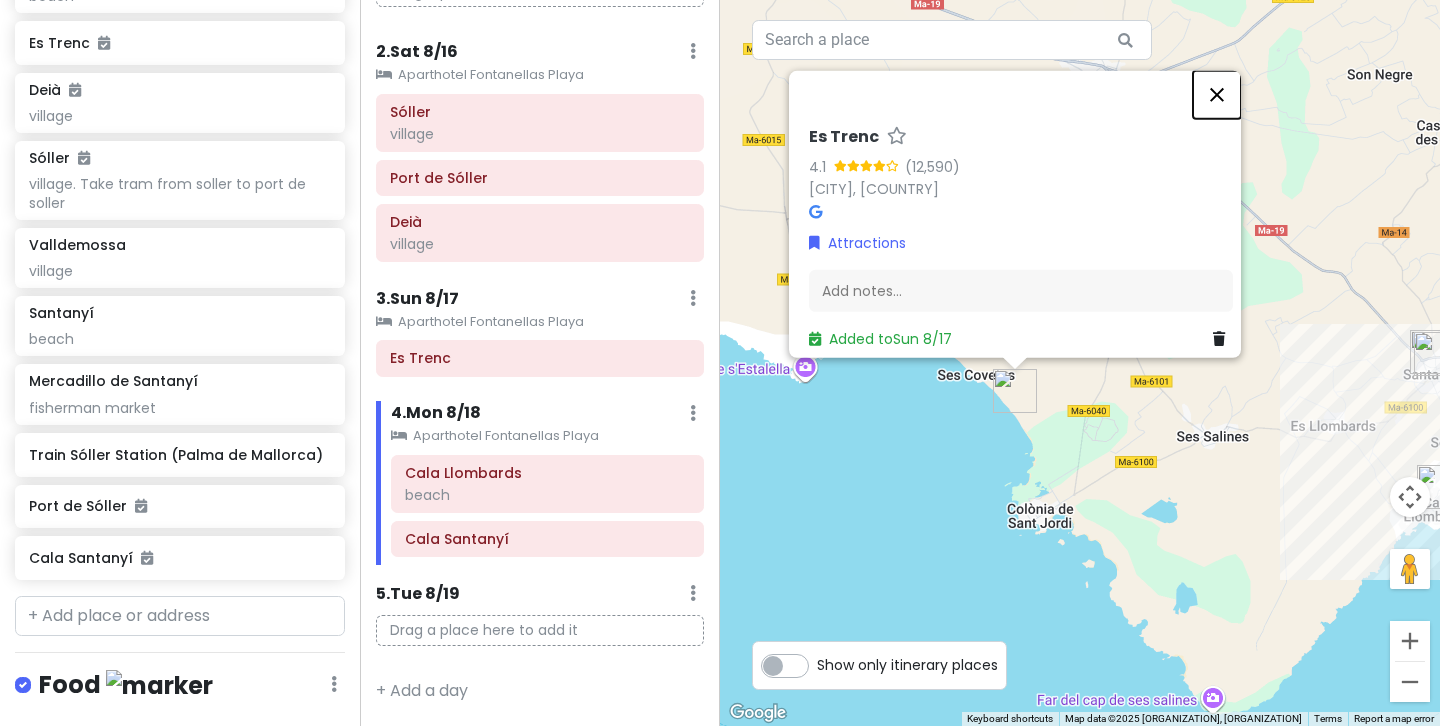 click at bounding box center (1217, 95) 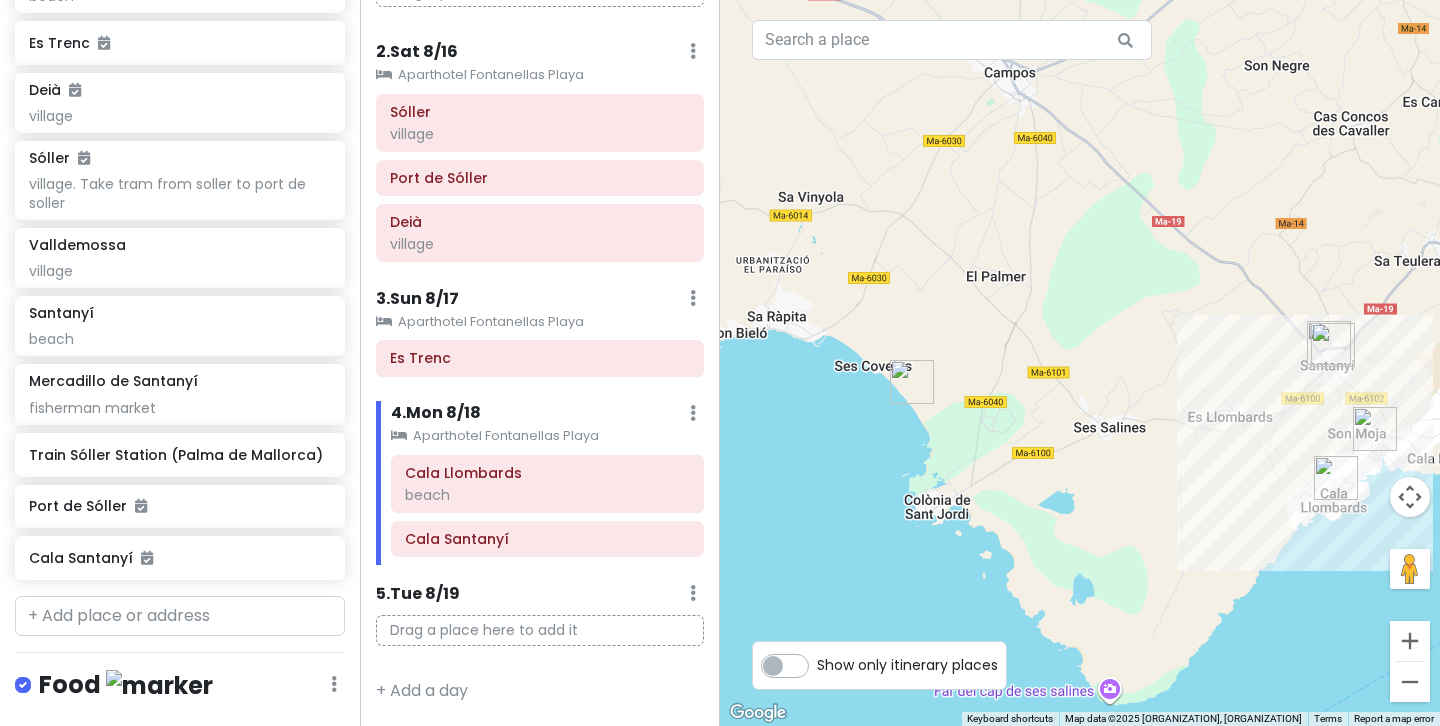 drag, startPoint x: 976, startPoint y: 447, endPoint x: 871, endPoint y: 438, distance: 105.38501 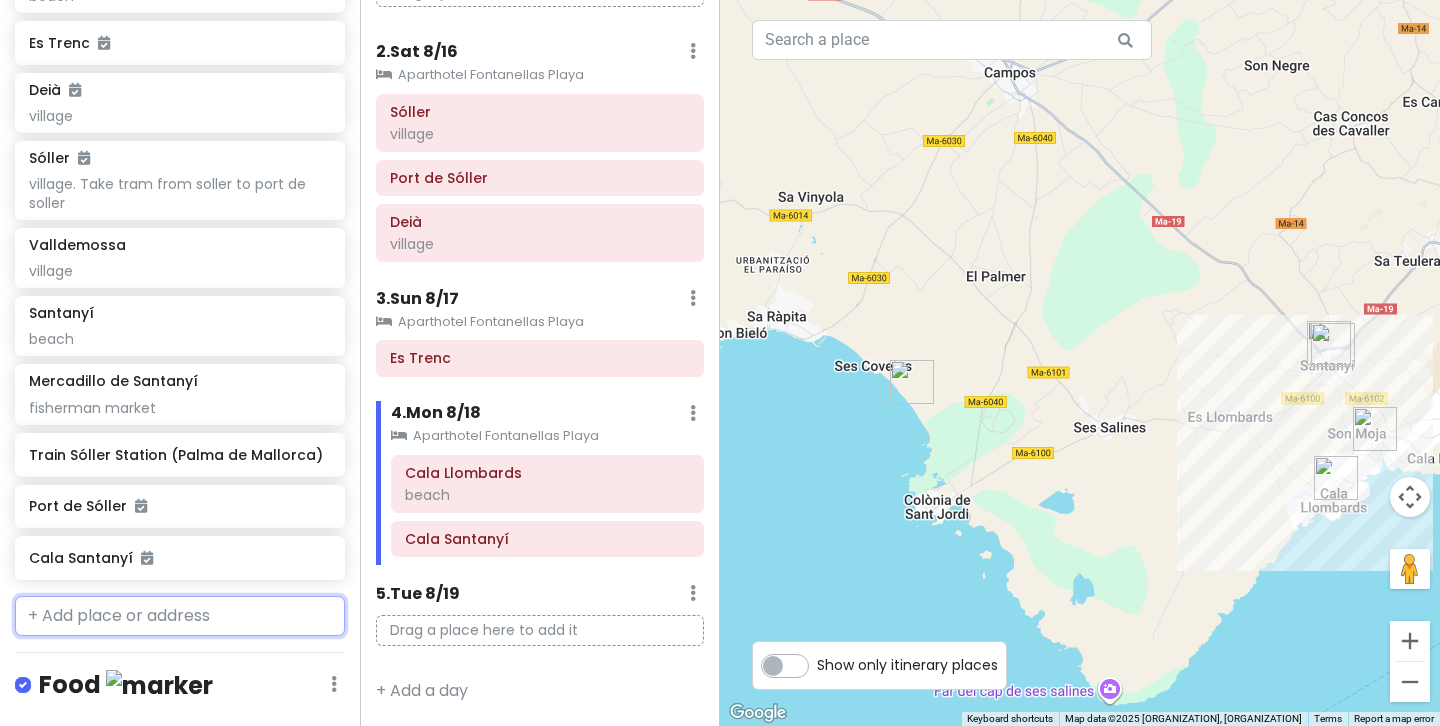 click at bounding box center (180, 616) 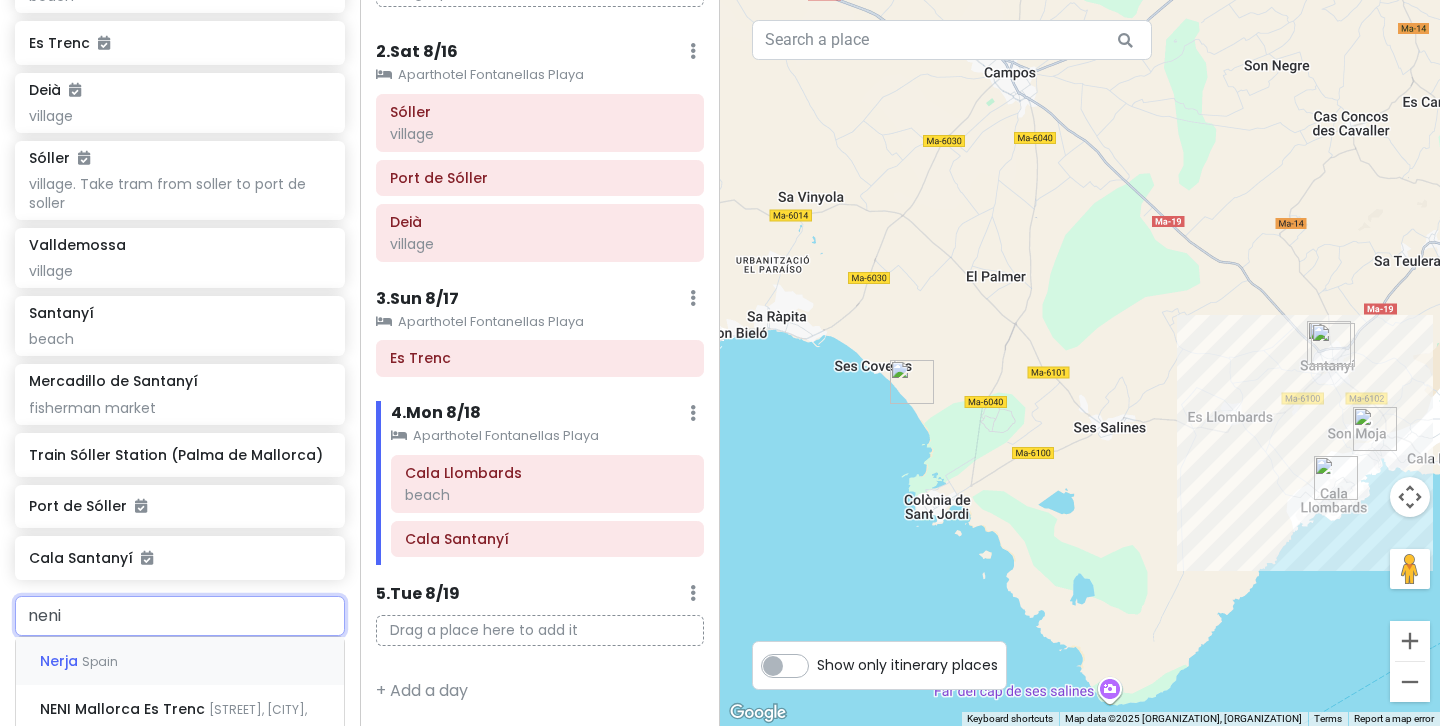 type on "neni" 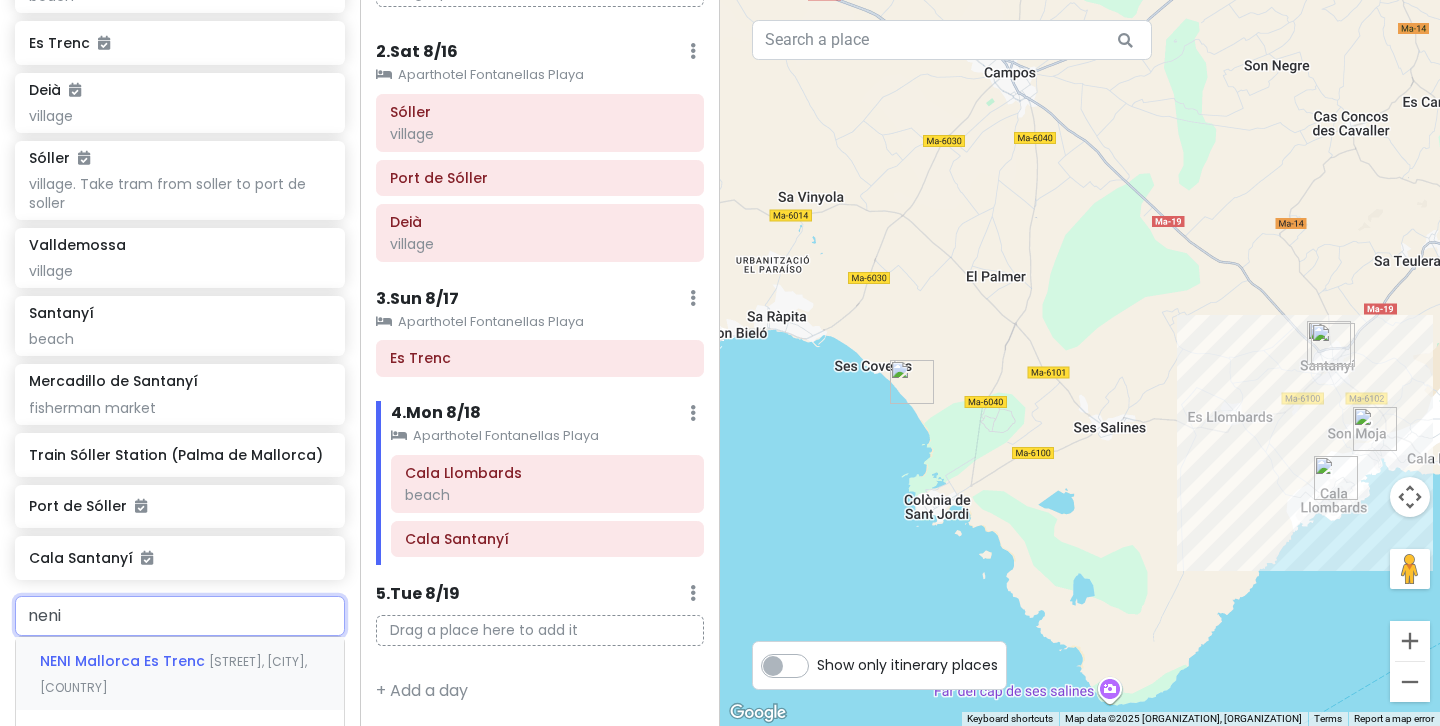 click on "NENI Mallorca Es Trenc" at bounding box center (124, 661) 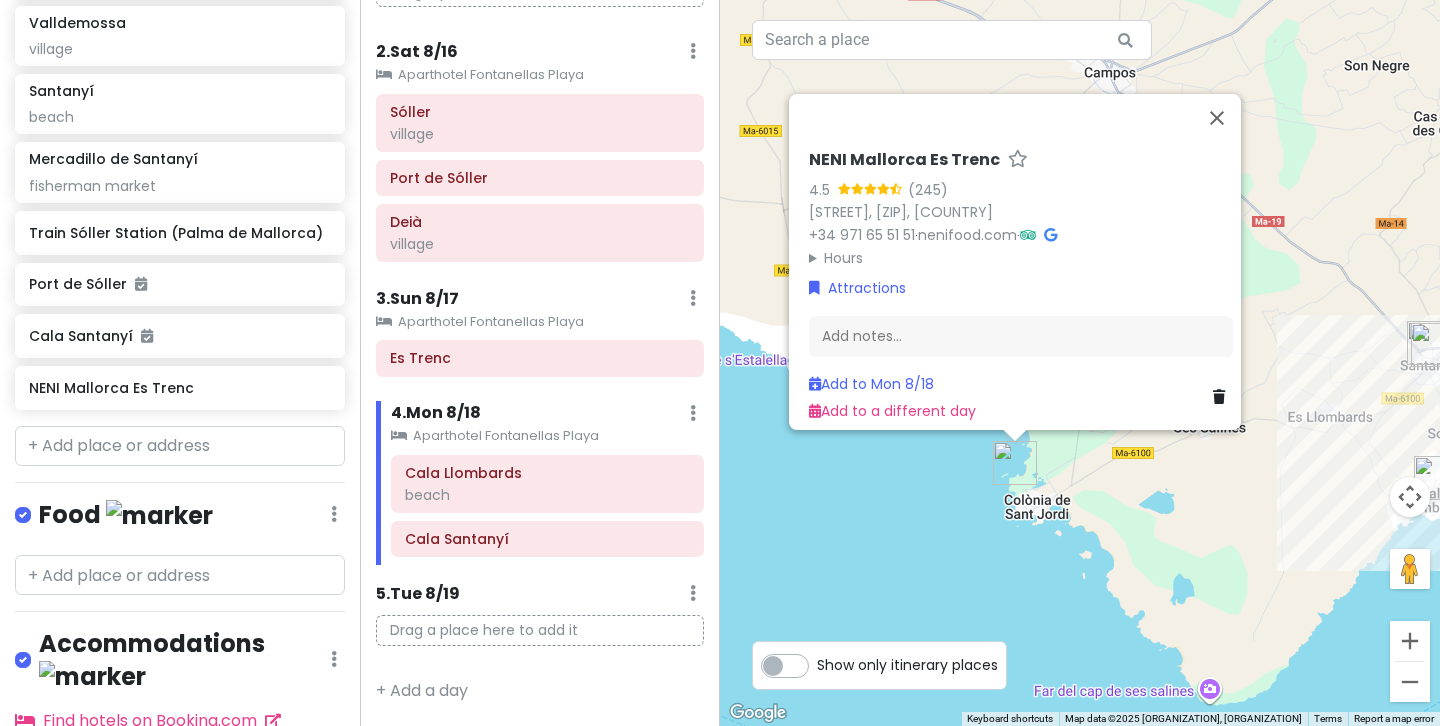 scroll, scrollTop: 791, scrollLeft: 0, axis: vertical 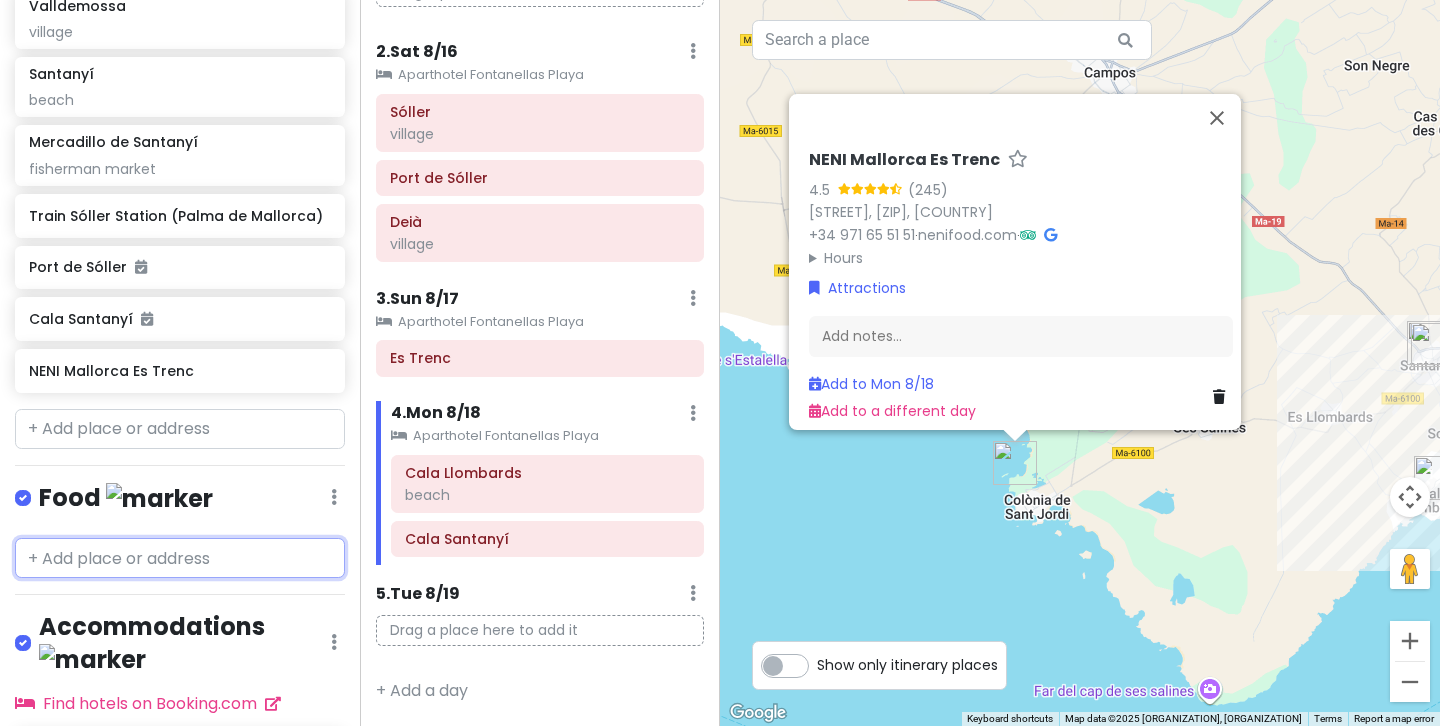 click at bounding box center (180, 558) 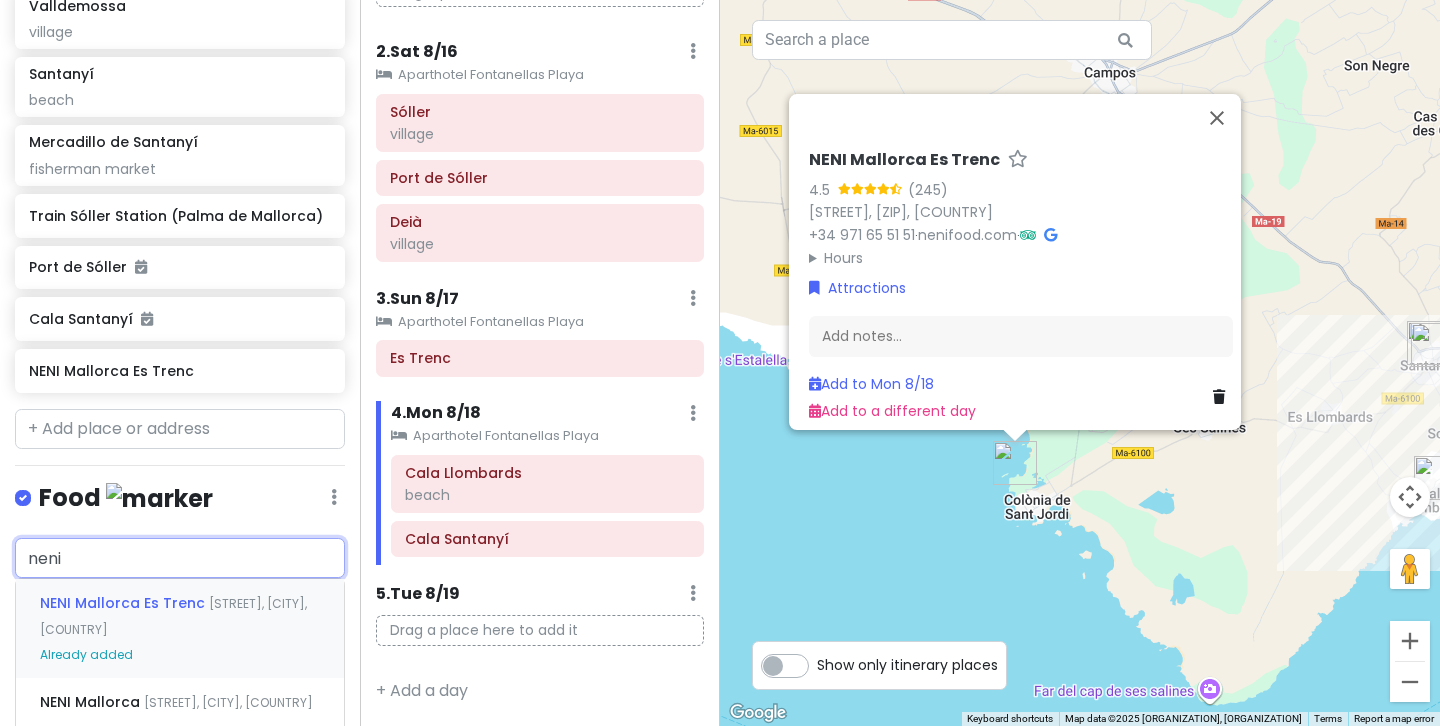 type on "neni" 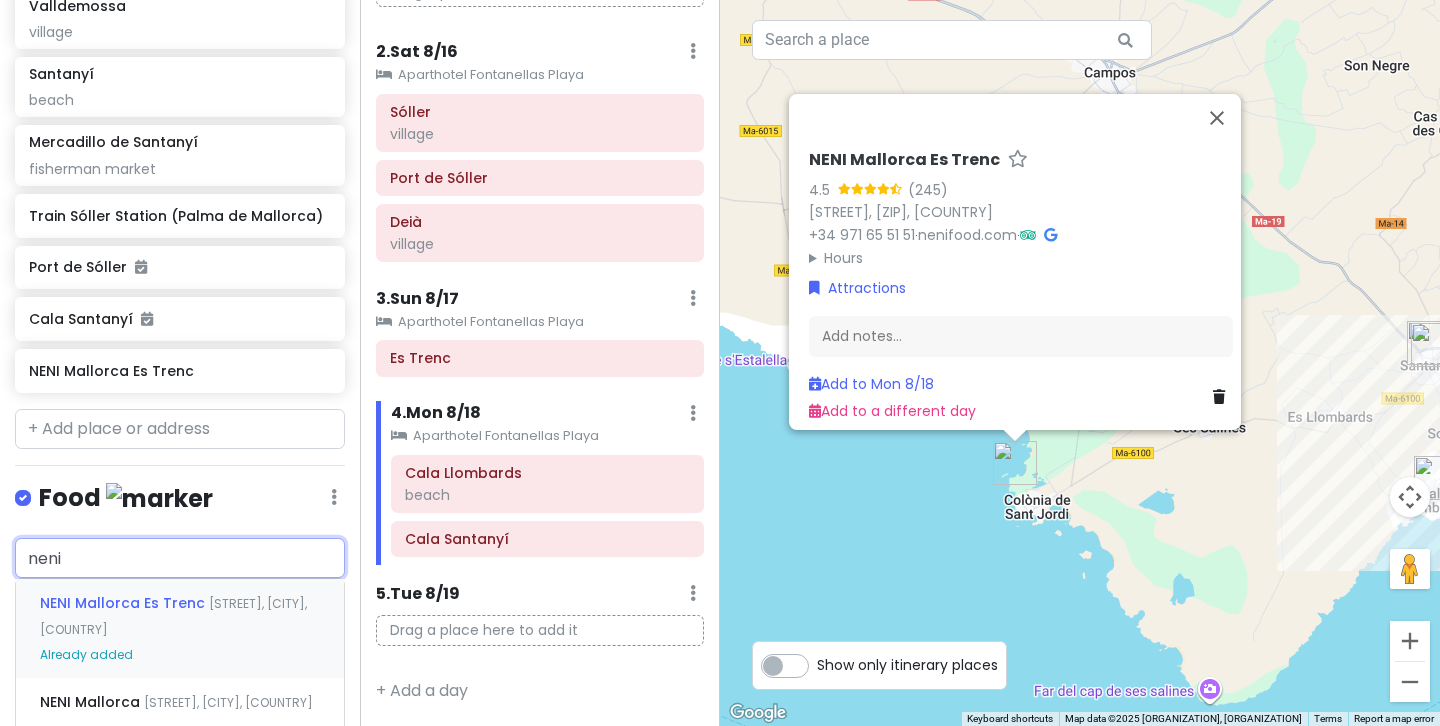 click on "NENI Mallorca Es Trenc" at bounding box center (124, 603) 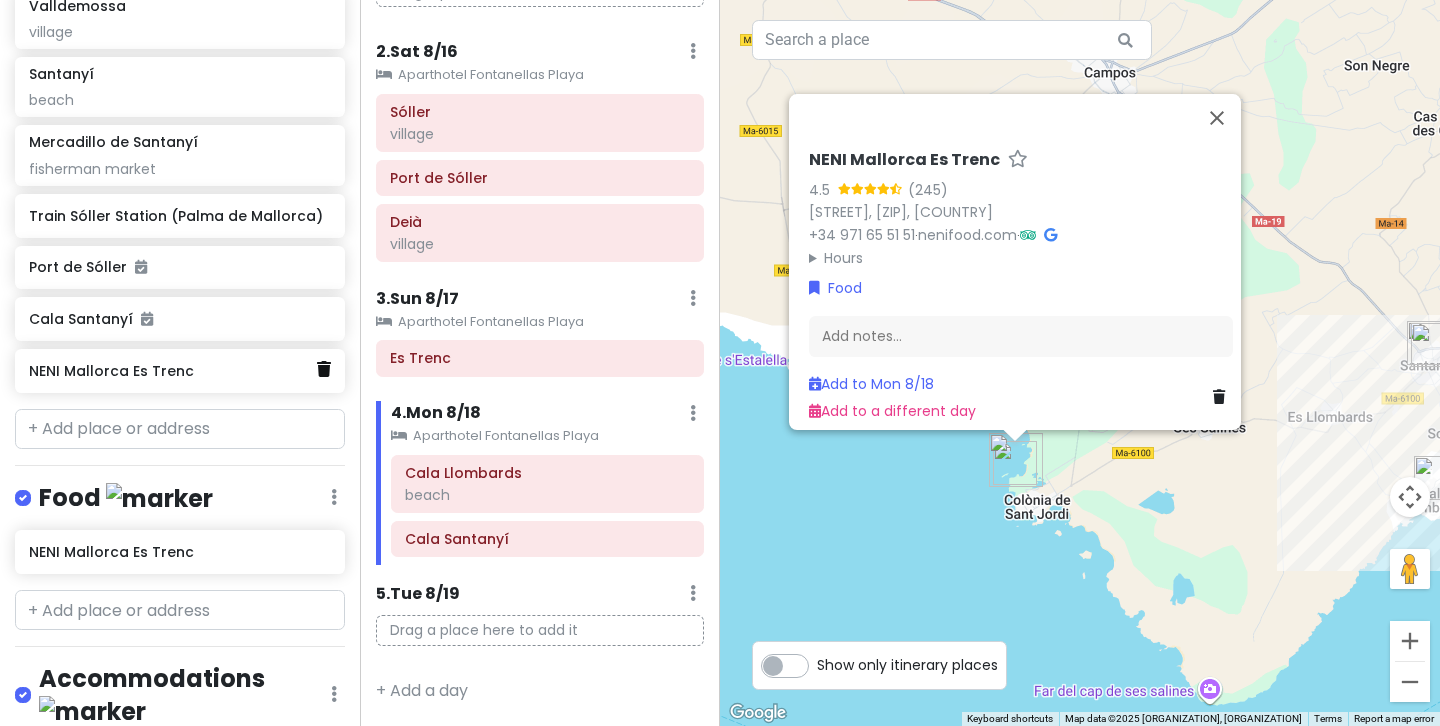 click at bounding box center [324, 369] 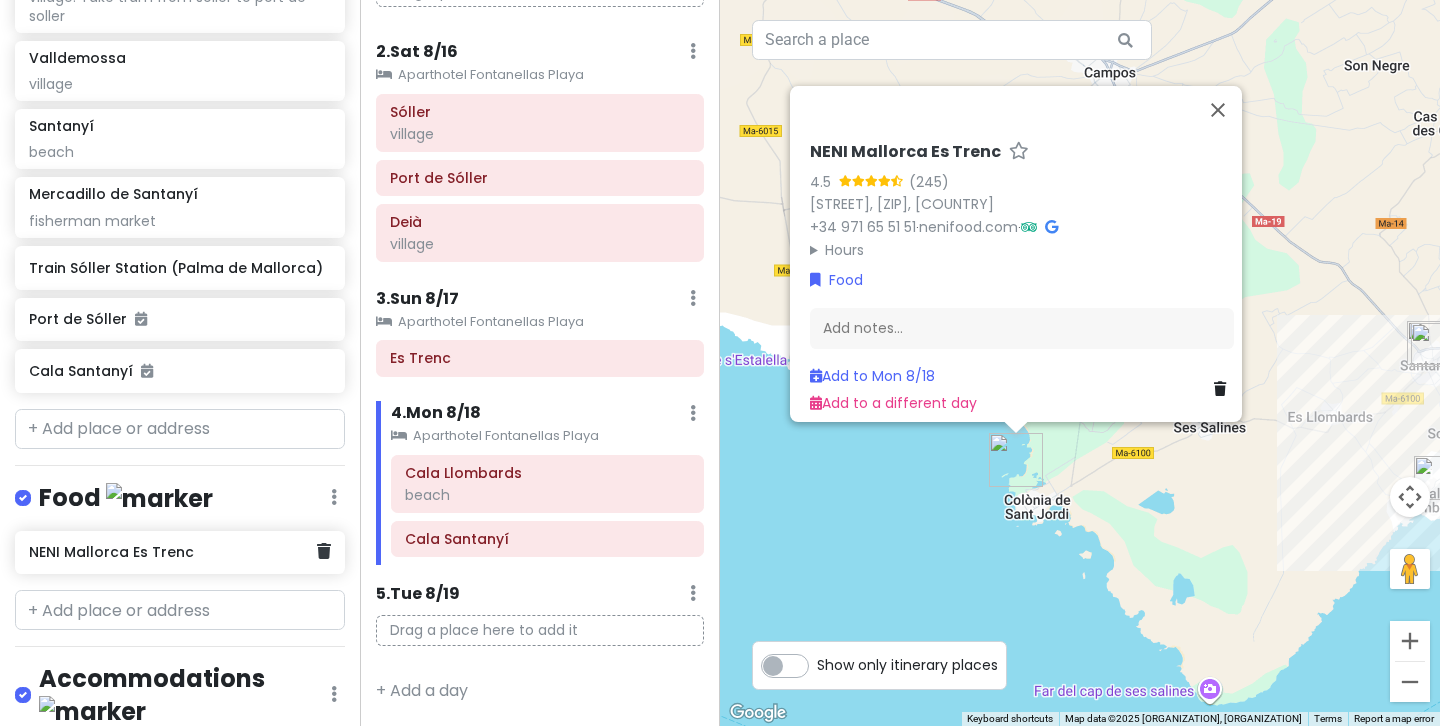 scroll, scrollTop: 740, scrollLeft: 0, axis: vertical 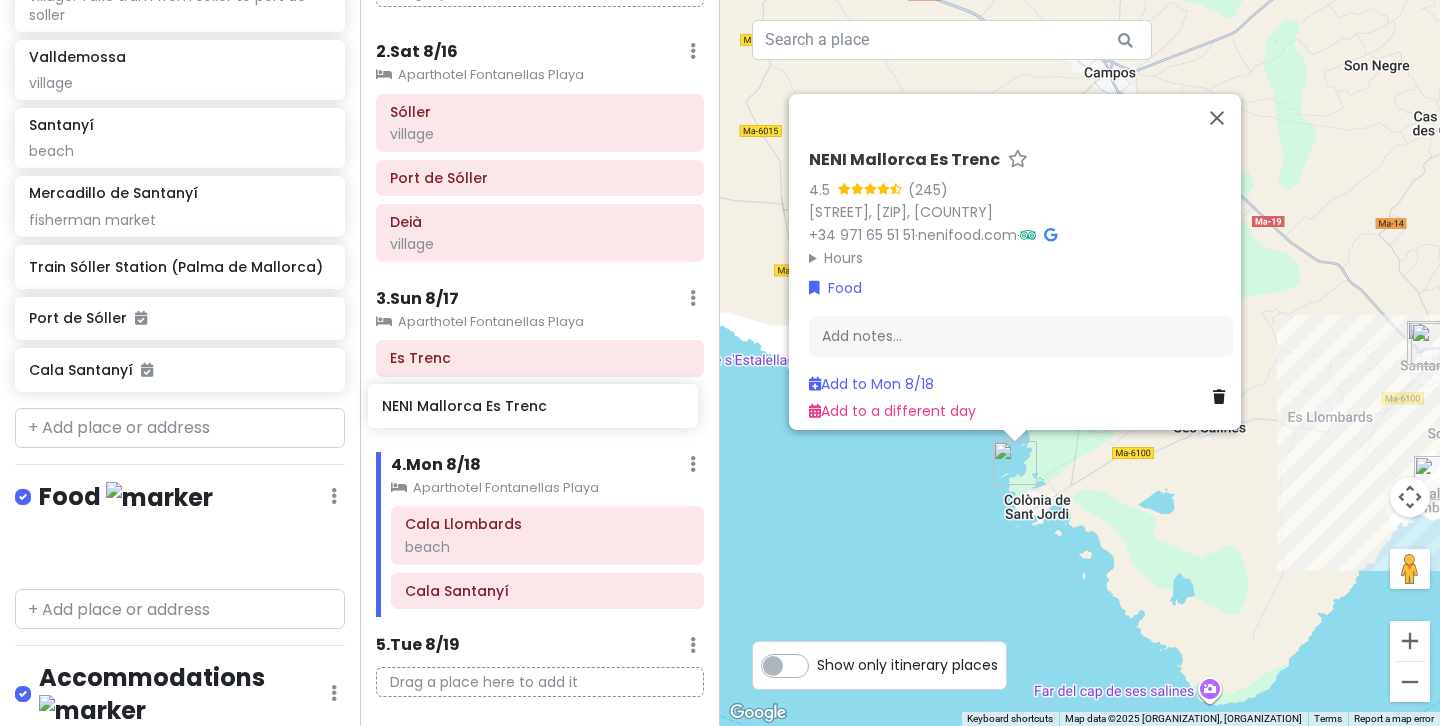 drag, startPoint x: 186, startPoint y: 556, endPoint x: 539, endPoint y: 413, distance: 380.8648 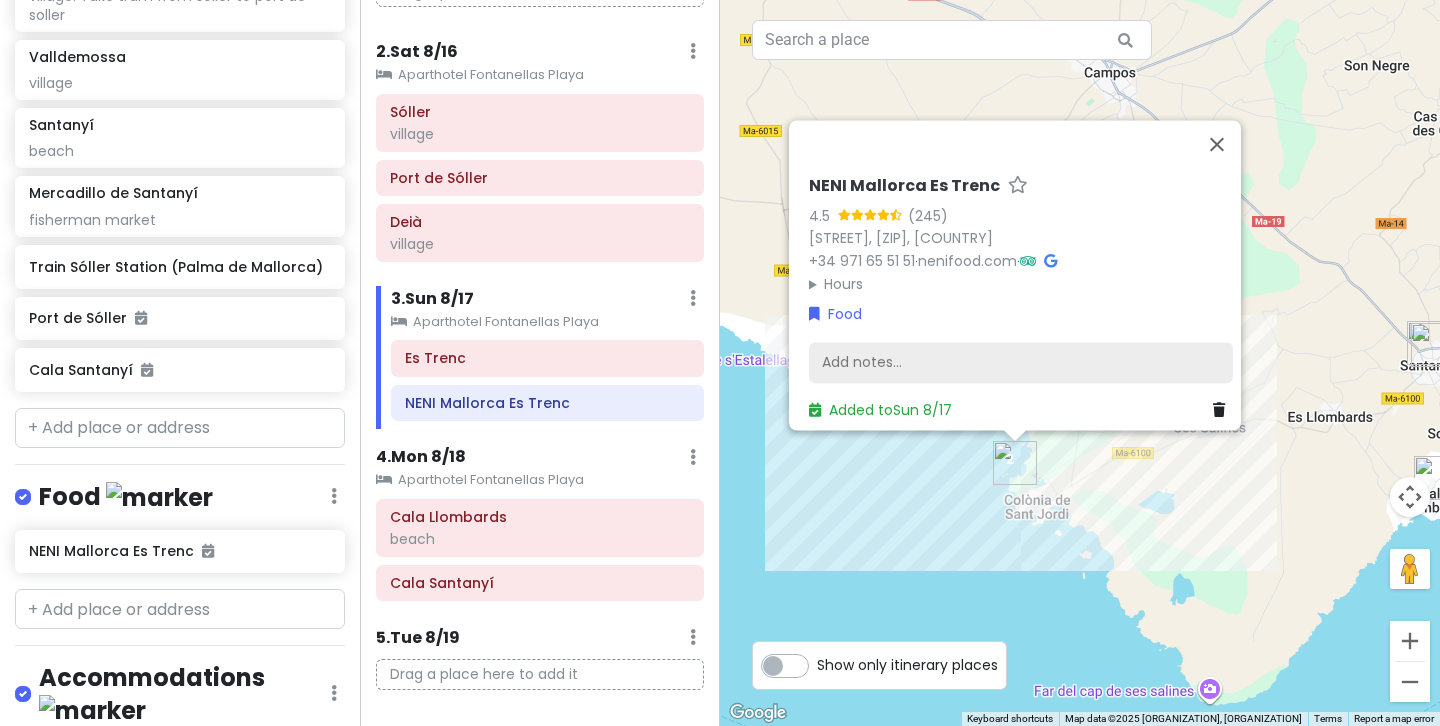 click on "Add notes..." at bounding box center [1021, 363] 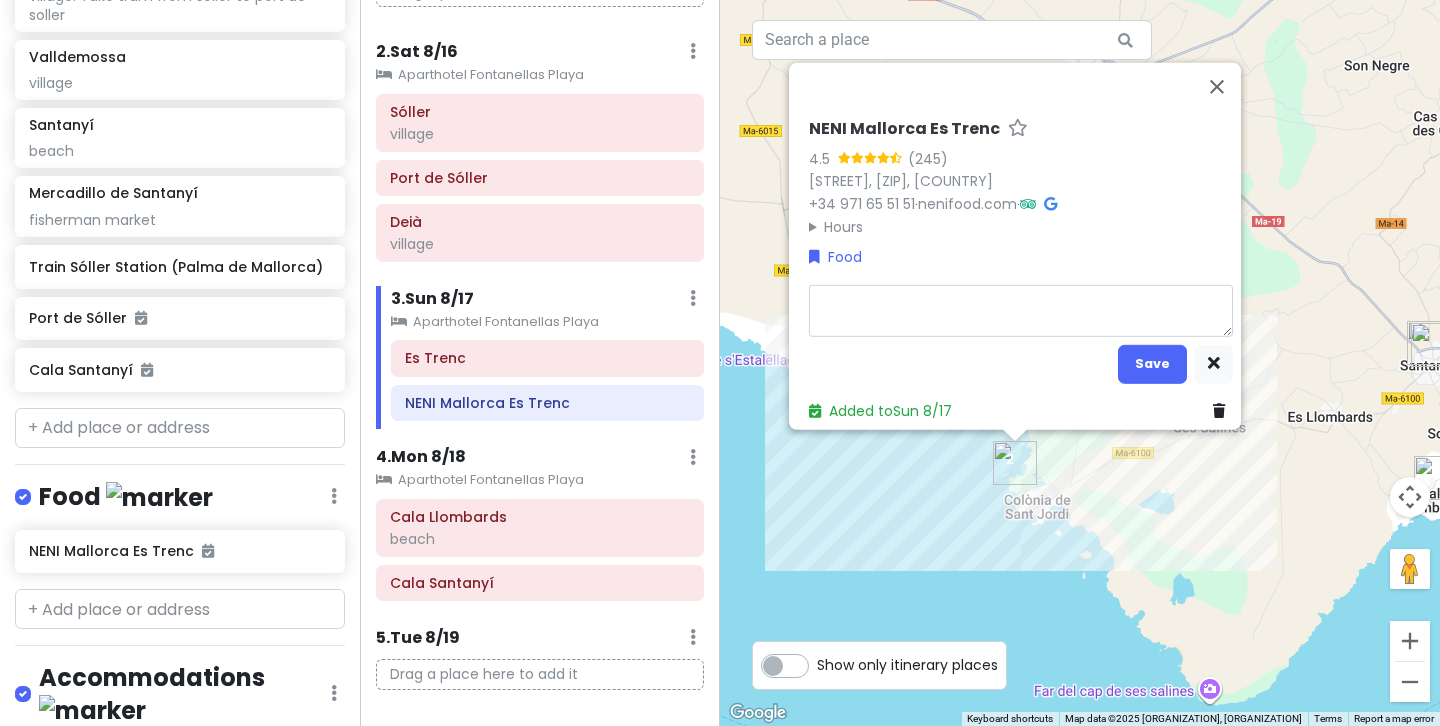 type on "x" 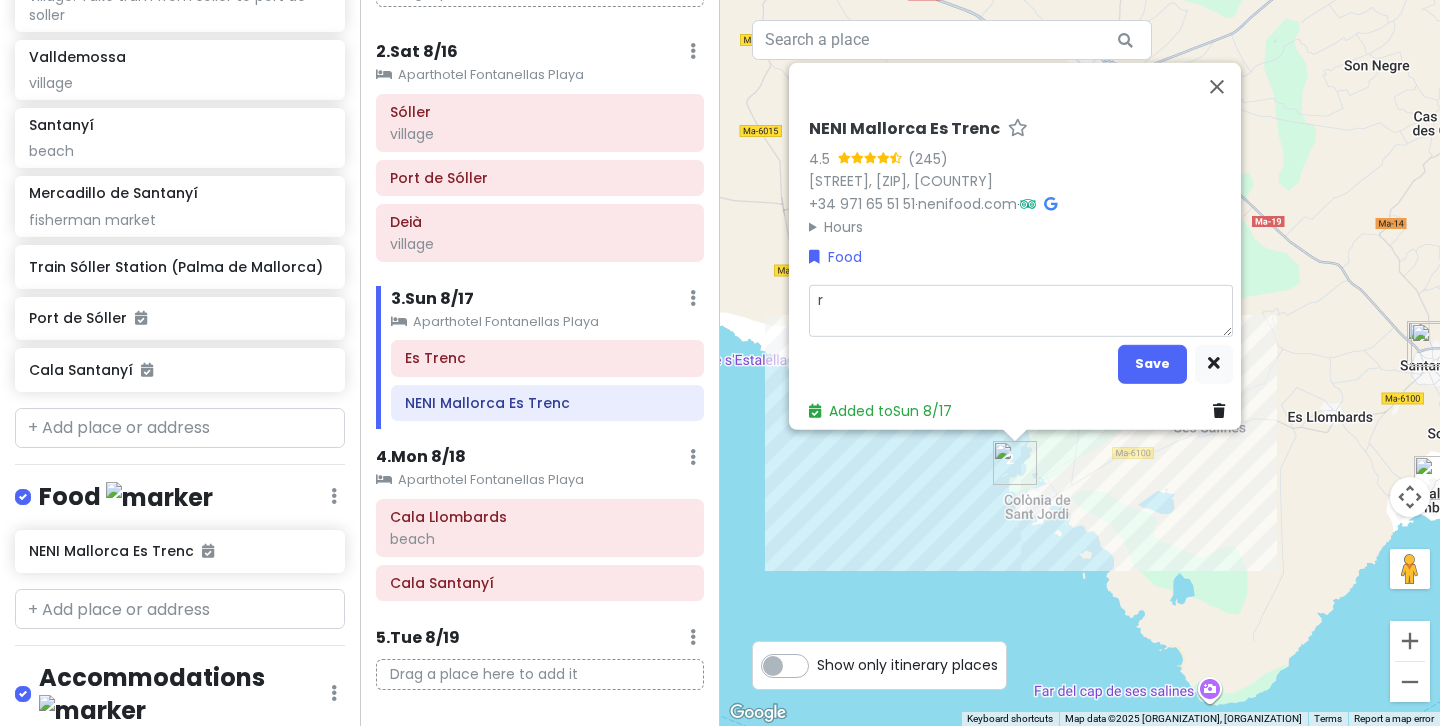 type on "x" 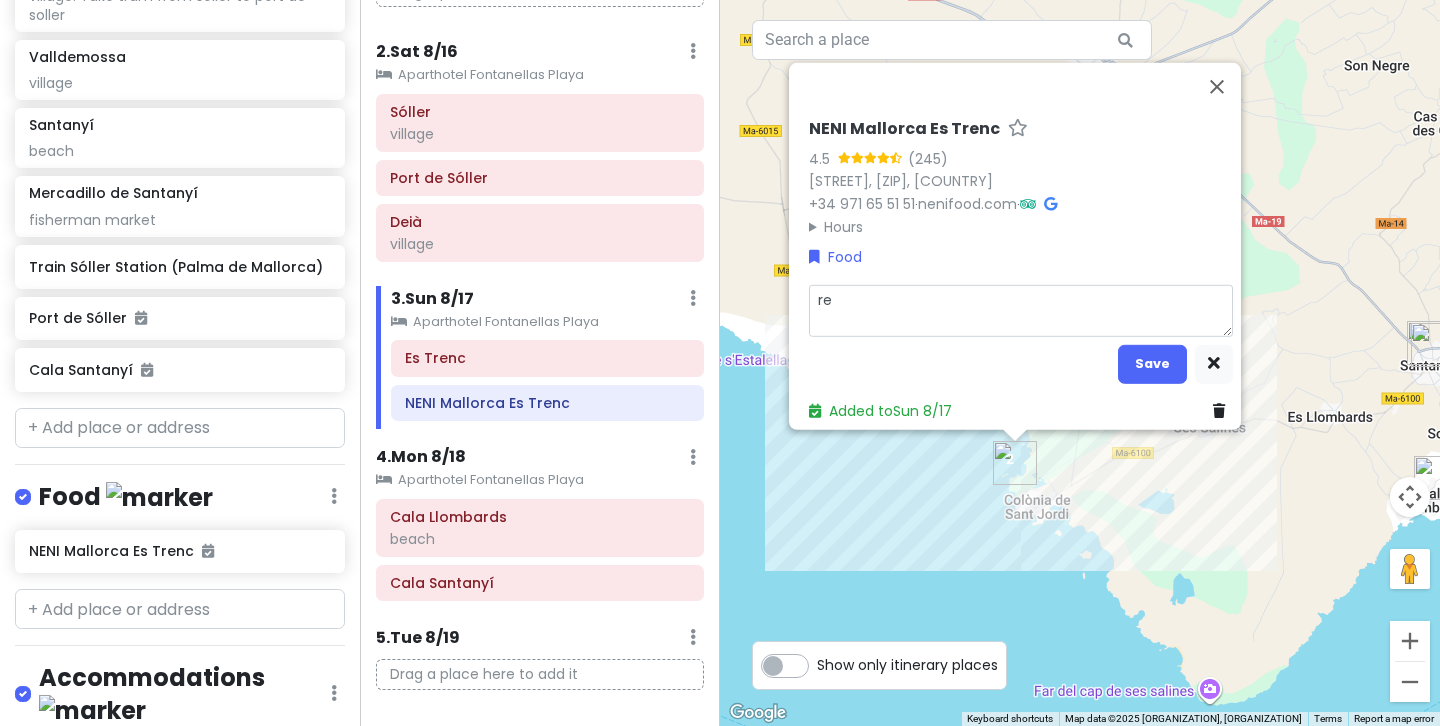 type on "x" 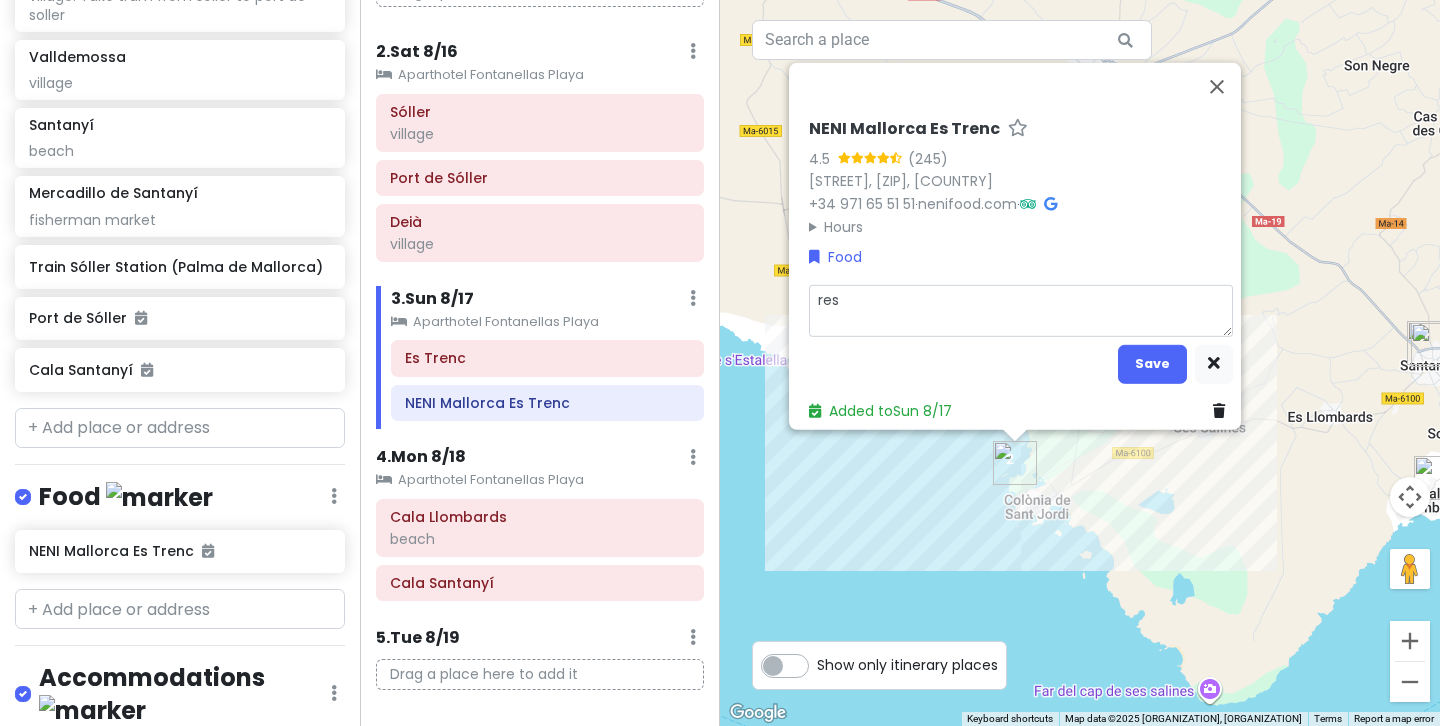 type on "x" 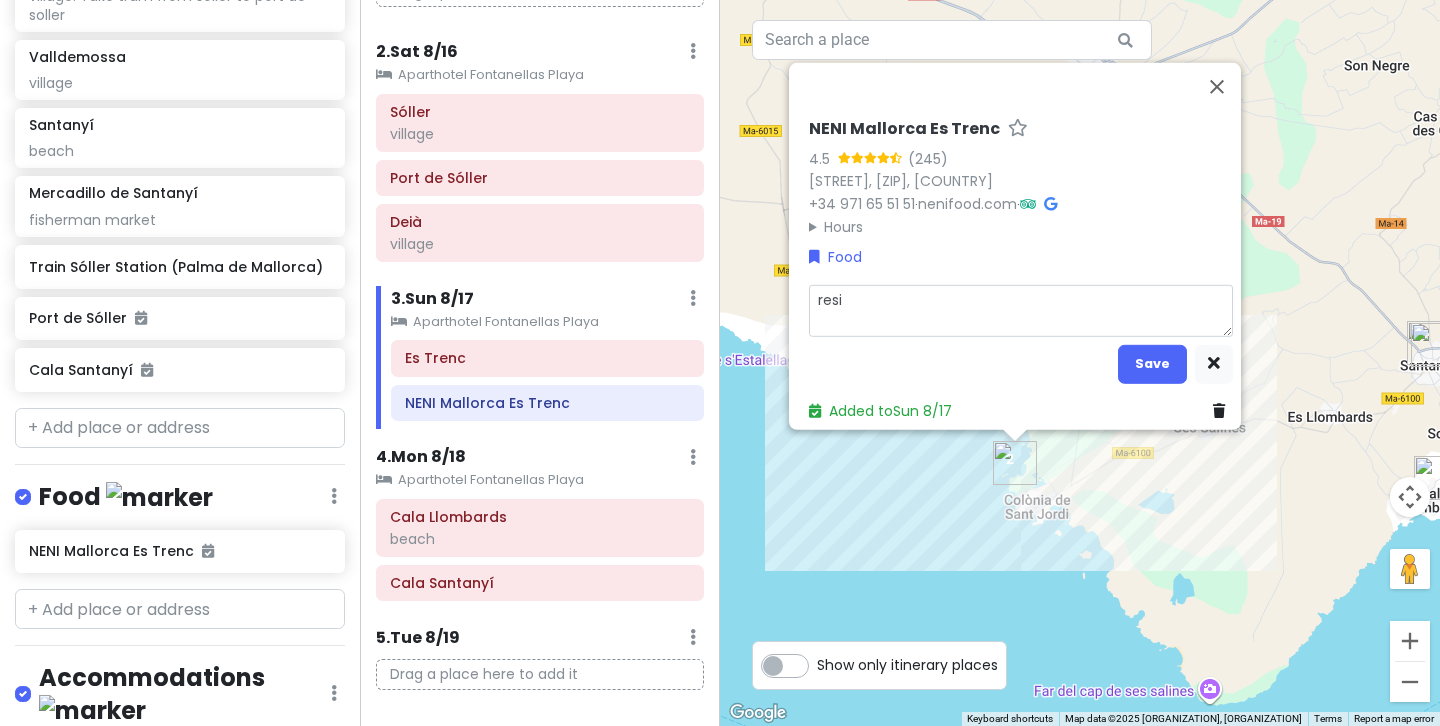 type on "x" 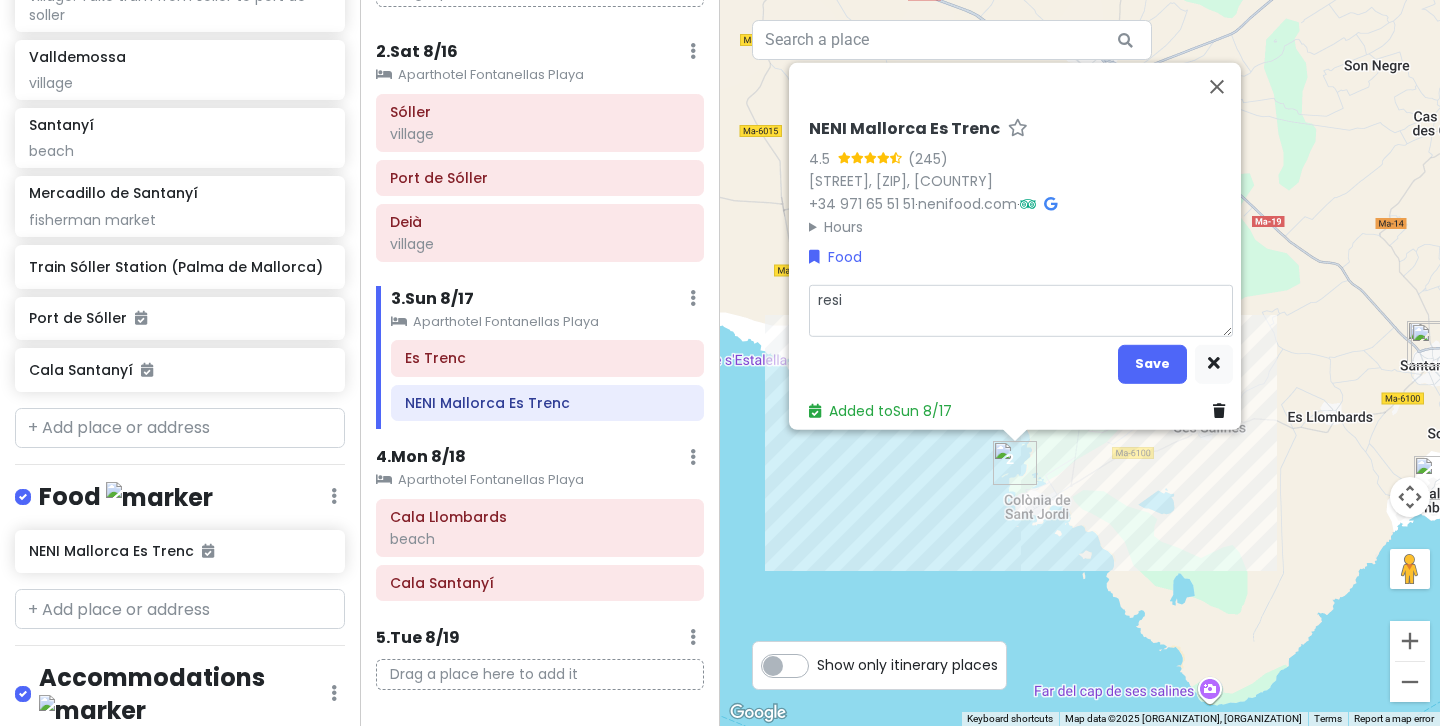 type on "x" 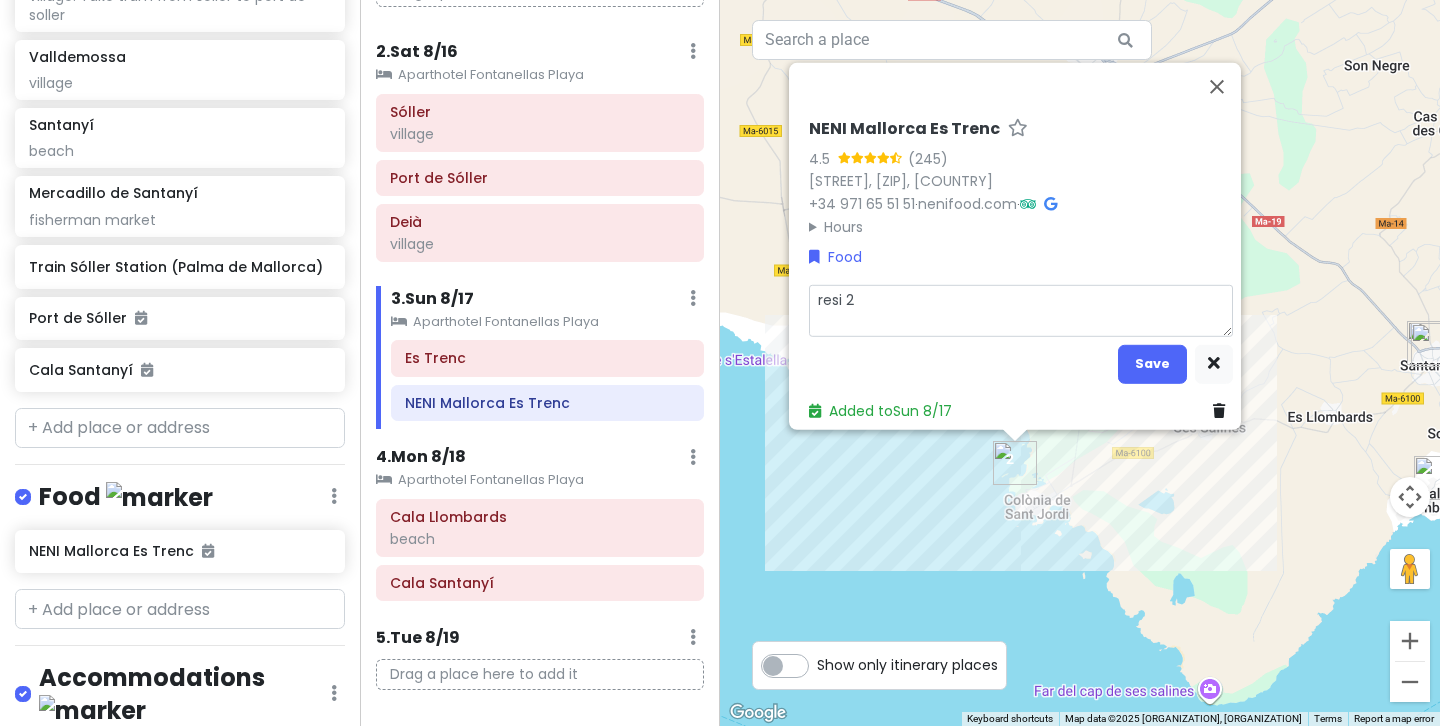 type on "x" 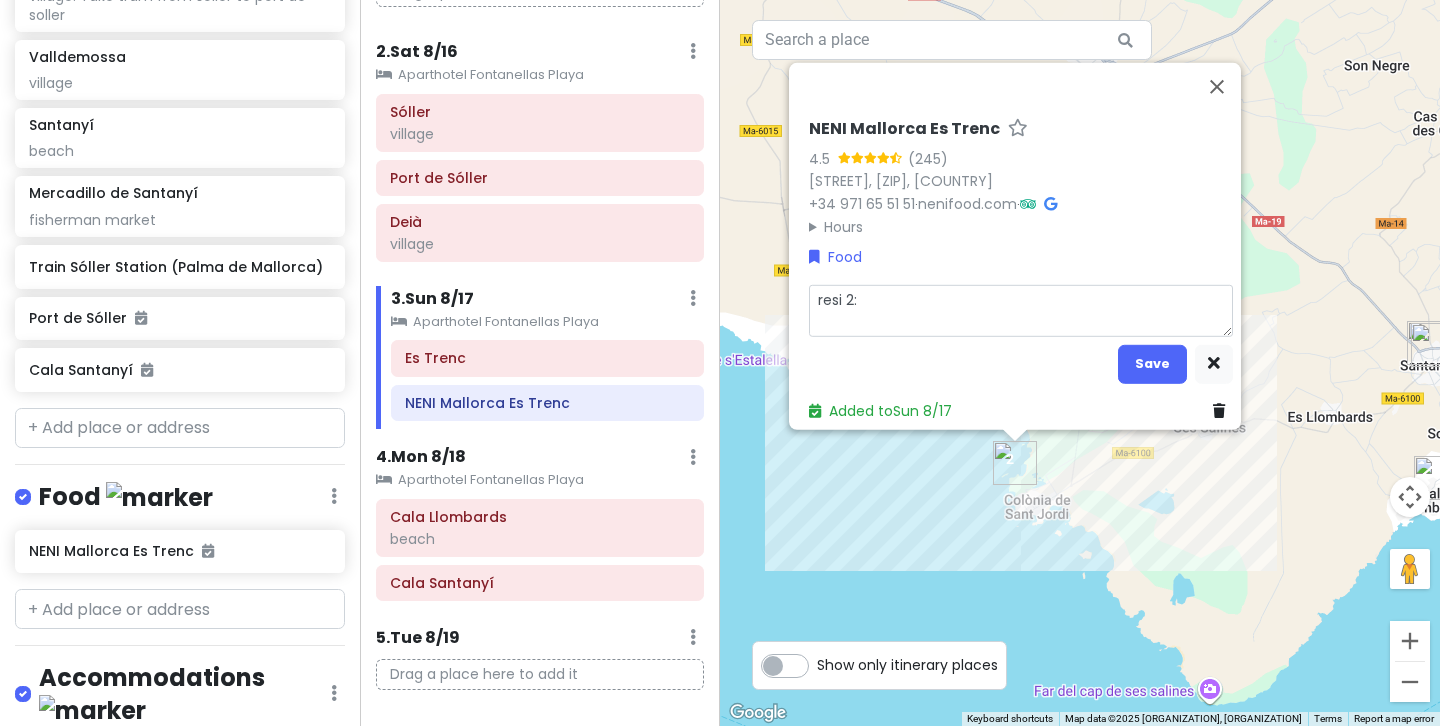type on "x" 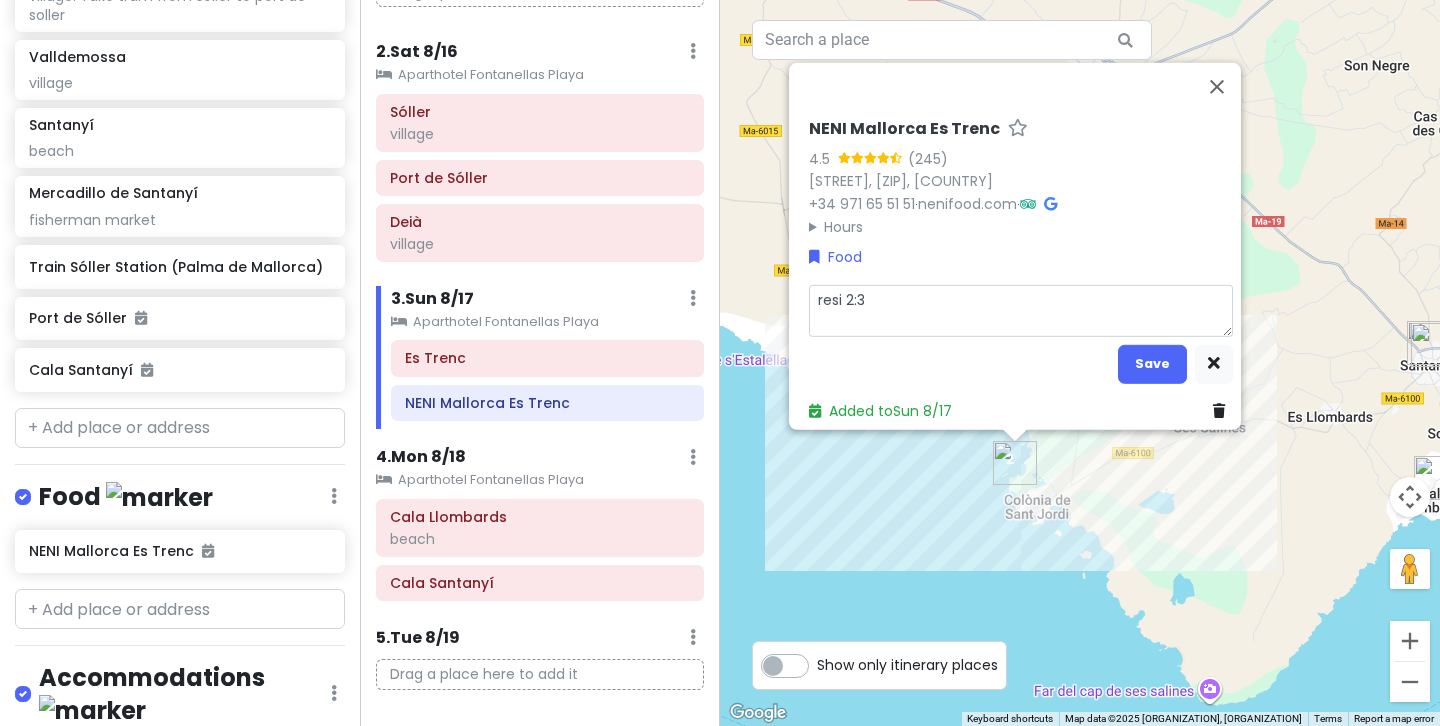 type on "resi 2:30" 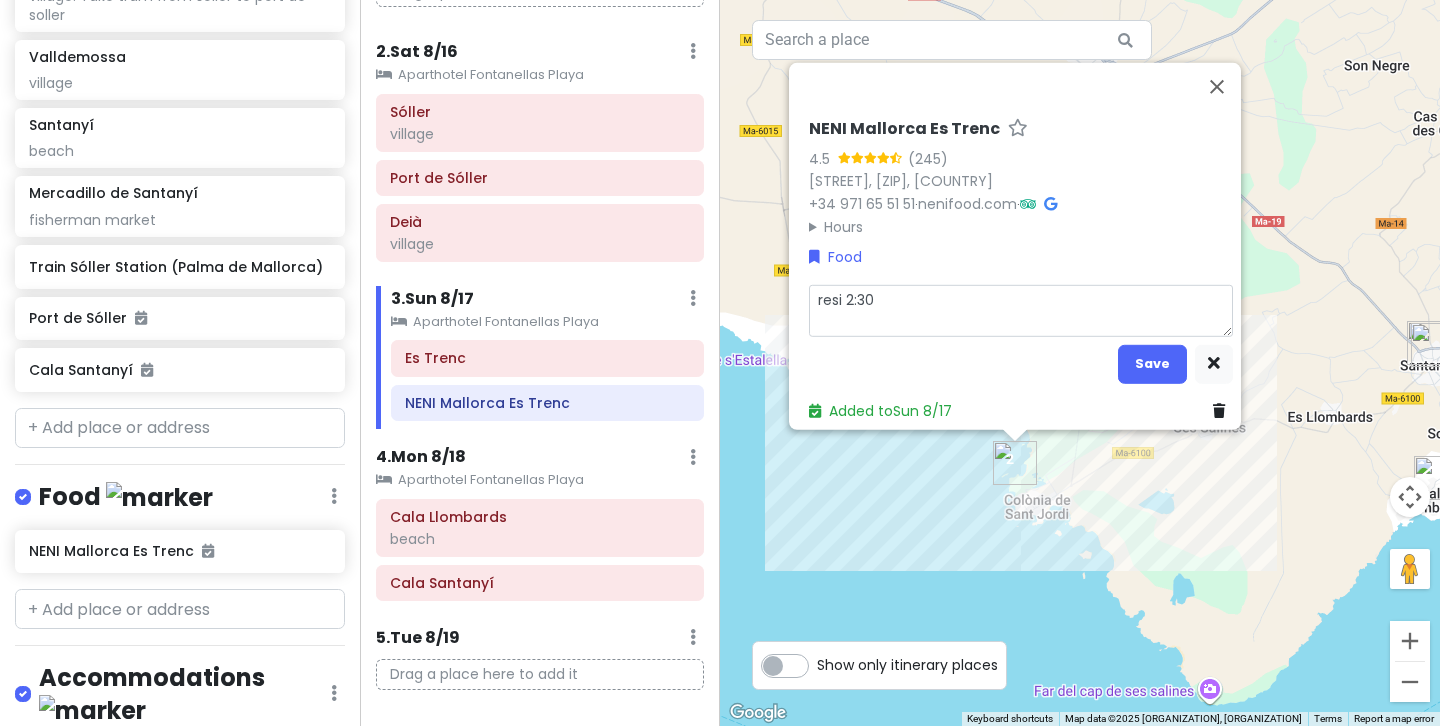 type on "x" 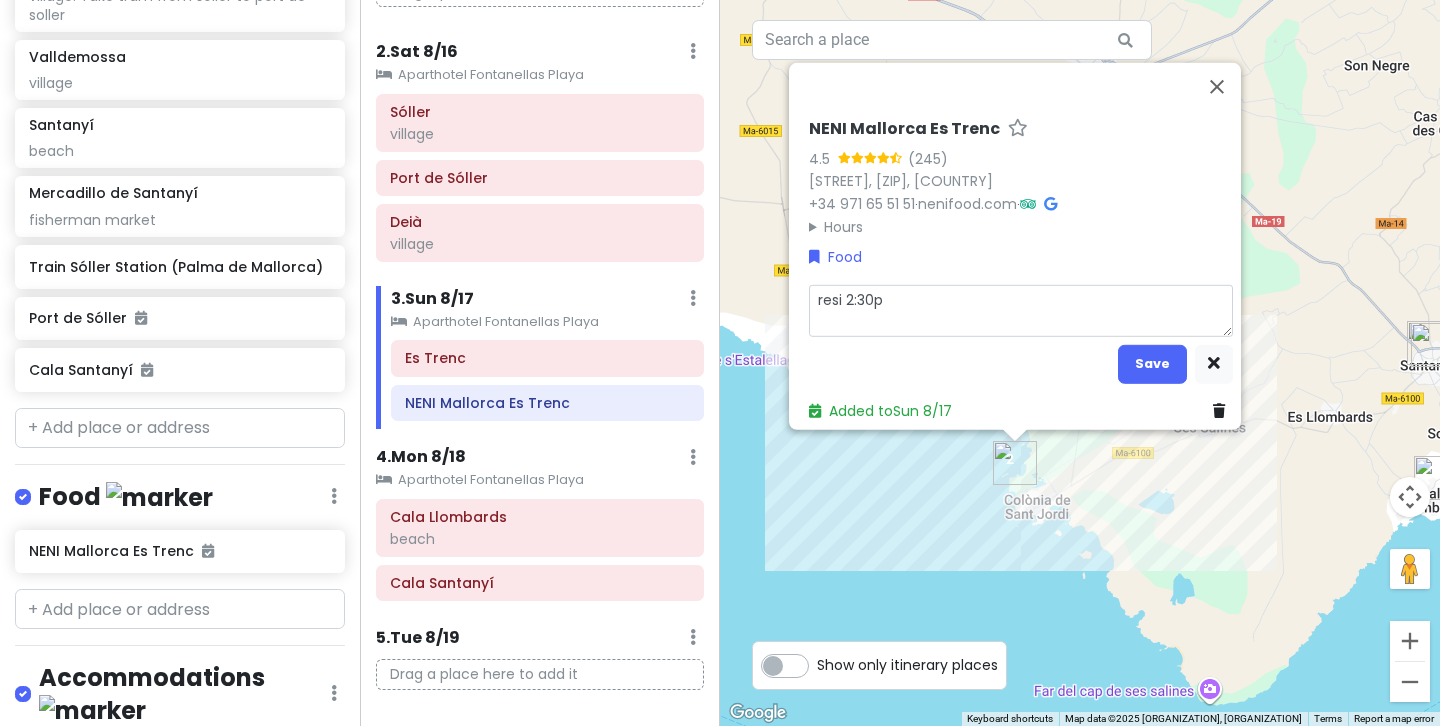 type on "x" 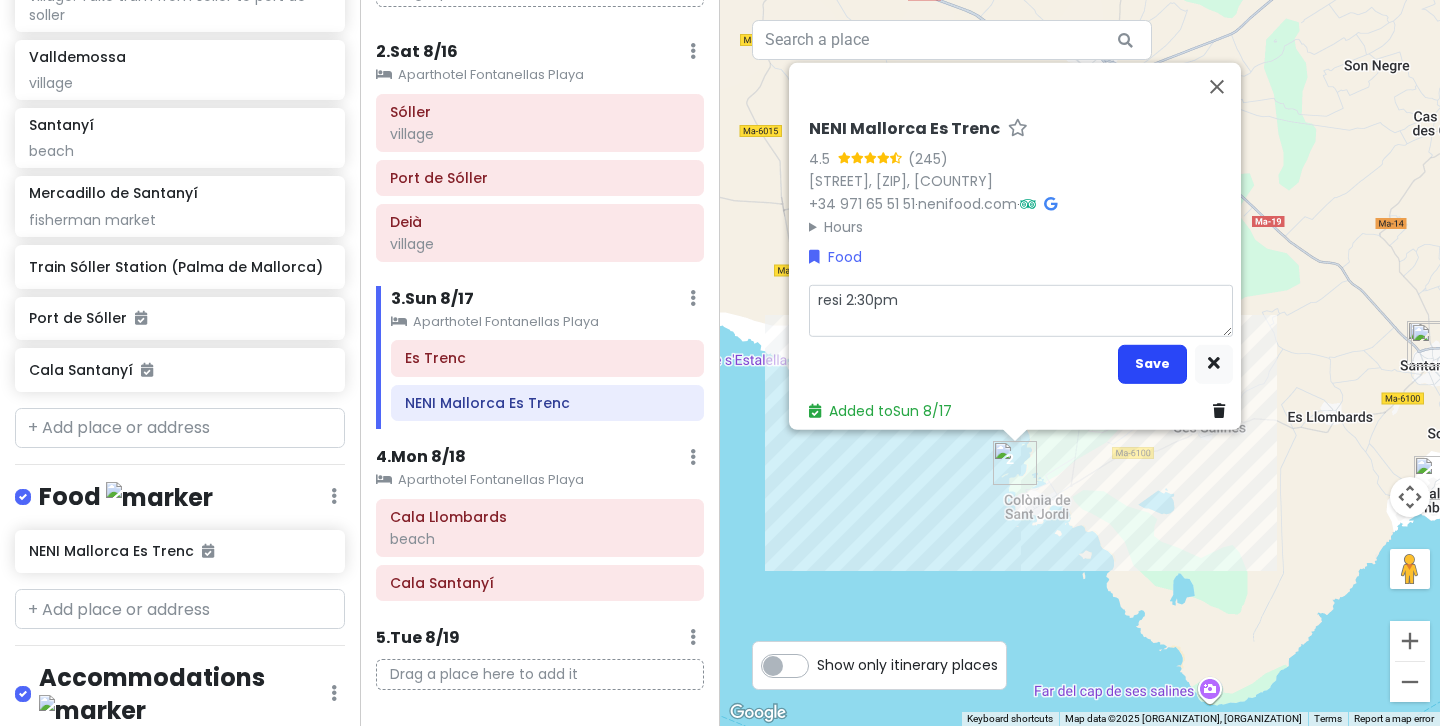 type on "resi 2:30pm" 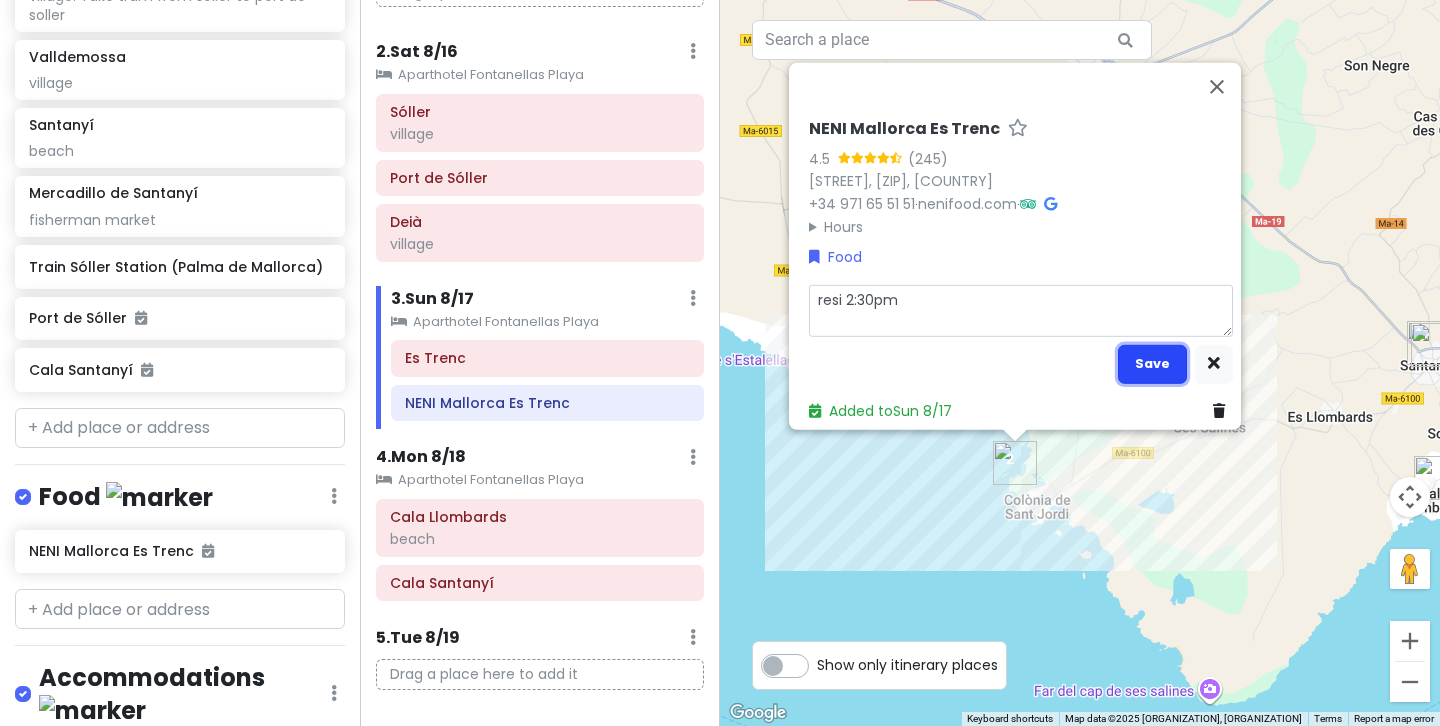 click on "Save" at bounding box center [1152, 363] 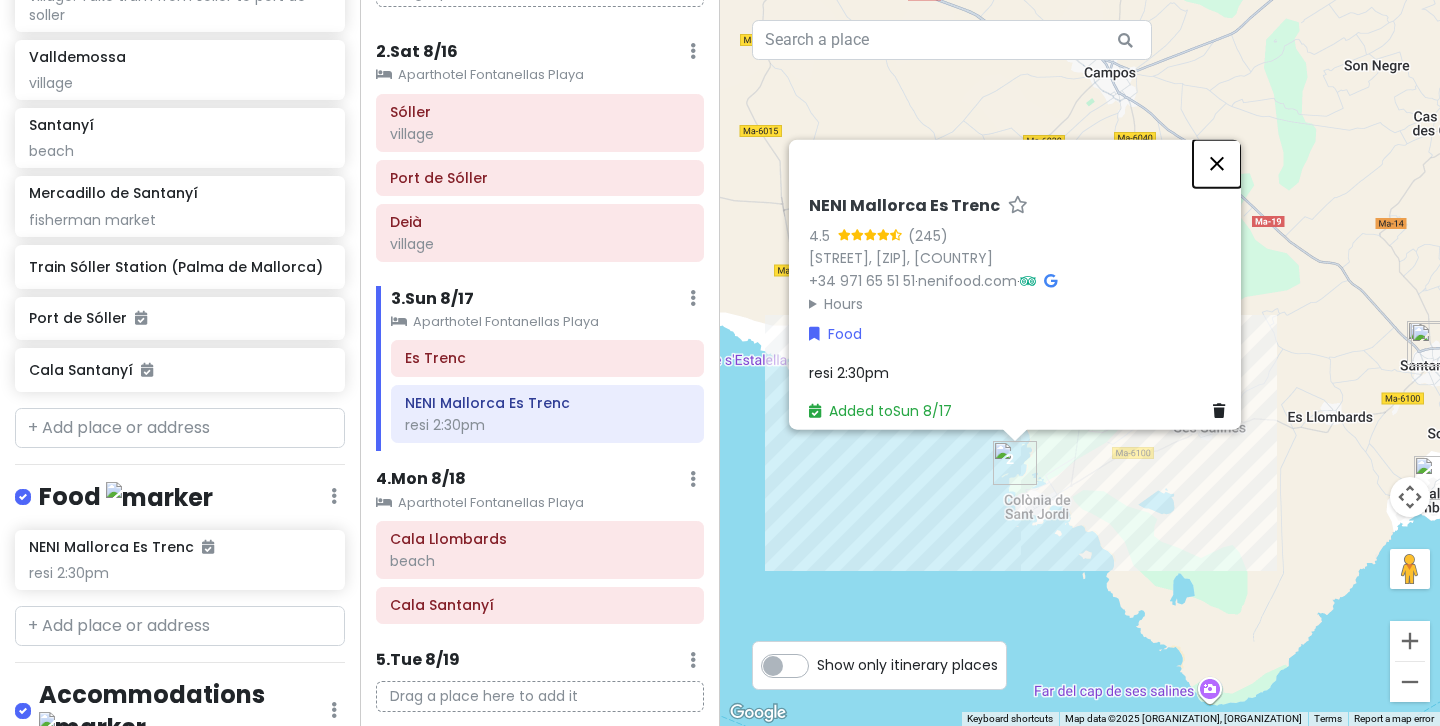 click at bounding box center (1217, 164) 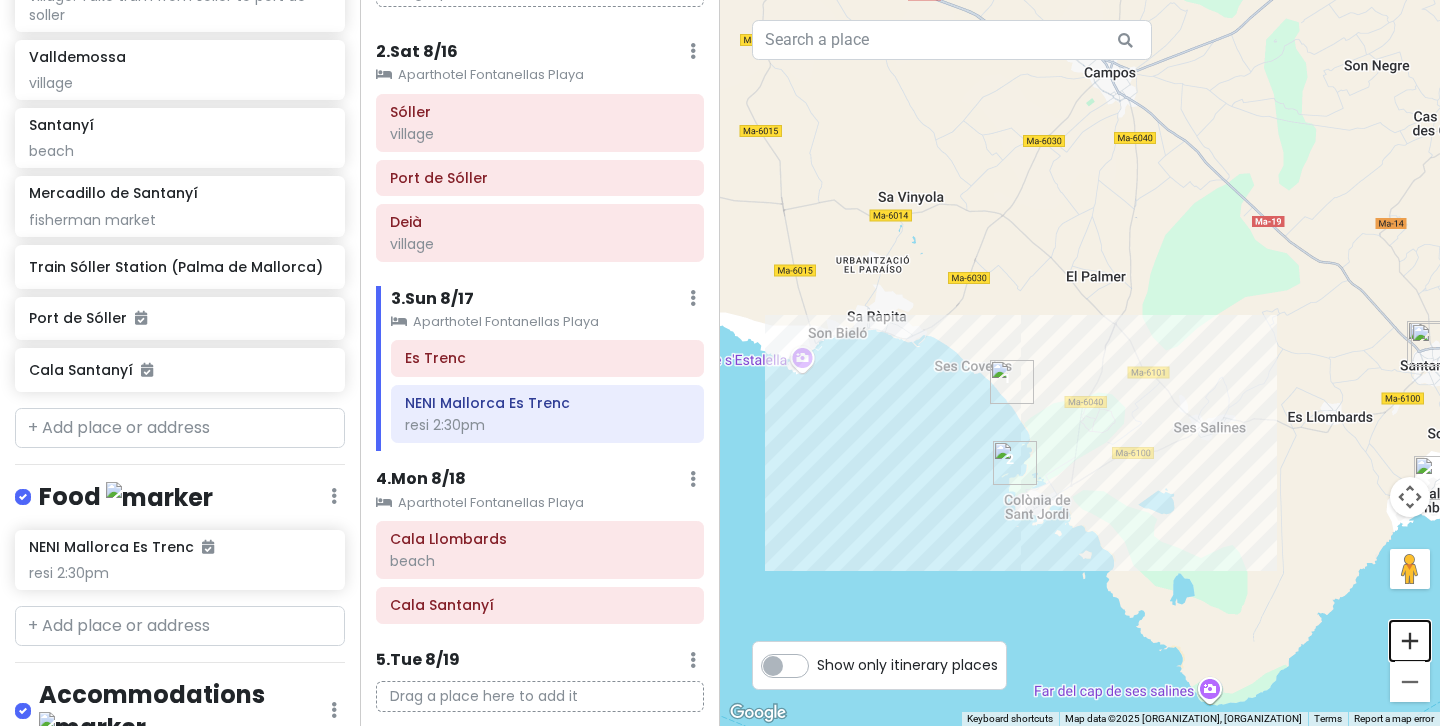 click at bounding box center [1410, 641] 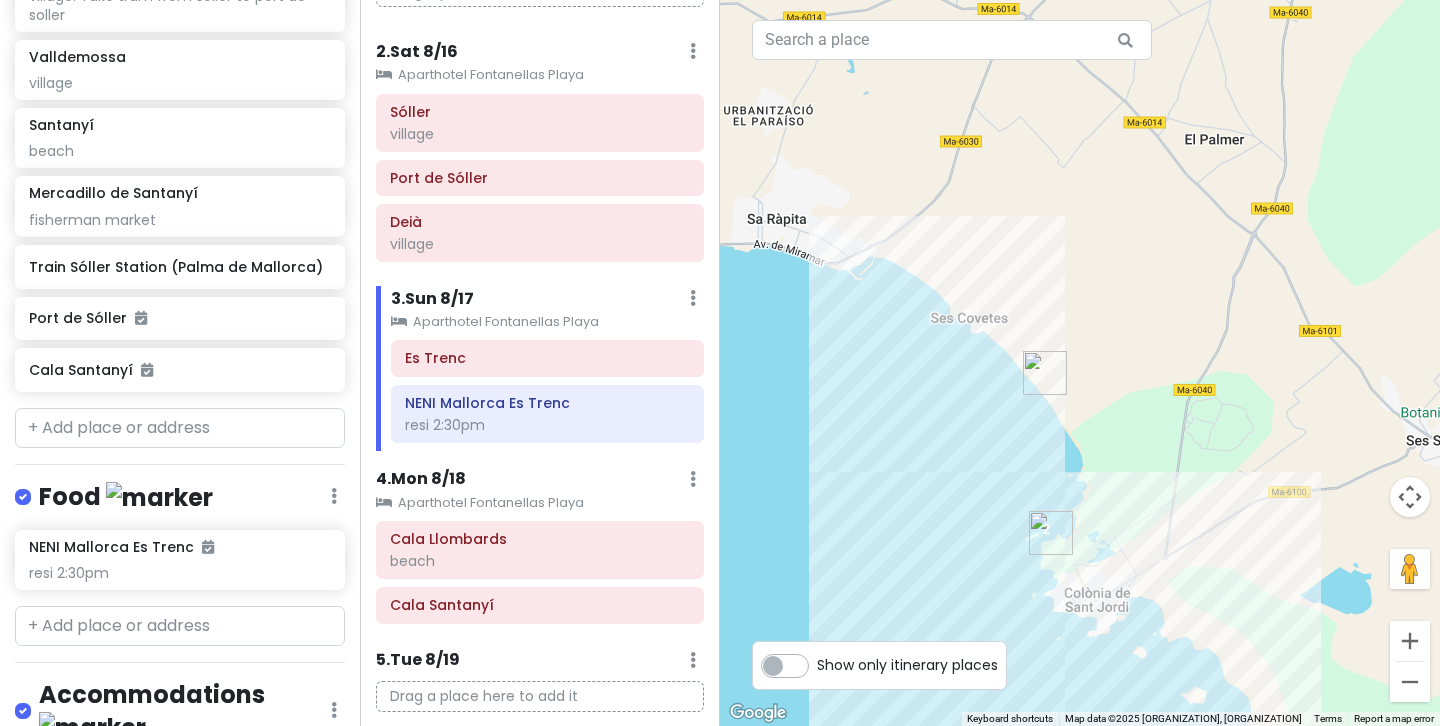 drag, startPoint x: 1089, startPoint y: 655, endPoint x: 1200, endPoint y: 599, distance: 124.32619 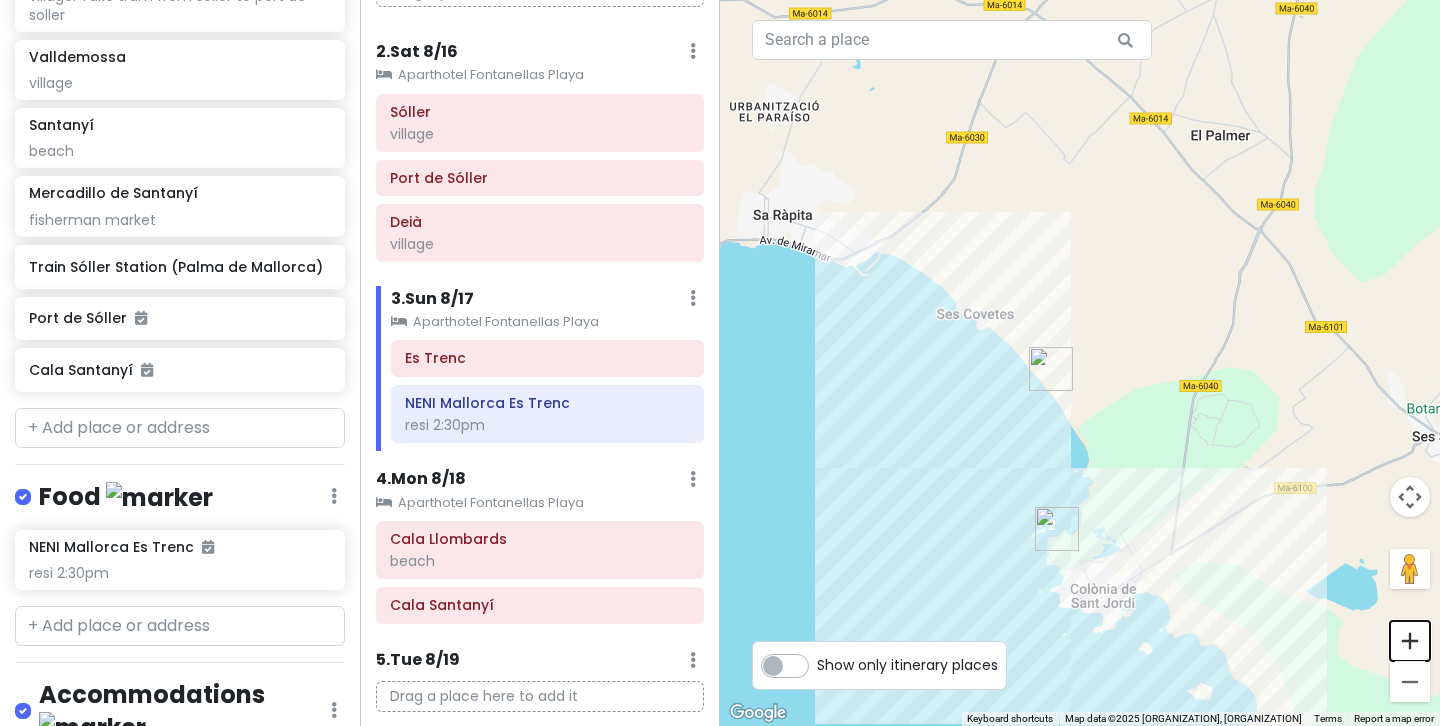 click at bounding box center (1410, 641) 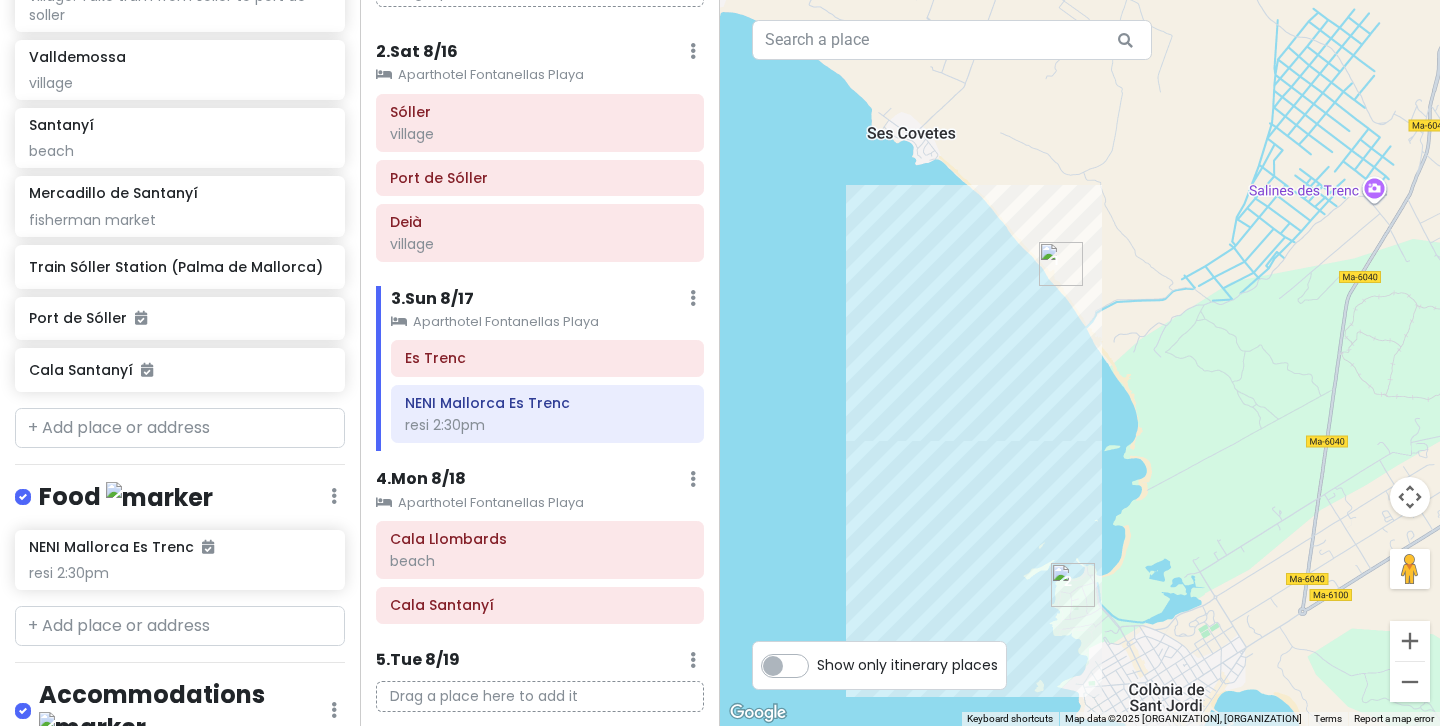 drag, startPoint x: 1081, startPoint y: 599, endPoint x: 1122, endPoint y: 466, distance: 139.17615 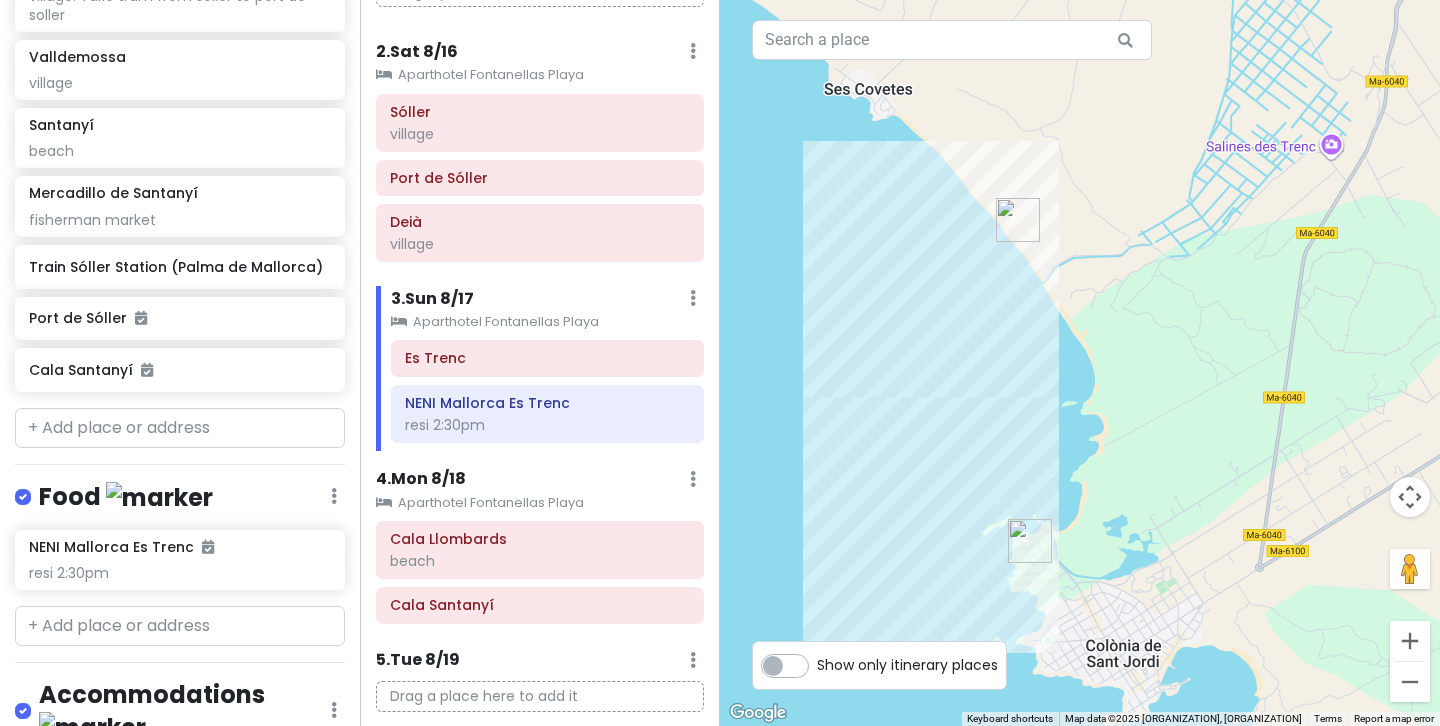 drag, startPoint x: 1167, startPoint y: 528, endPoint x: 1126, endPoint y: 479, distance: 63.89053 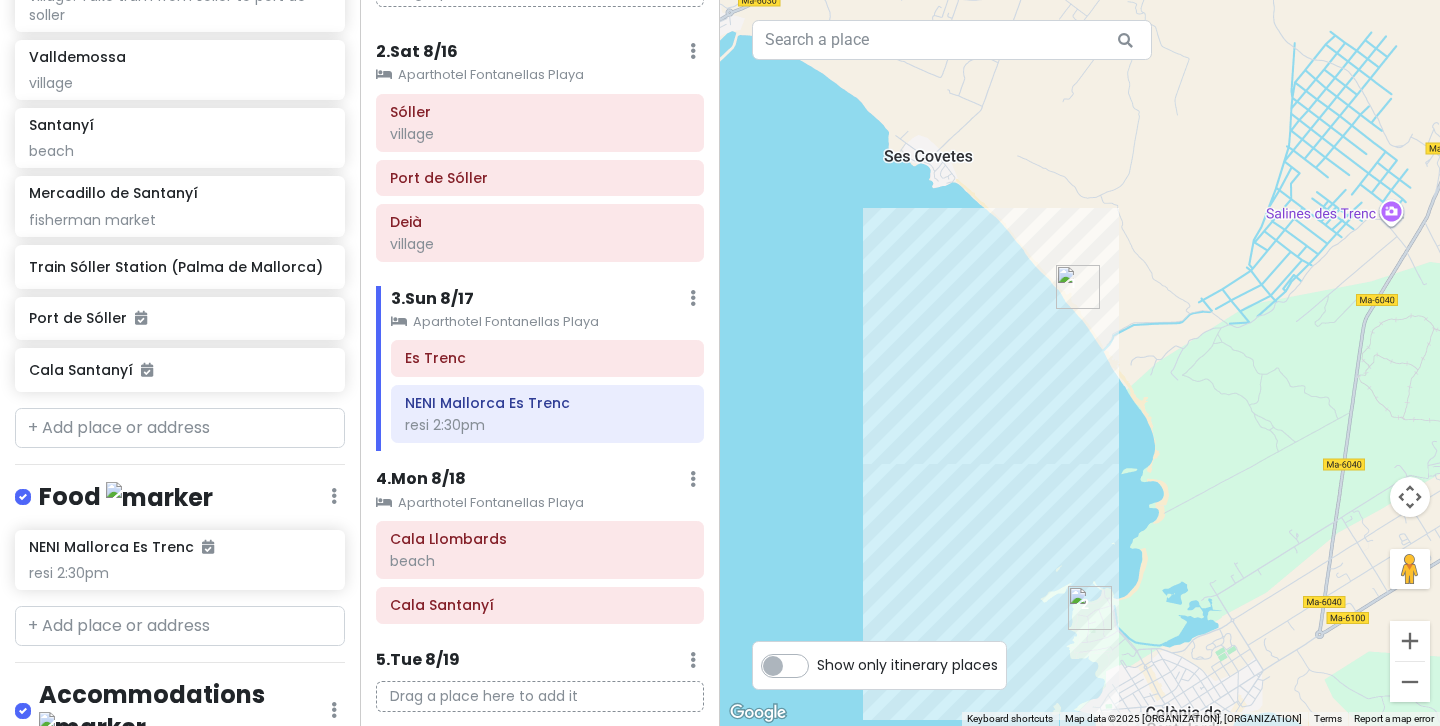 drag, startPoint x: 1143, startPoint y: 430, endPoint x: 1197, endPoint y: 505, distance: 92.417534 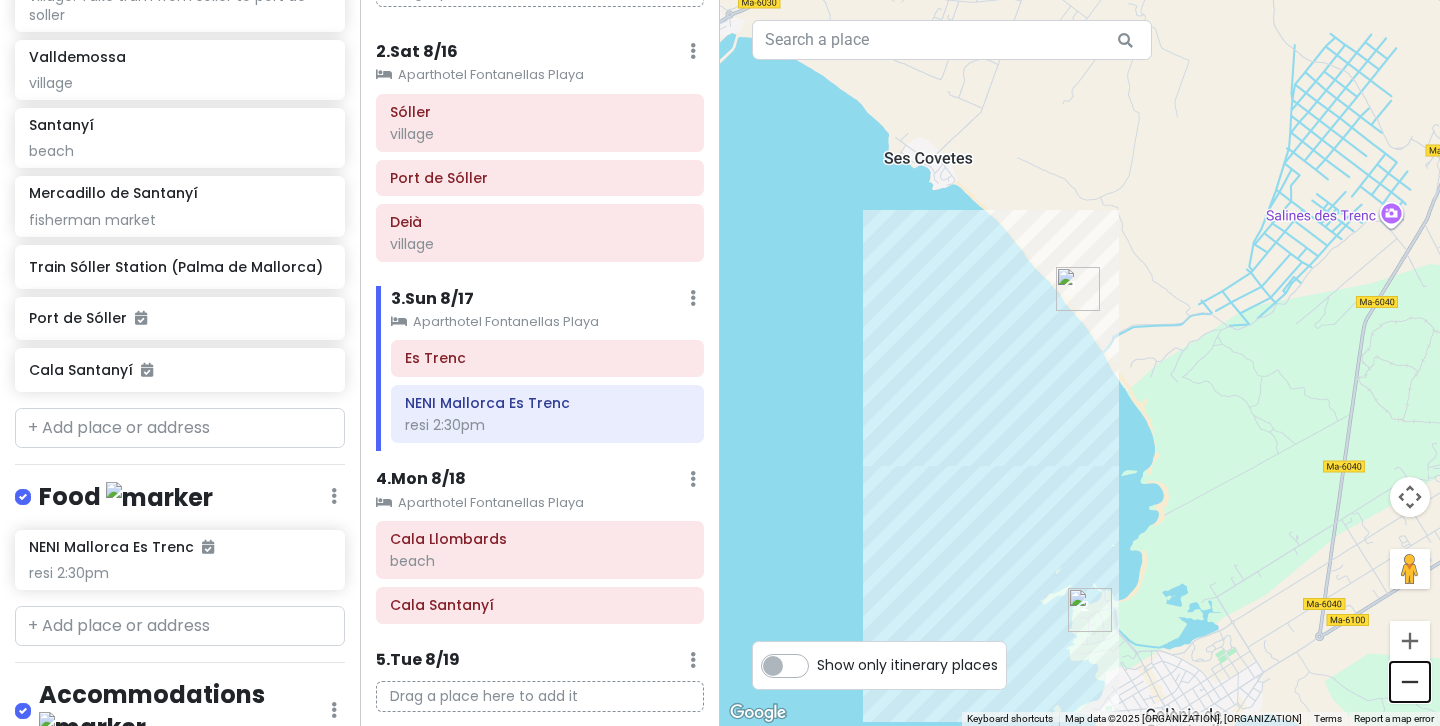 click at bounding box center (1410, 682) 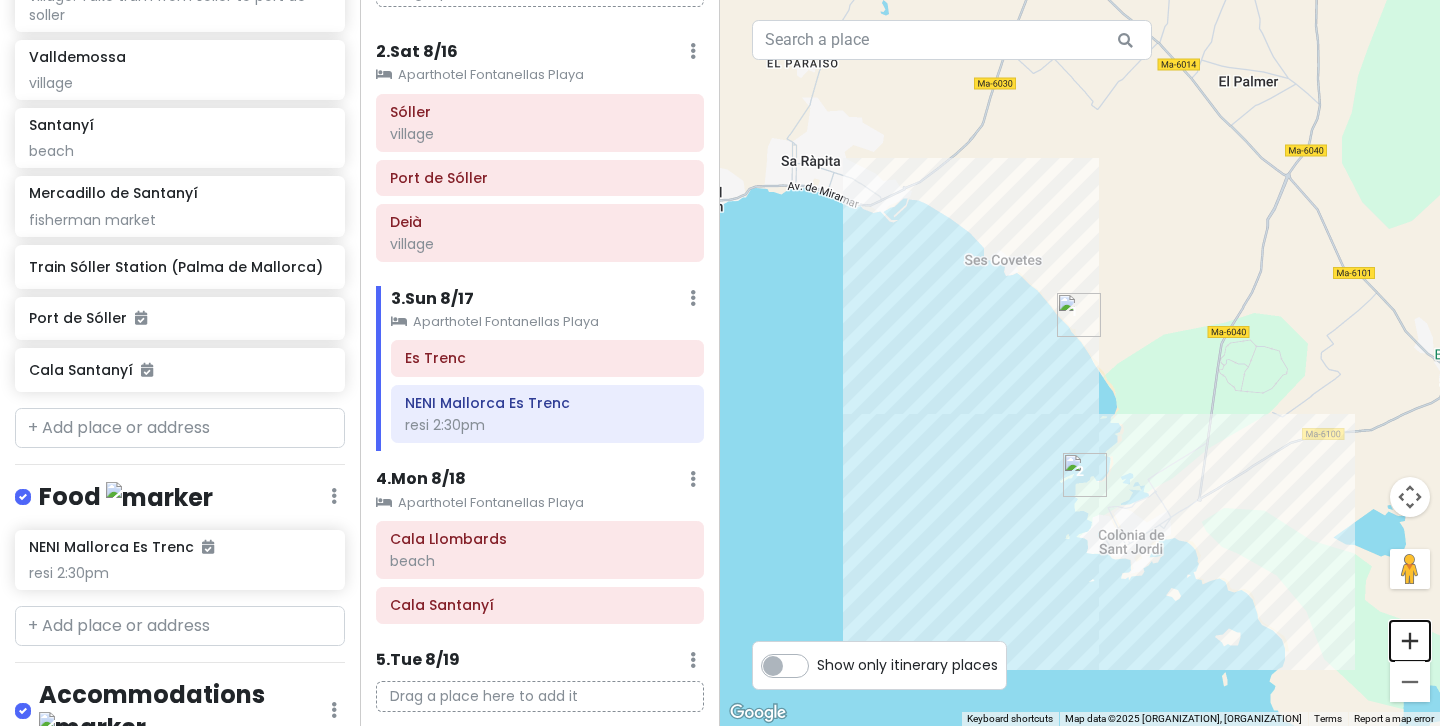 click at bounding box center [1410, 641] 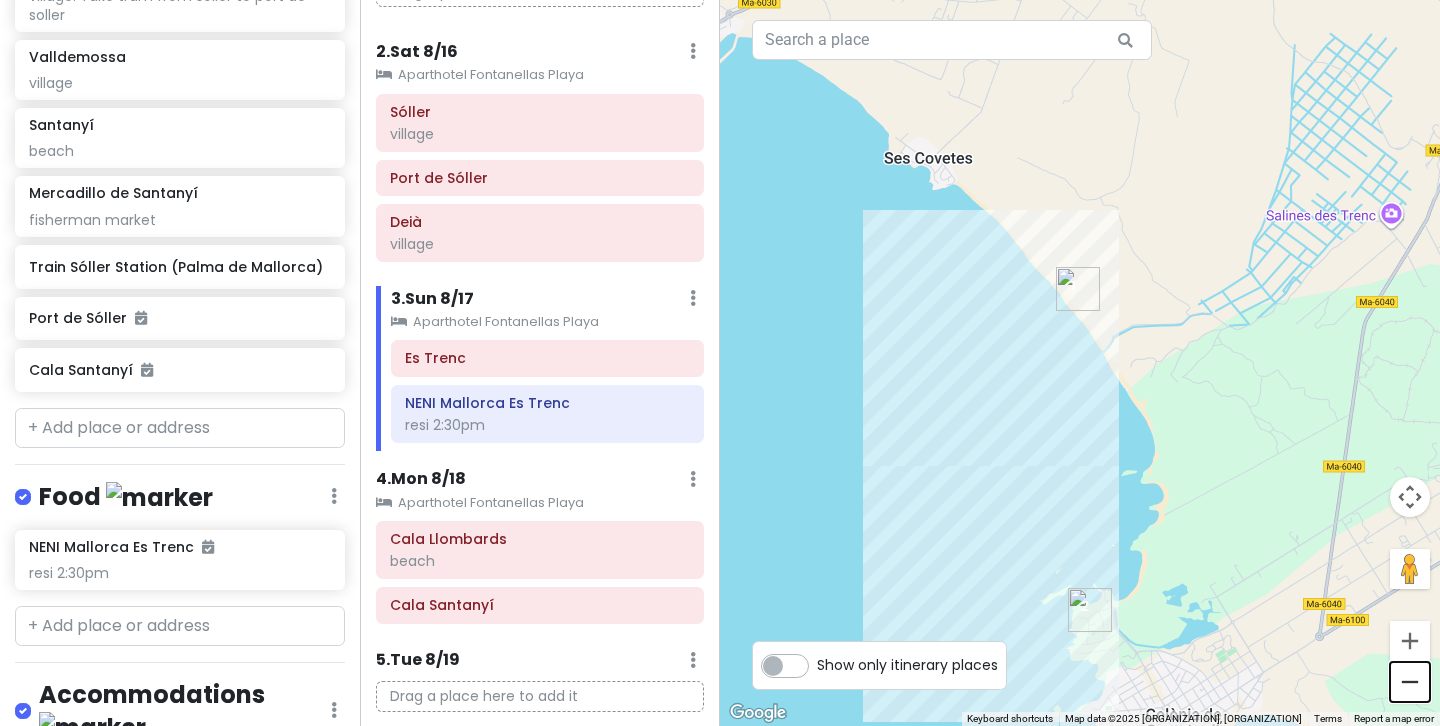 click at bounding box center (1410, 682) 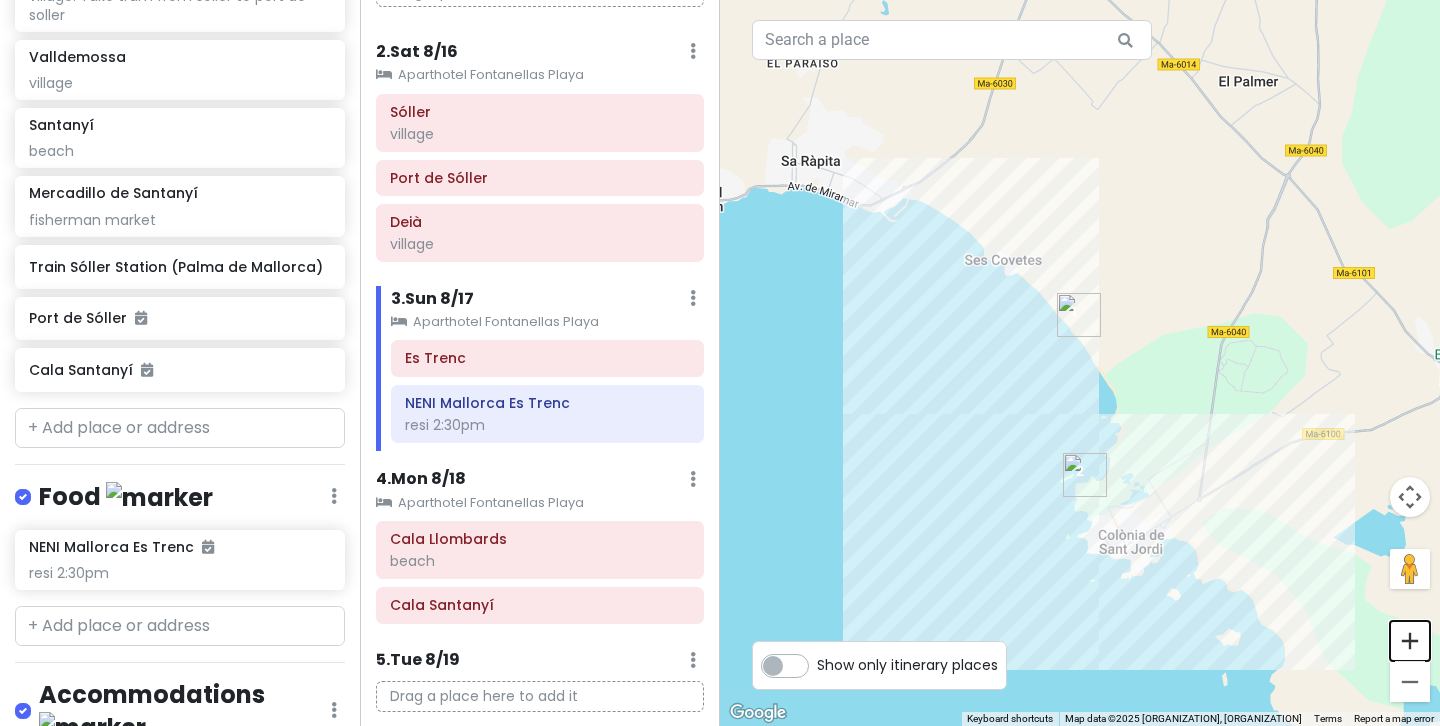 click at bounding box center [1410, 641] 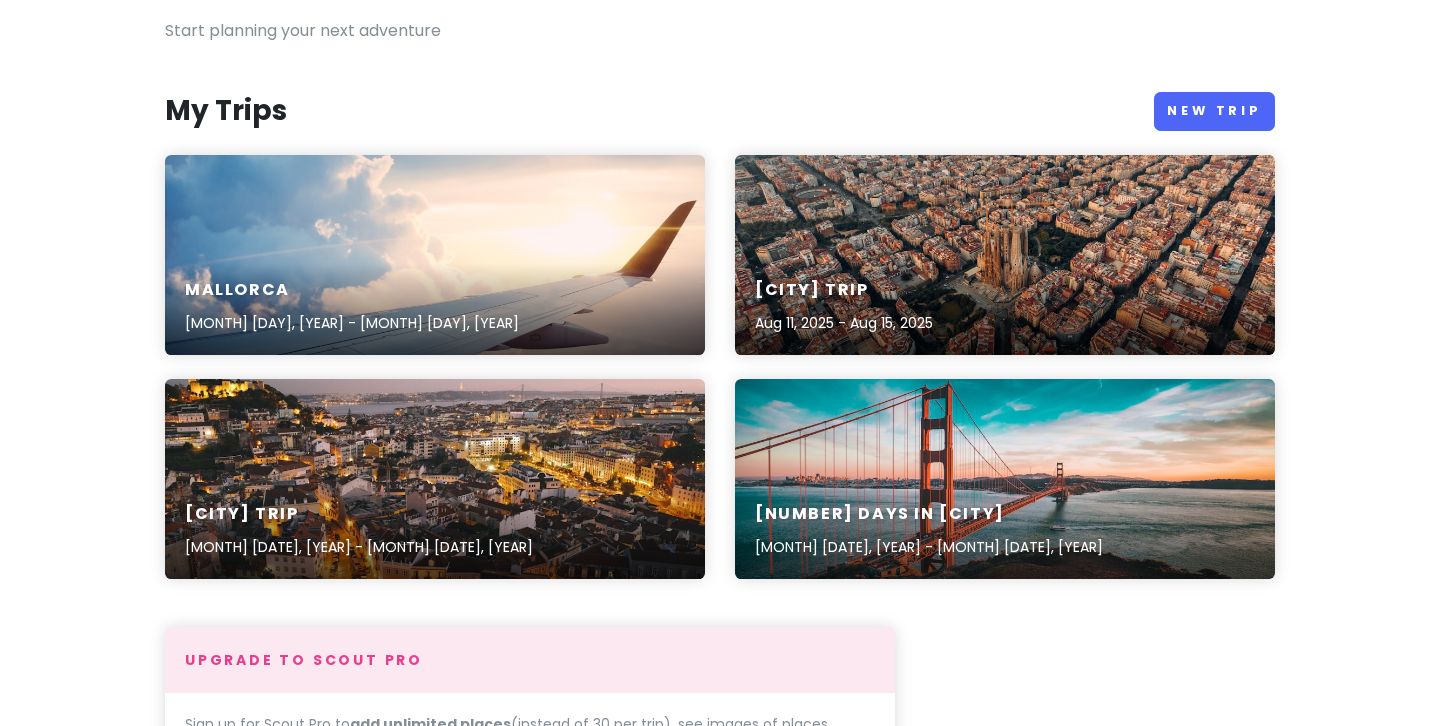 scroll, scrollTop: 172, scrollLeft: 0, axis: vertical 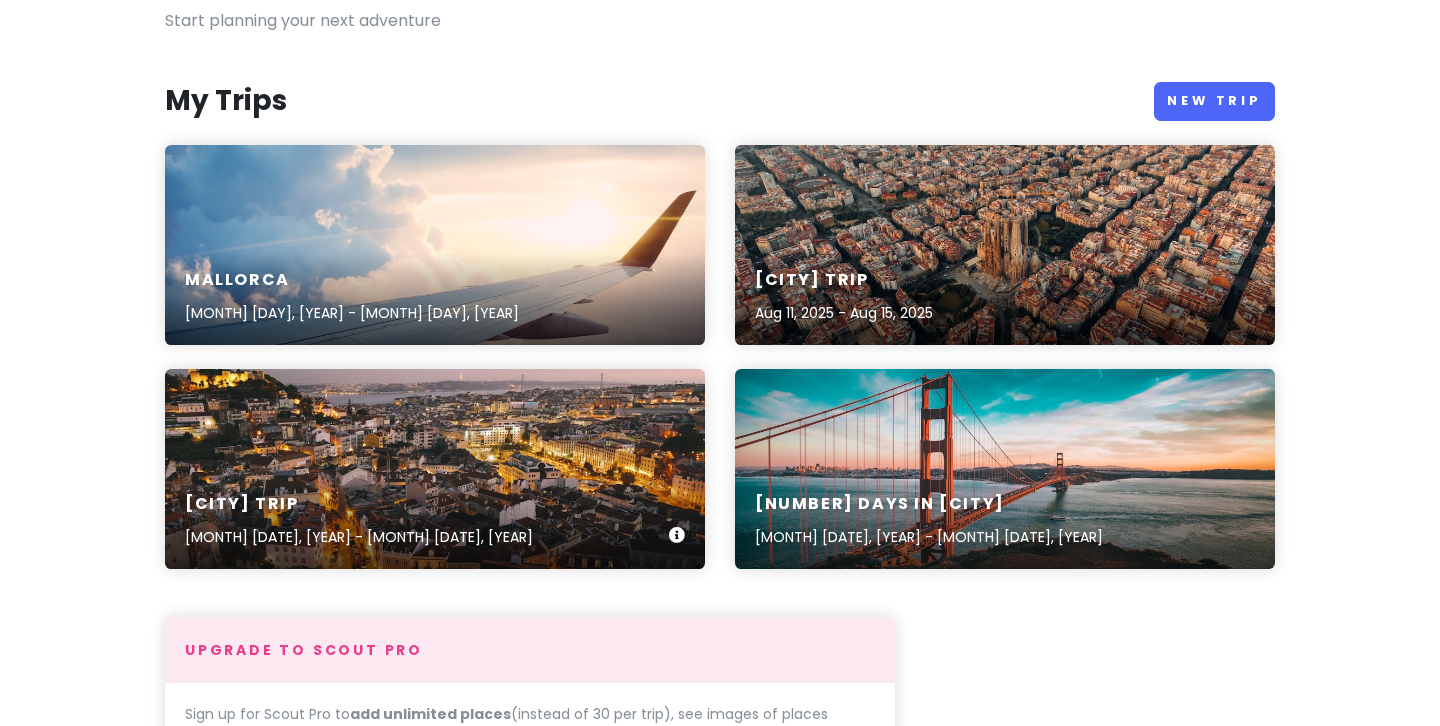click on "[CITY] Trip [MONTH] [DATE], [YEAR] - [MONTH] [DATE], [YEAR]" at bounding box center [435, 469] 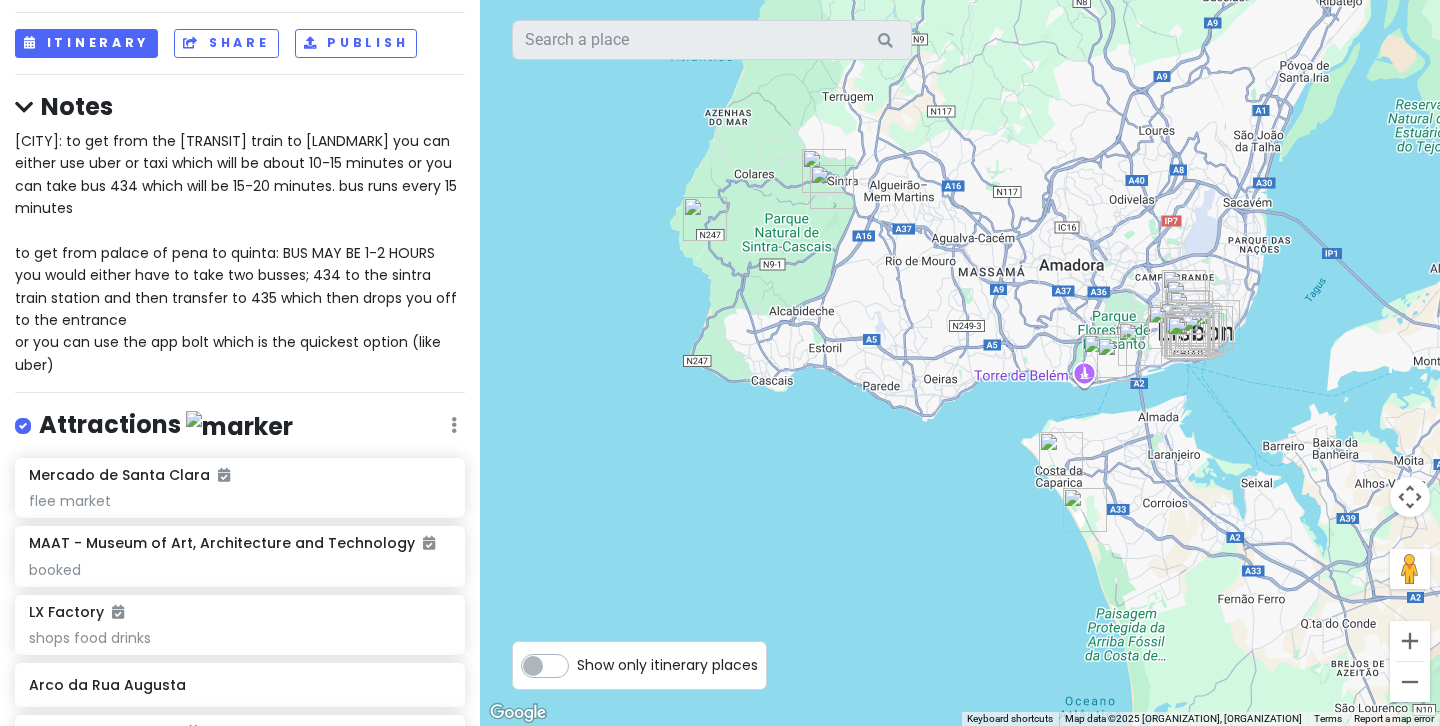 scroll, scrollTop: 103, scrollLeft: 0, axis: vertical 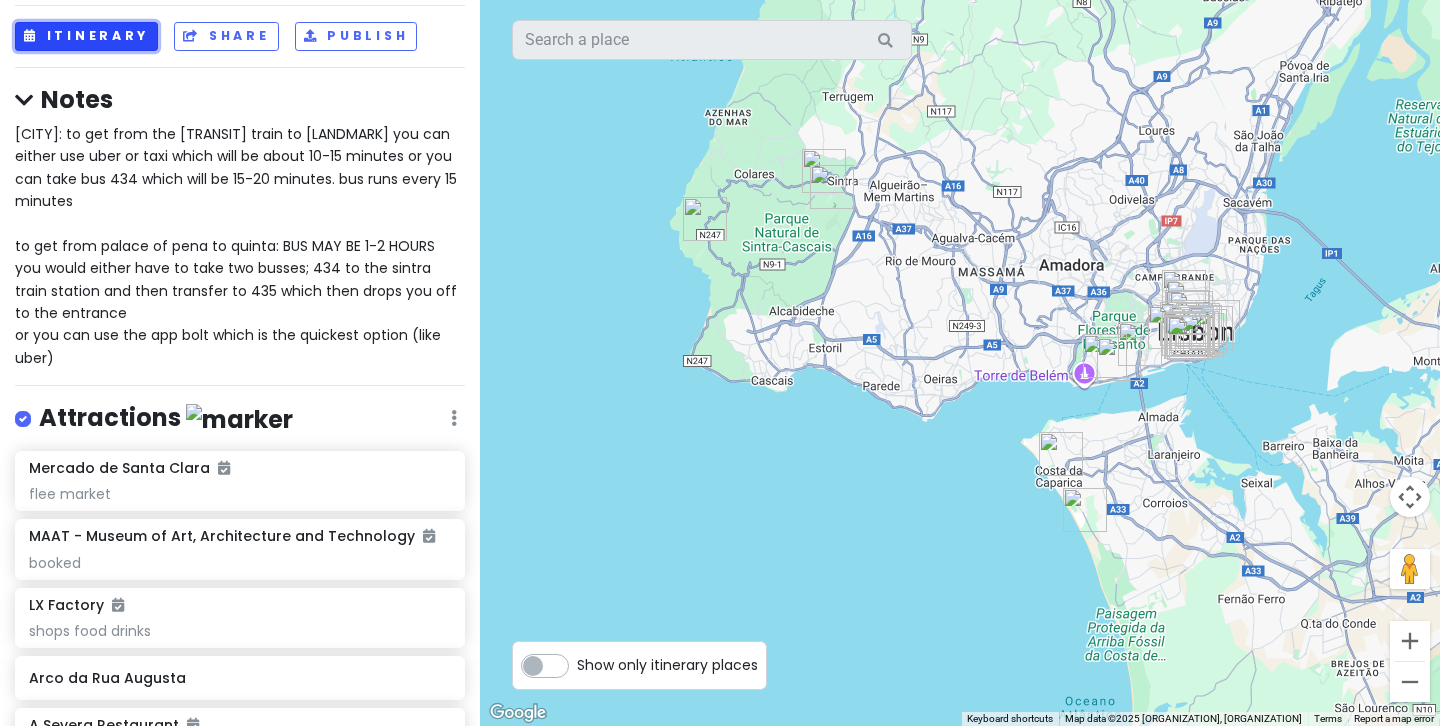 click on "Itinerary" at bounding box center (86, 36) 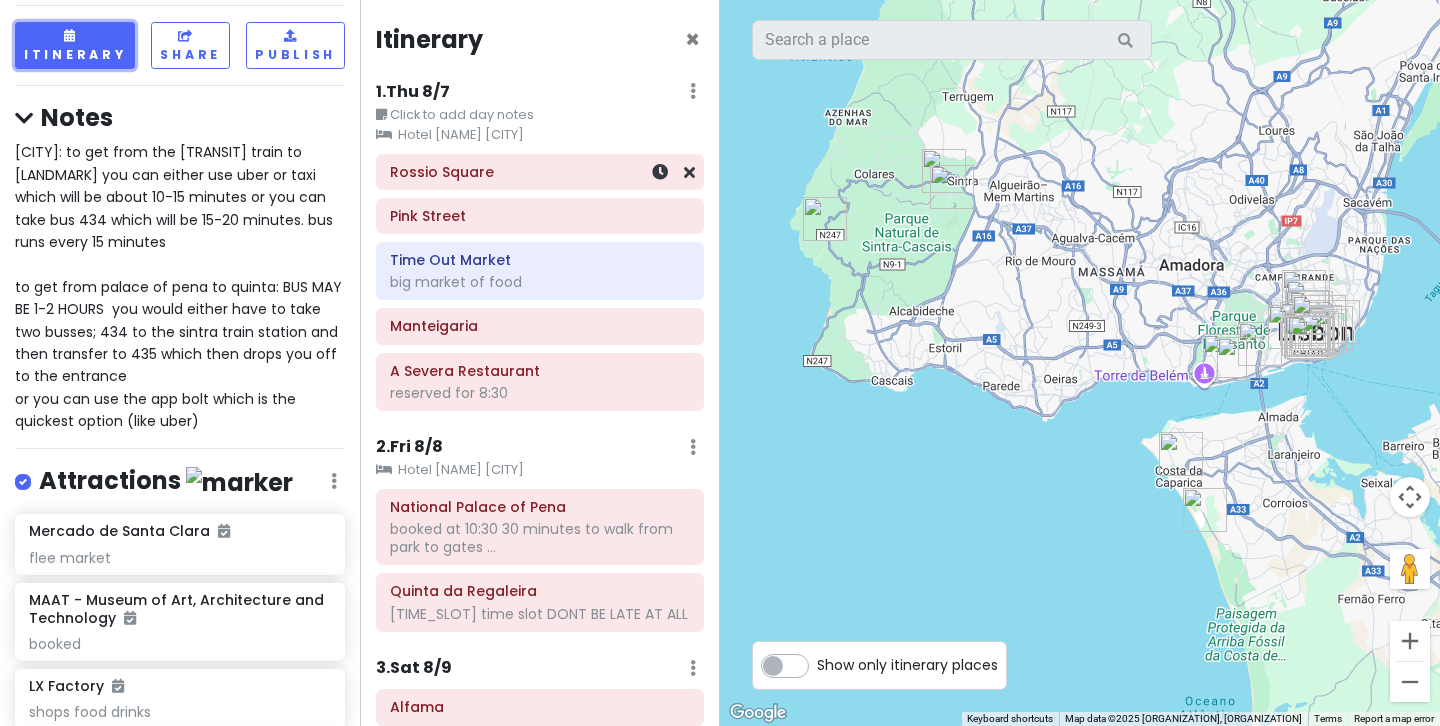 click on "Rossio Square" at bounding box center (540, 172) 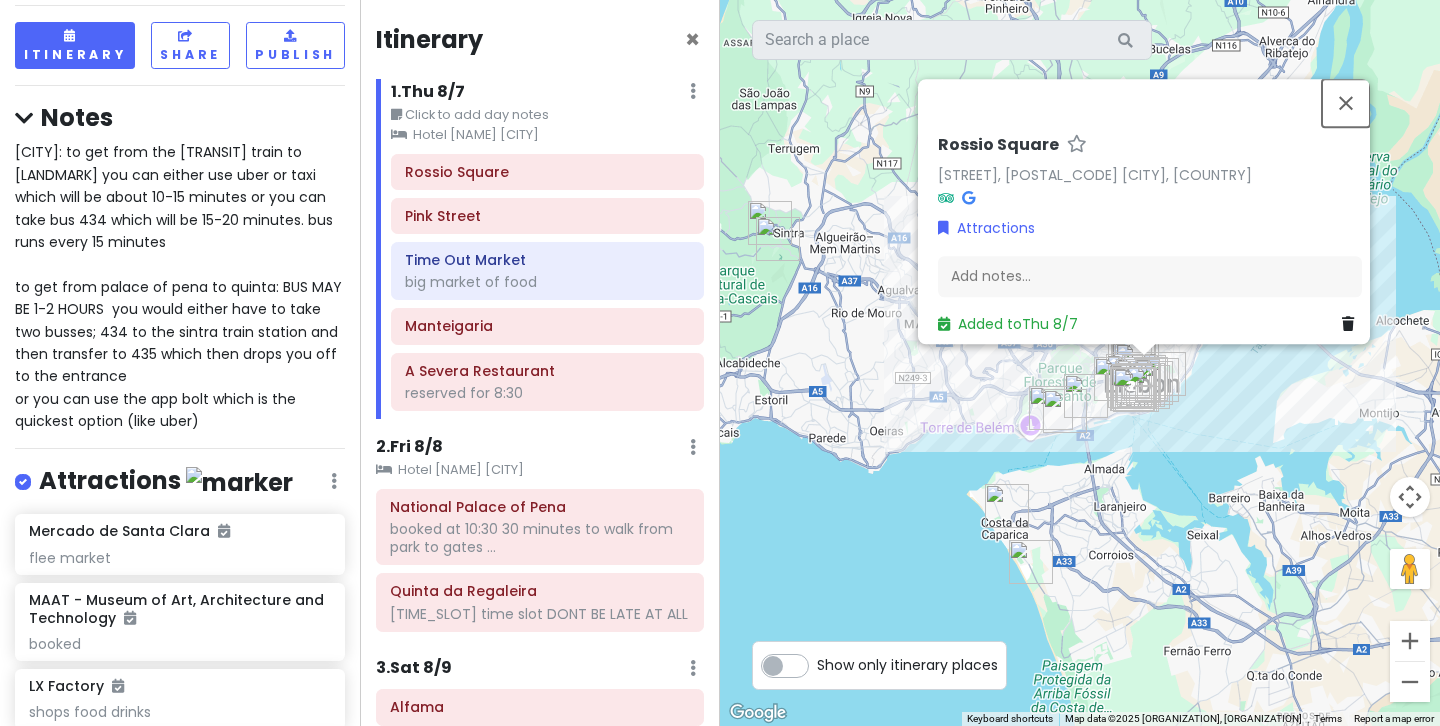 click at bounding box center (1346, 103) 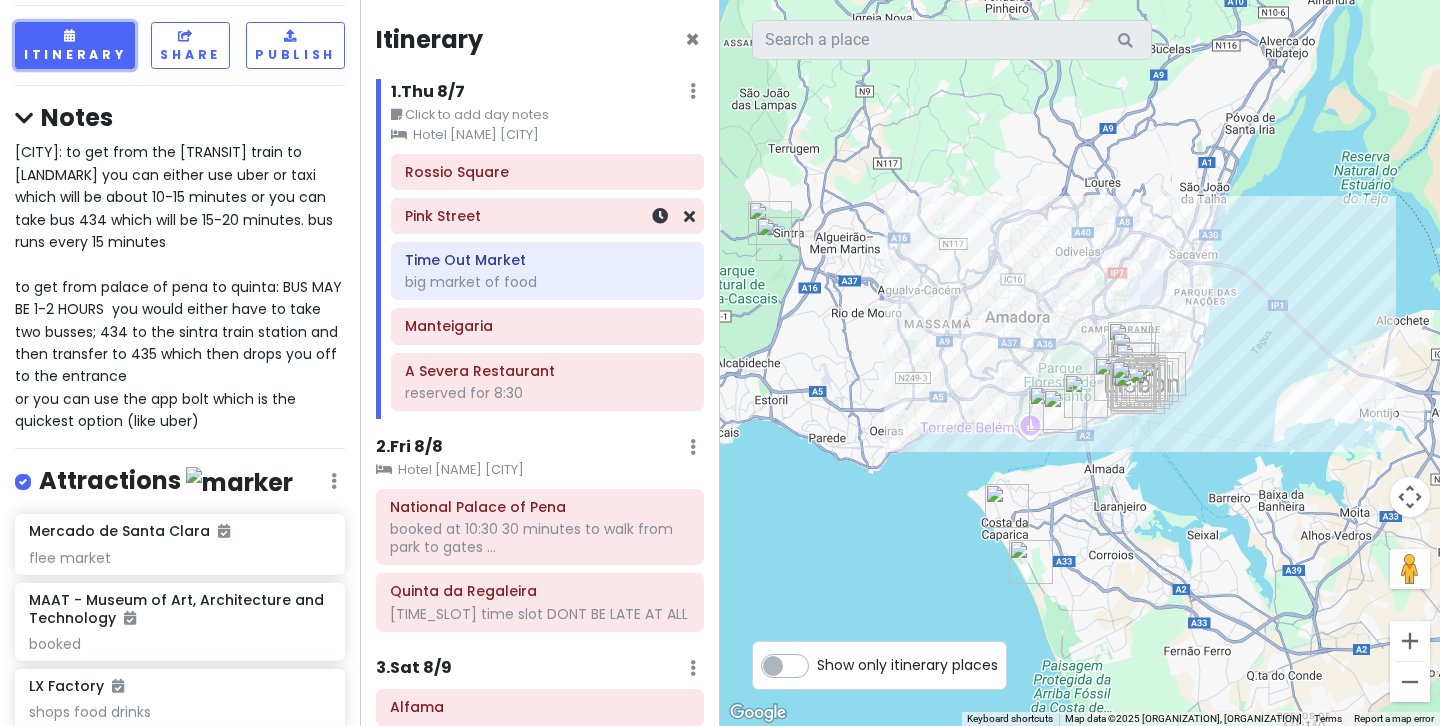 click on "Pink Street" at bounding box center [547, 216] 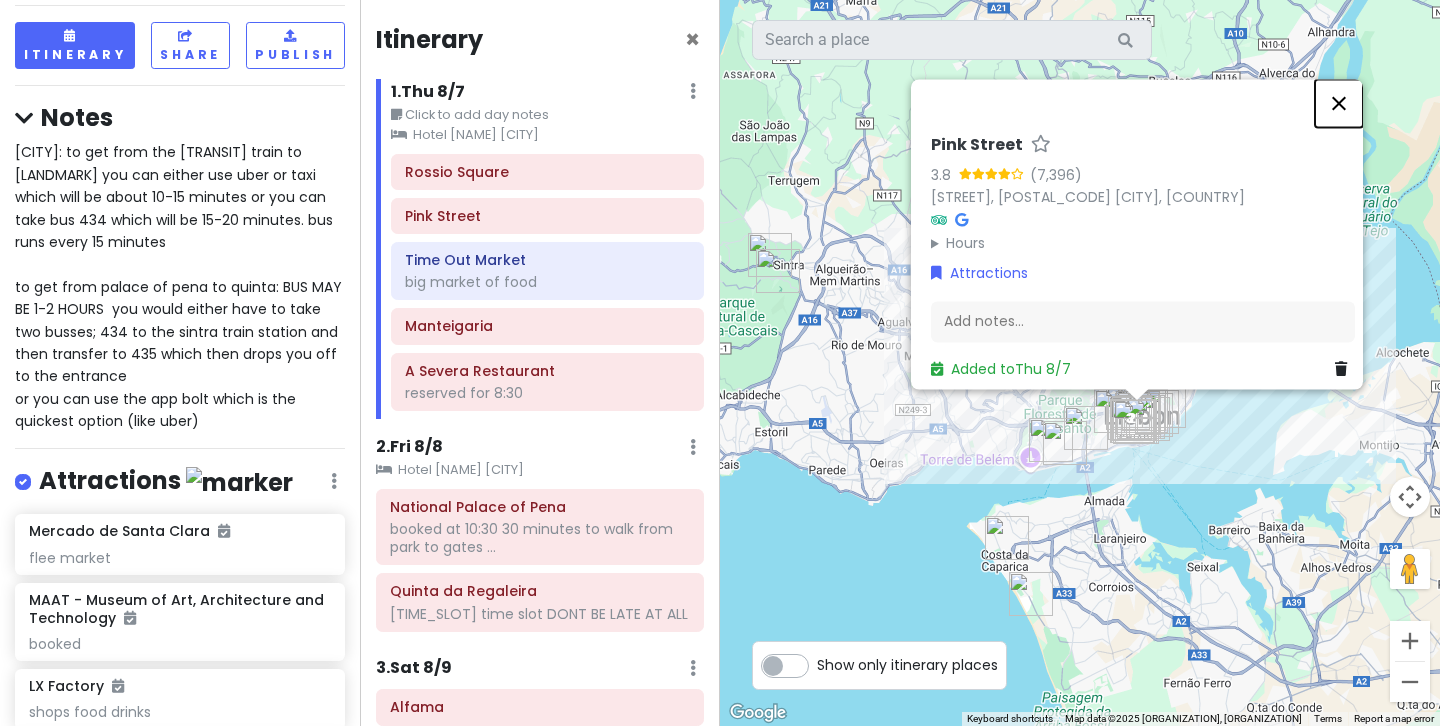 click at bounding box center [1339, 103] 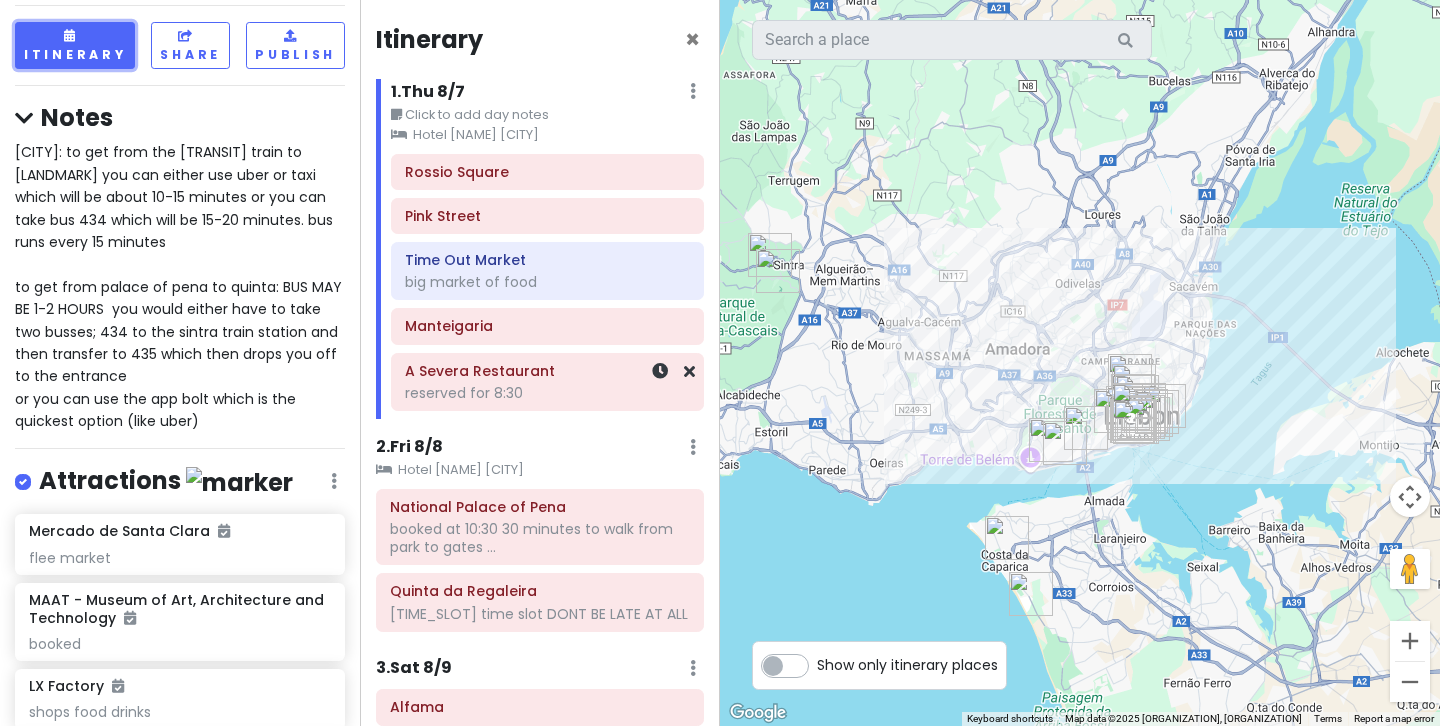 click on "reserved for 8:30" at bounding box center [547, 393] 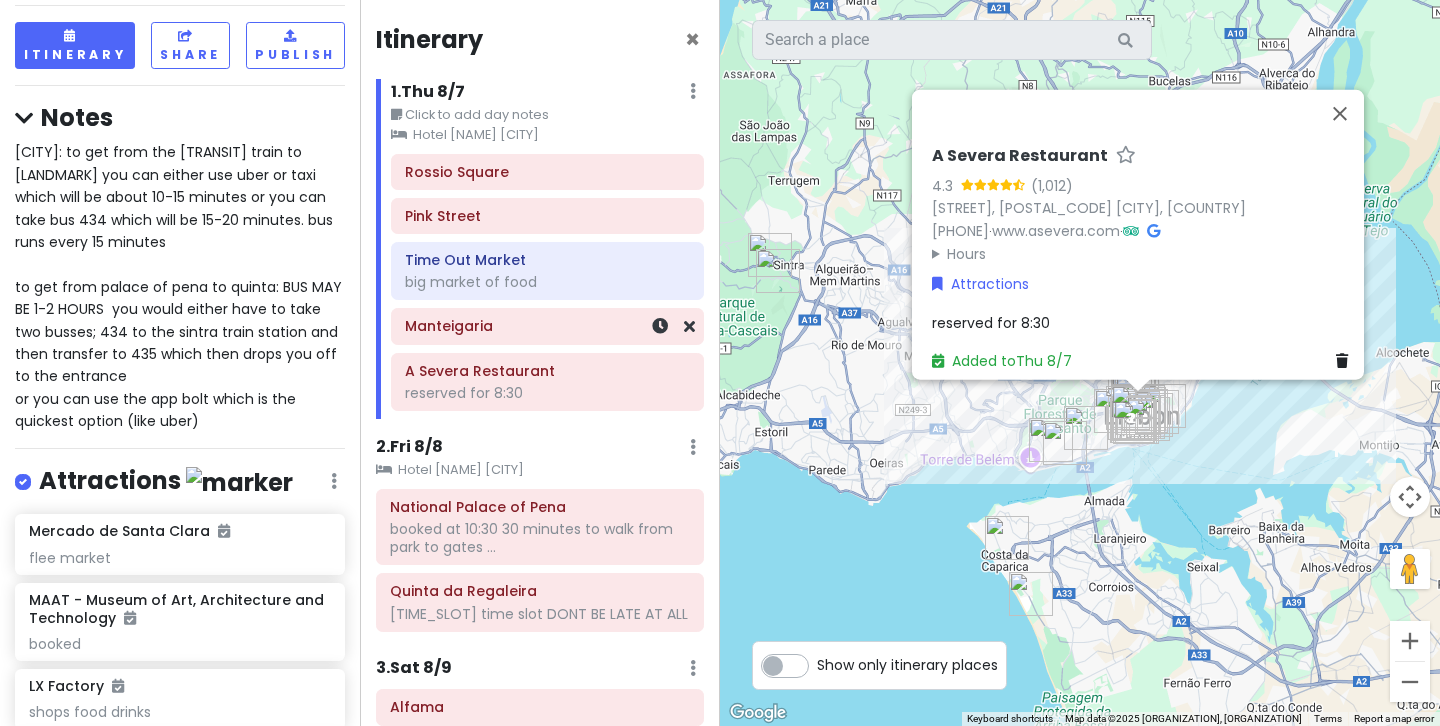 click on "Manteigaria" at bounding box center (547, 327) 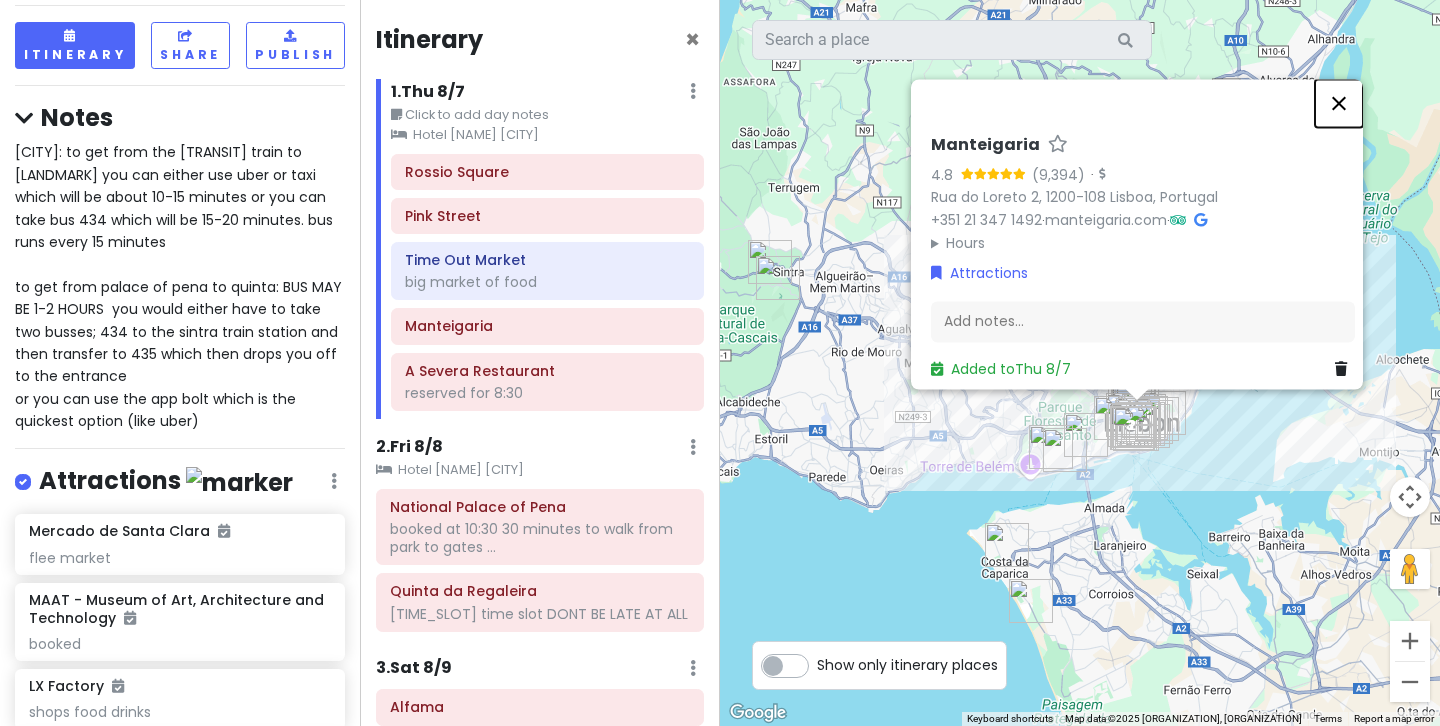 click at bounding box center [1339, 103] 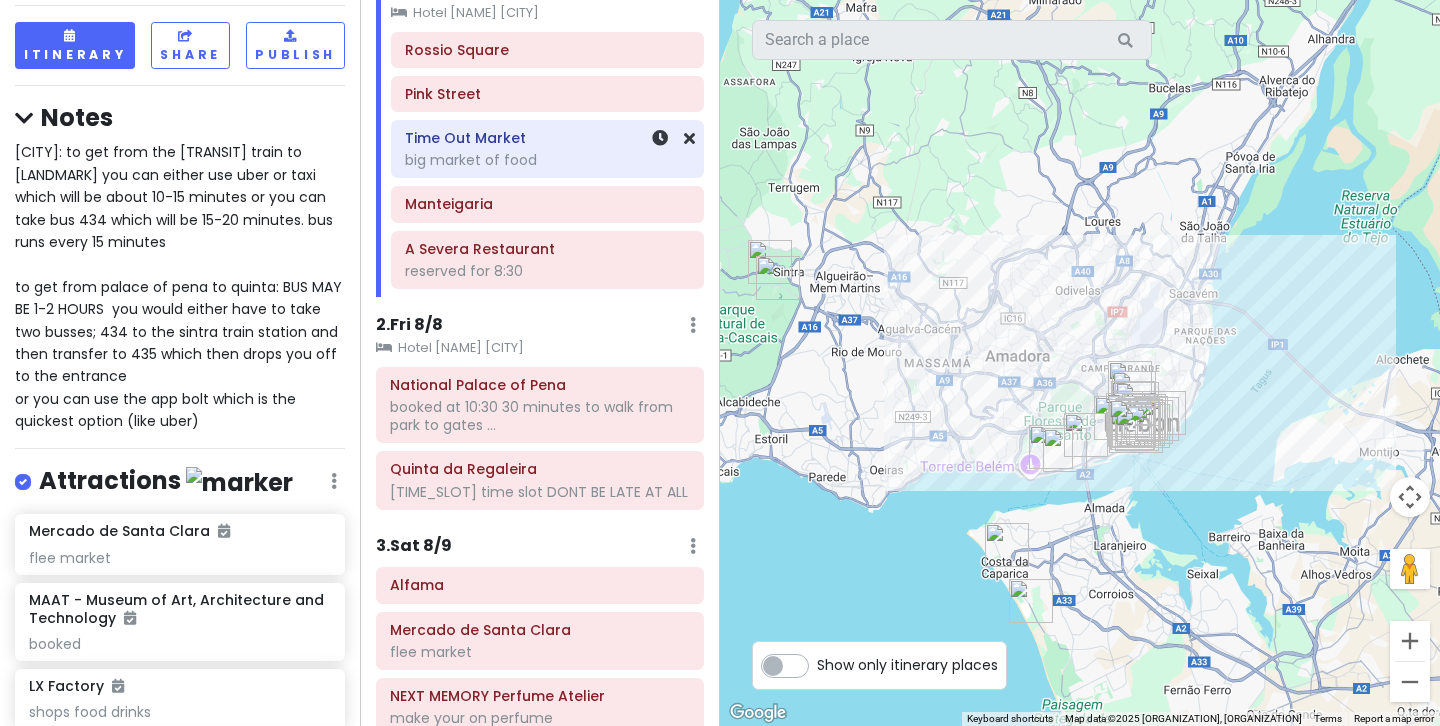 scroll, scrollTop: 131, scrollLeft: 0, axis: vertical 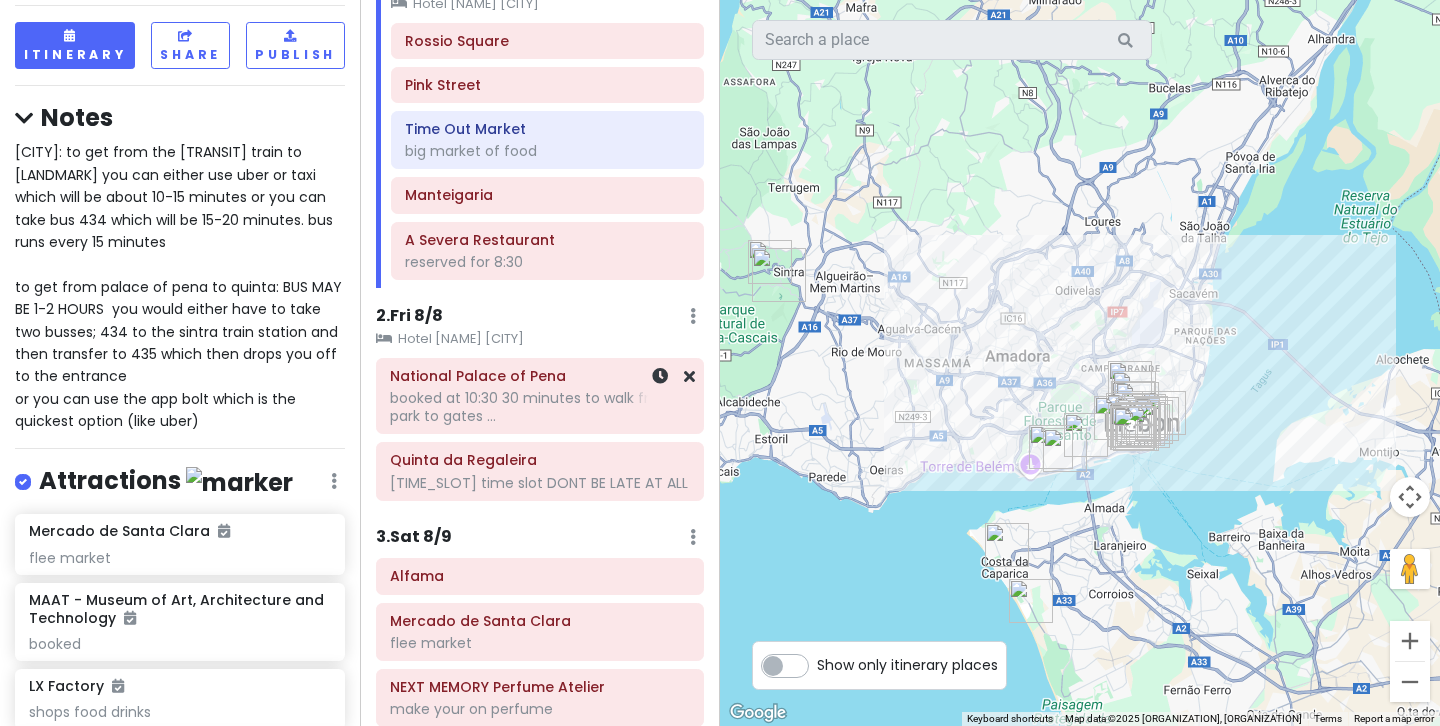click on "National Palace of Pena" at bounding box center [540, 376] 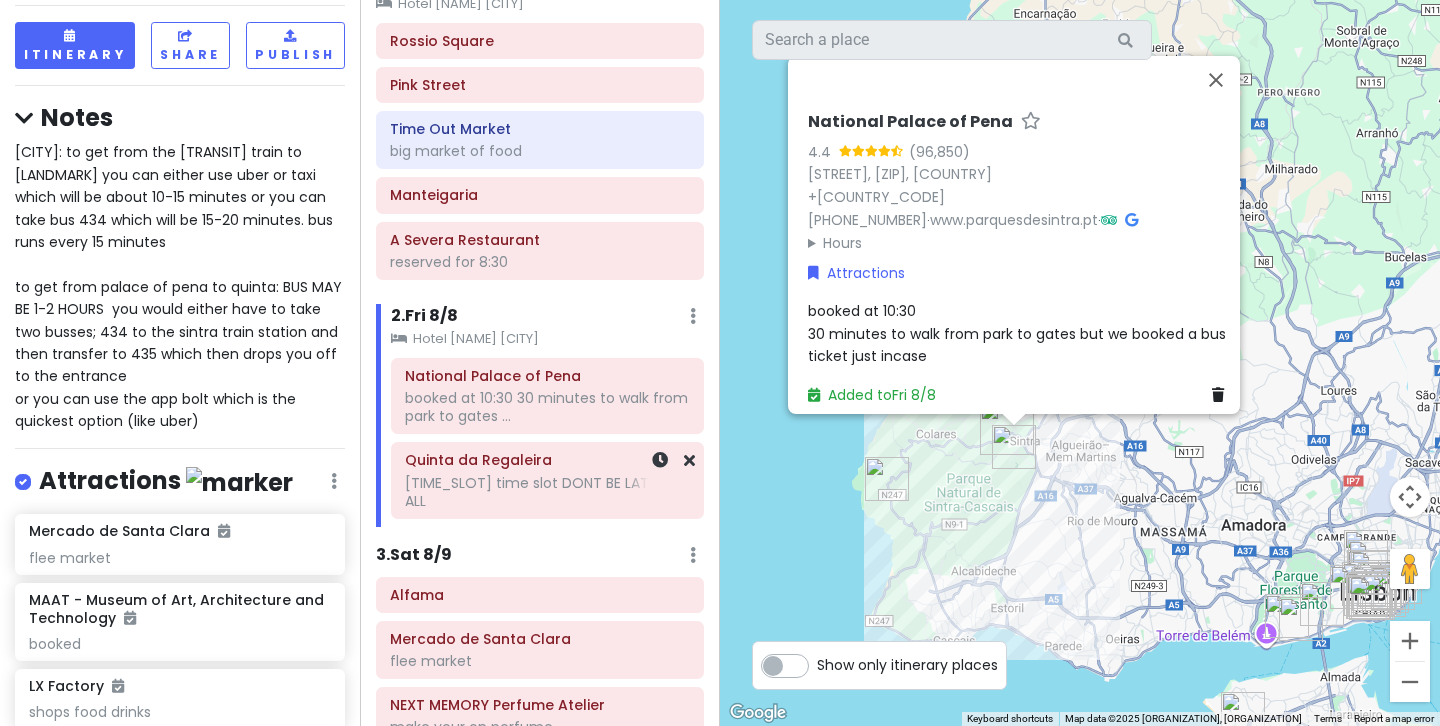 click on "Quinta da Regaleira 3-3:30 time slot DONT BE LATE AT ALL" at bounding box center [547, 481] 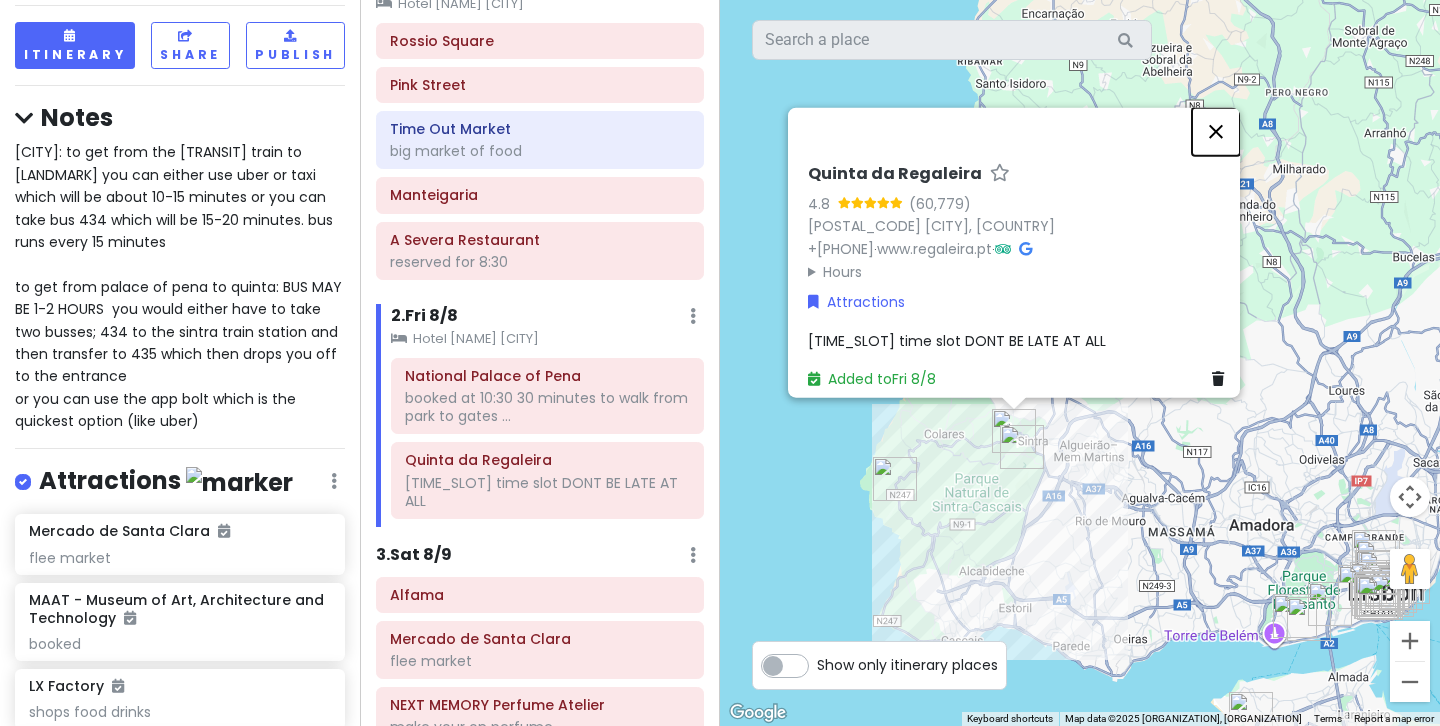 click at bounding box center (1216, 132) 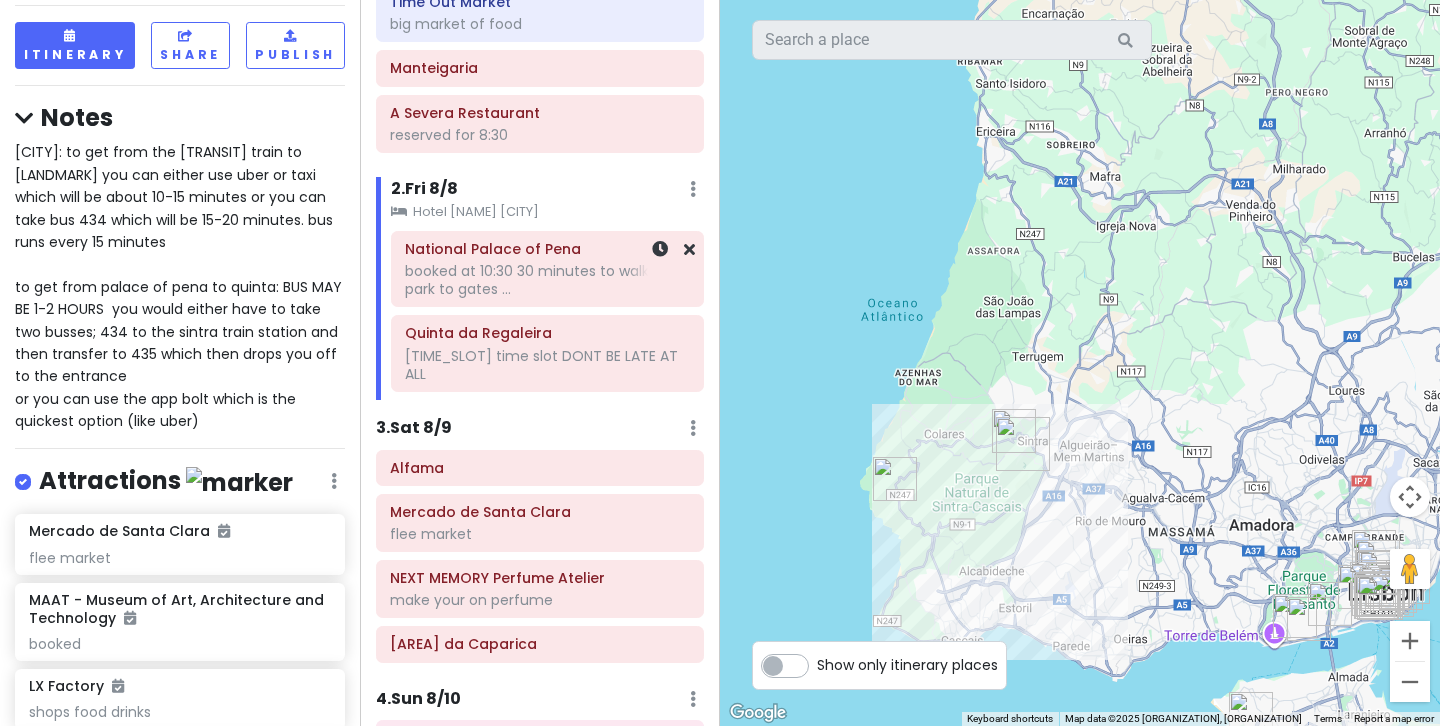 scroll, scrollTop: 262, scrollLeft: 0, axis: vertical 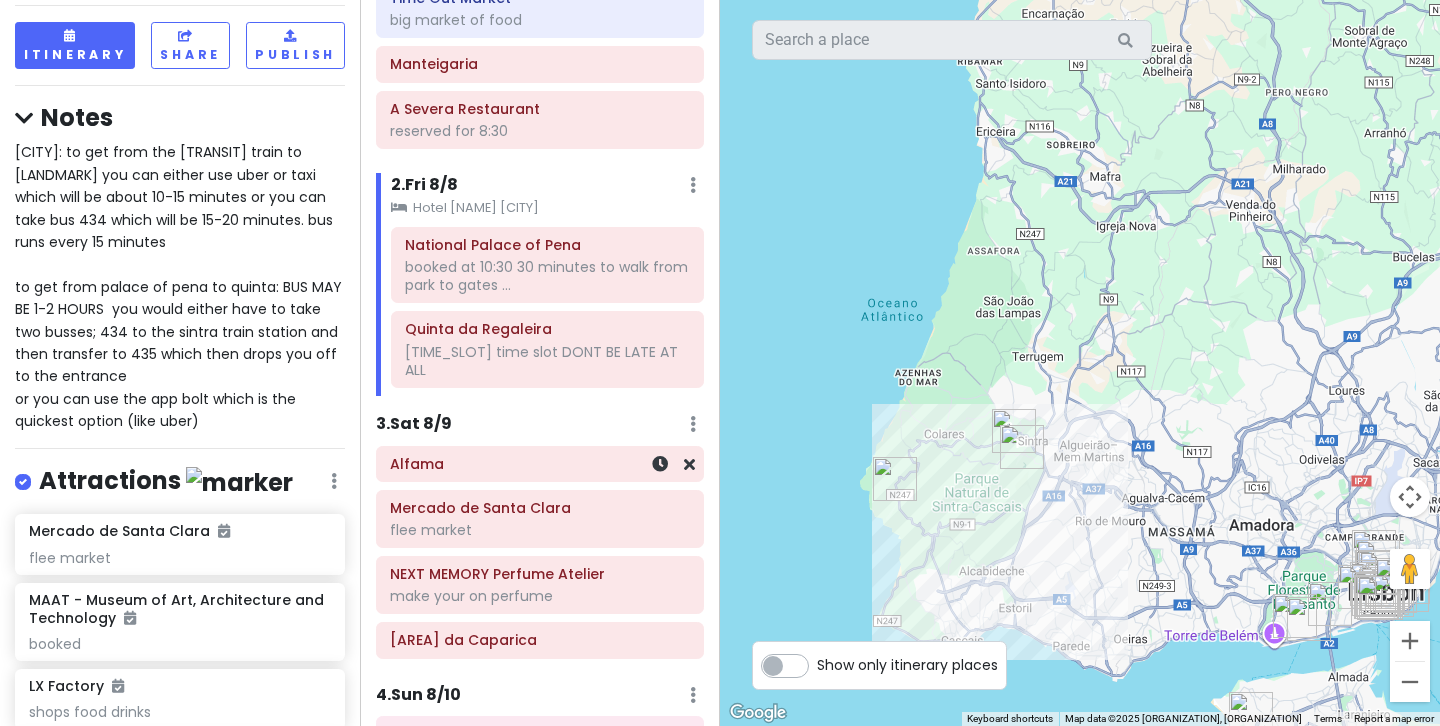 click on "Alfama" at bounding box center (540, 464) 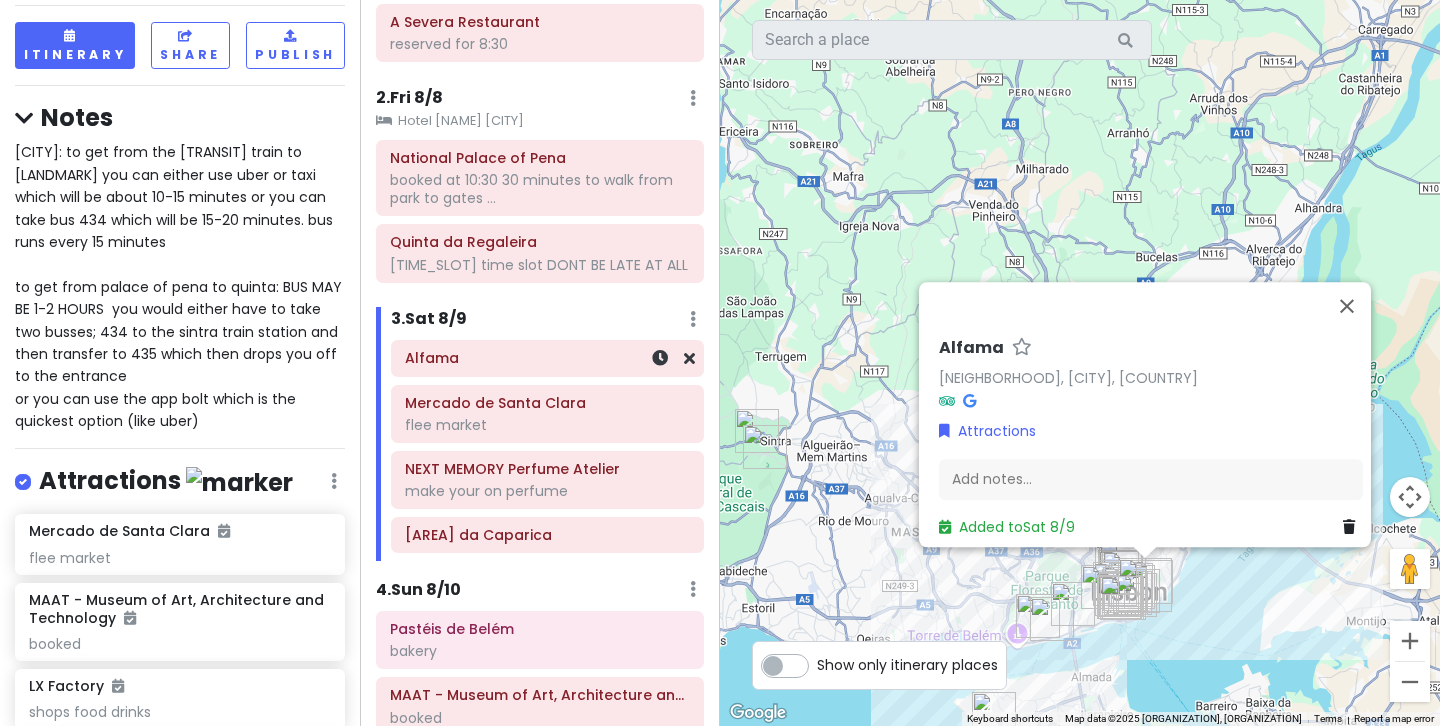 scroll, scrollTop: 359, scrollLeft: 0, axis: vertical 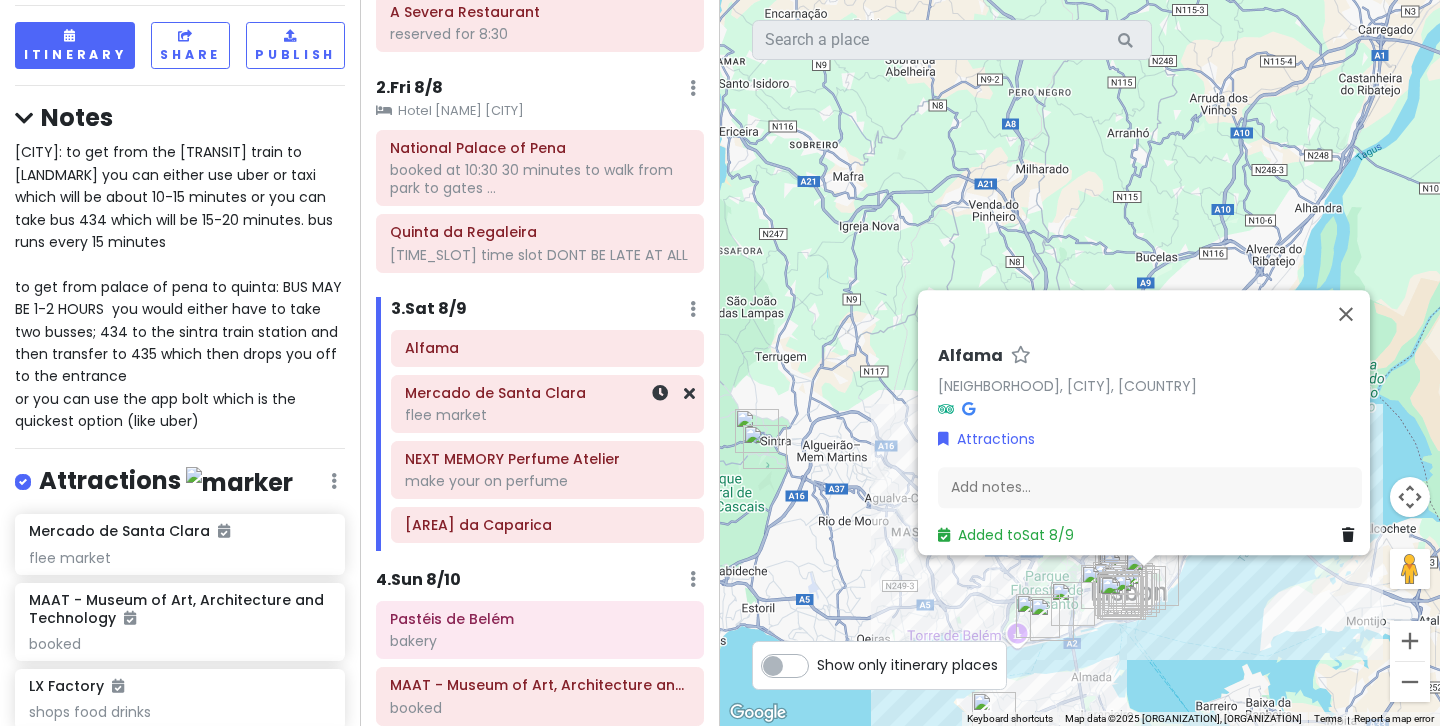 click on "flee market" at bounding box center [540, 34] 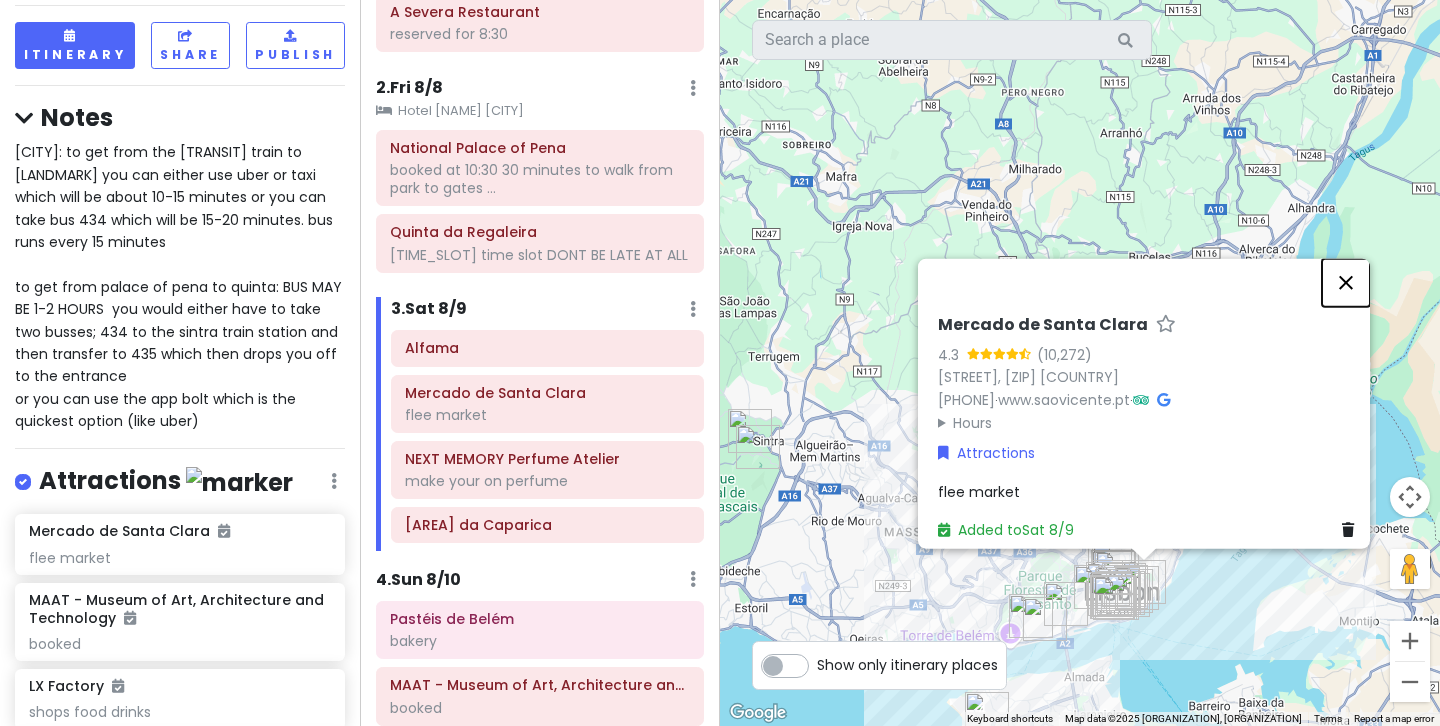 click at bounding box center (1346, 283) 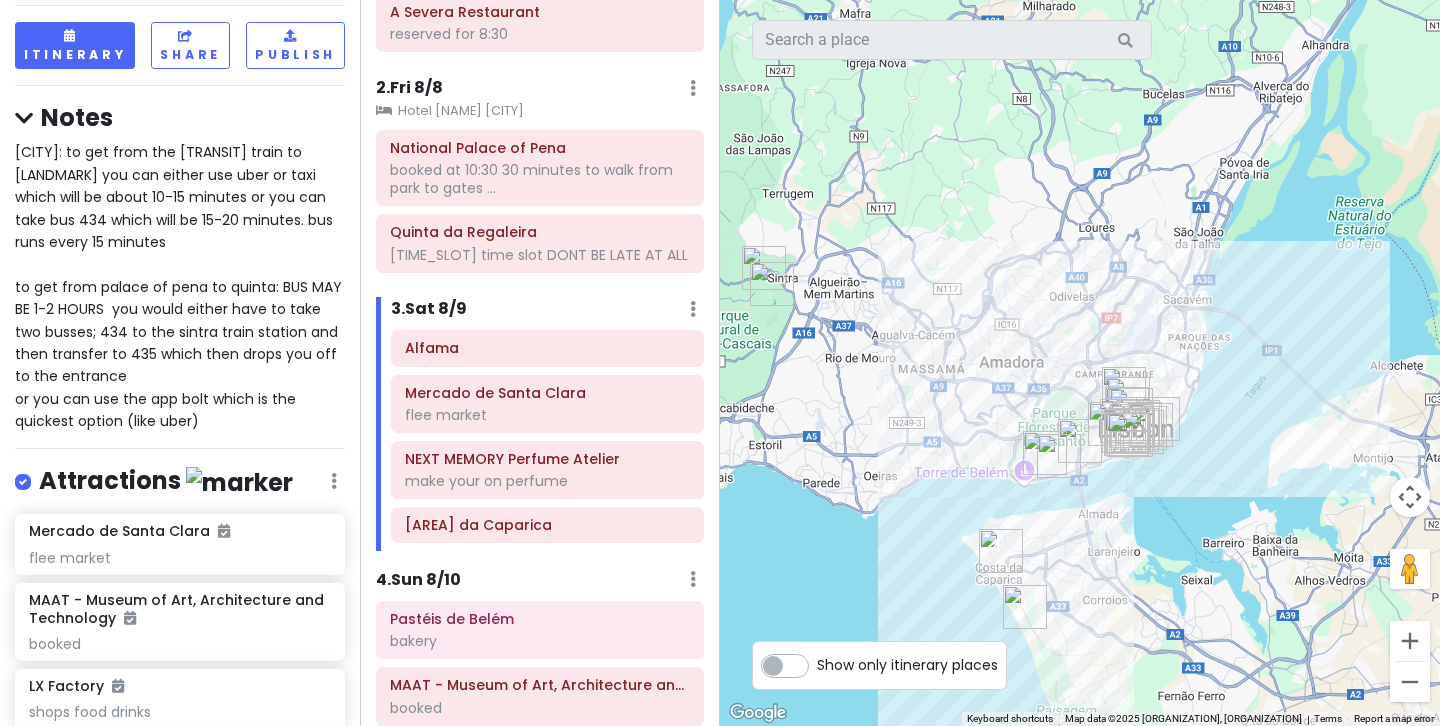 drag, startPoint x: 1265, startPoint y: 525, endPoint x: 1279, endPoint y: 358, distance: 167.5858 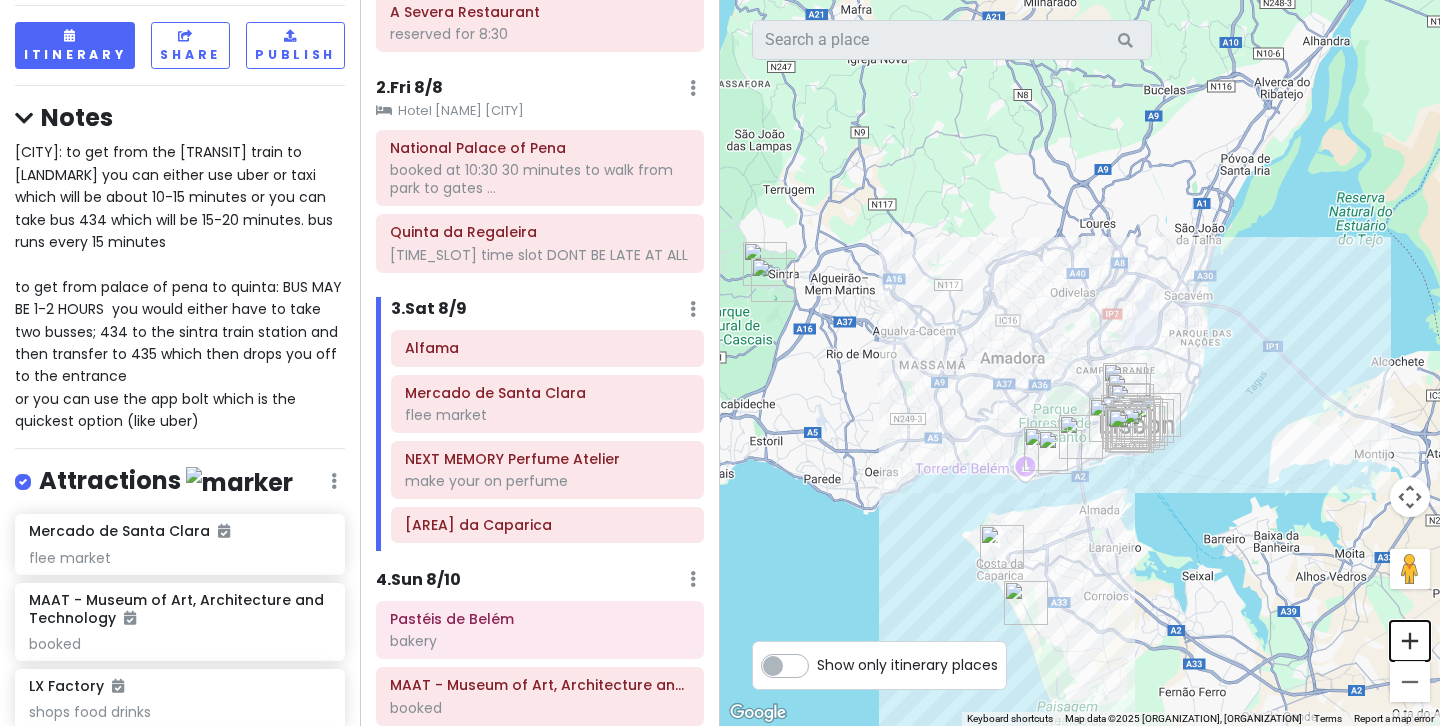 click at bounding box center [1410, 641] 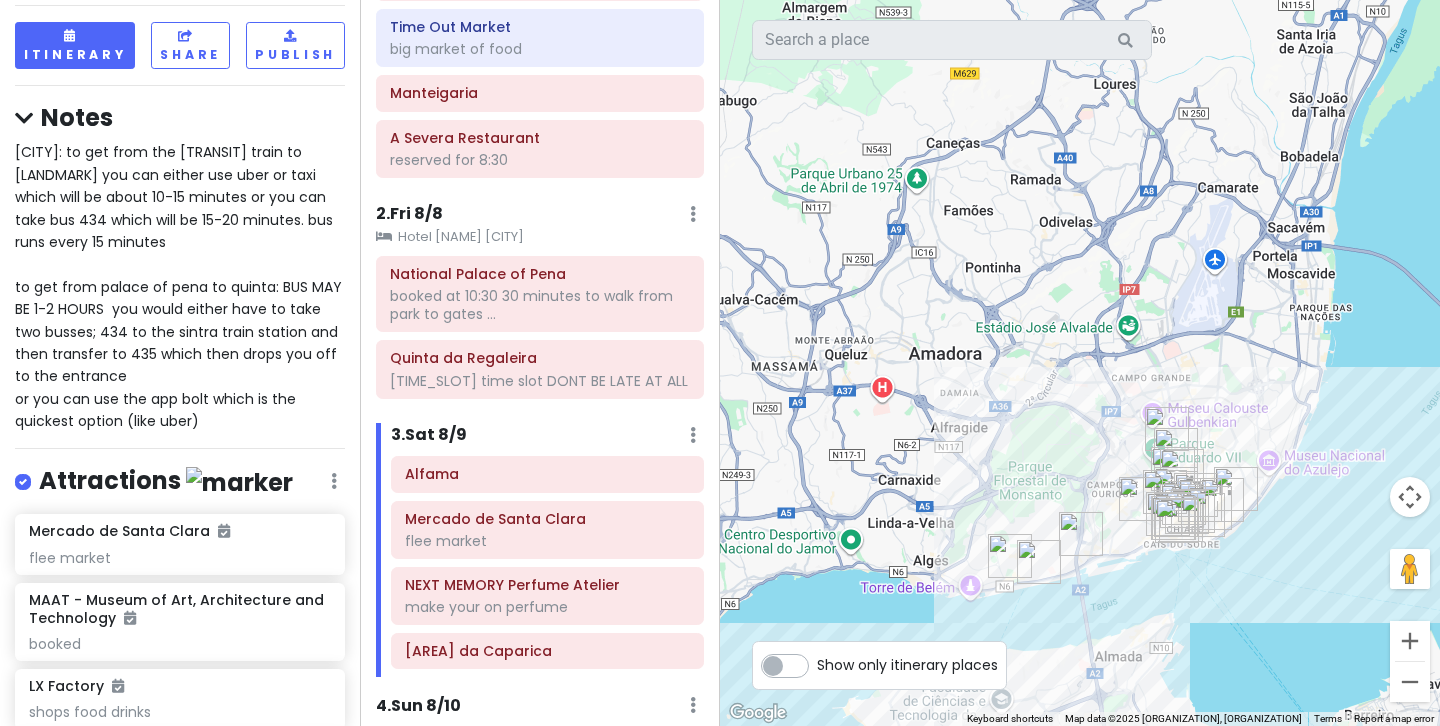 scroll, scrollTop: 0, scrollLeft: 0, axis: both 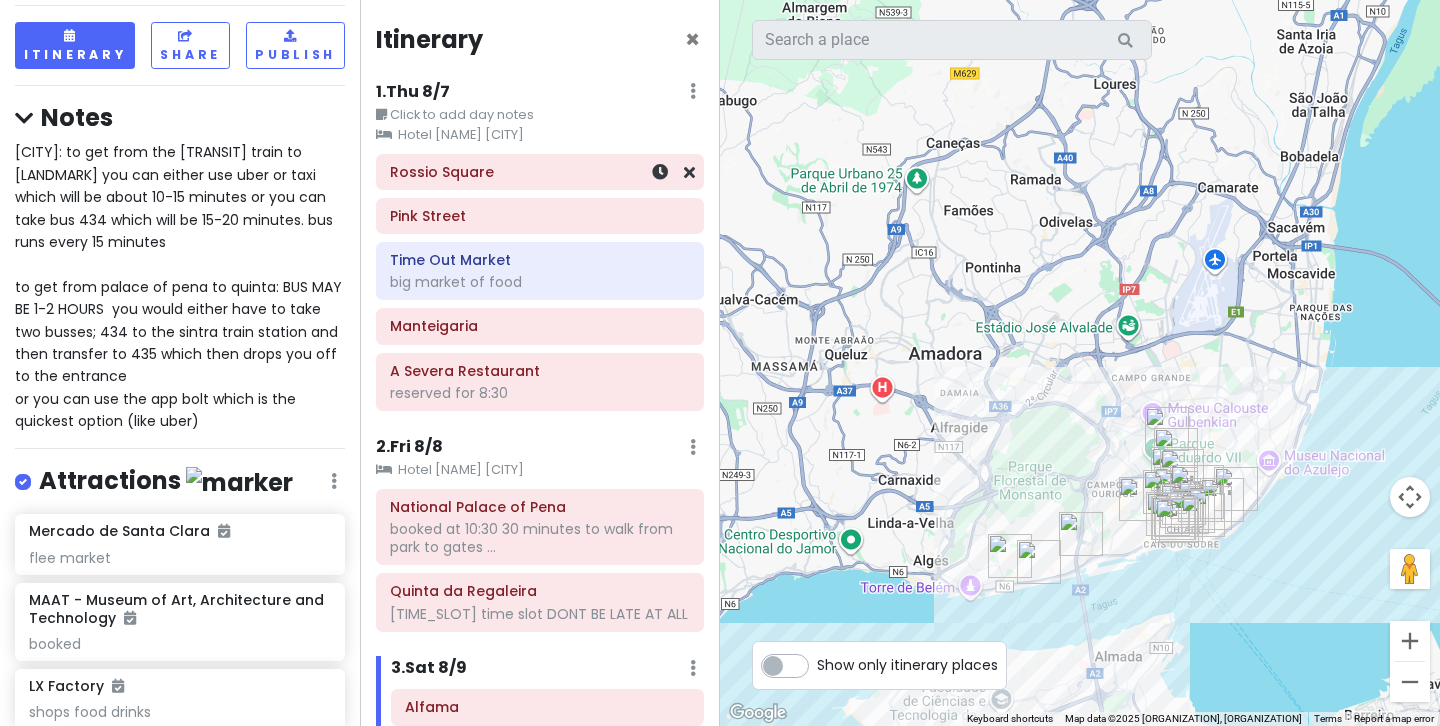 click on "Rossio Square" at bounding box center [540, 172] 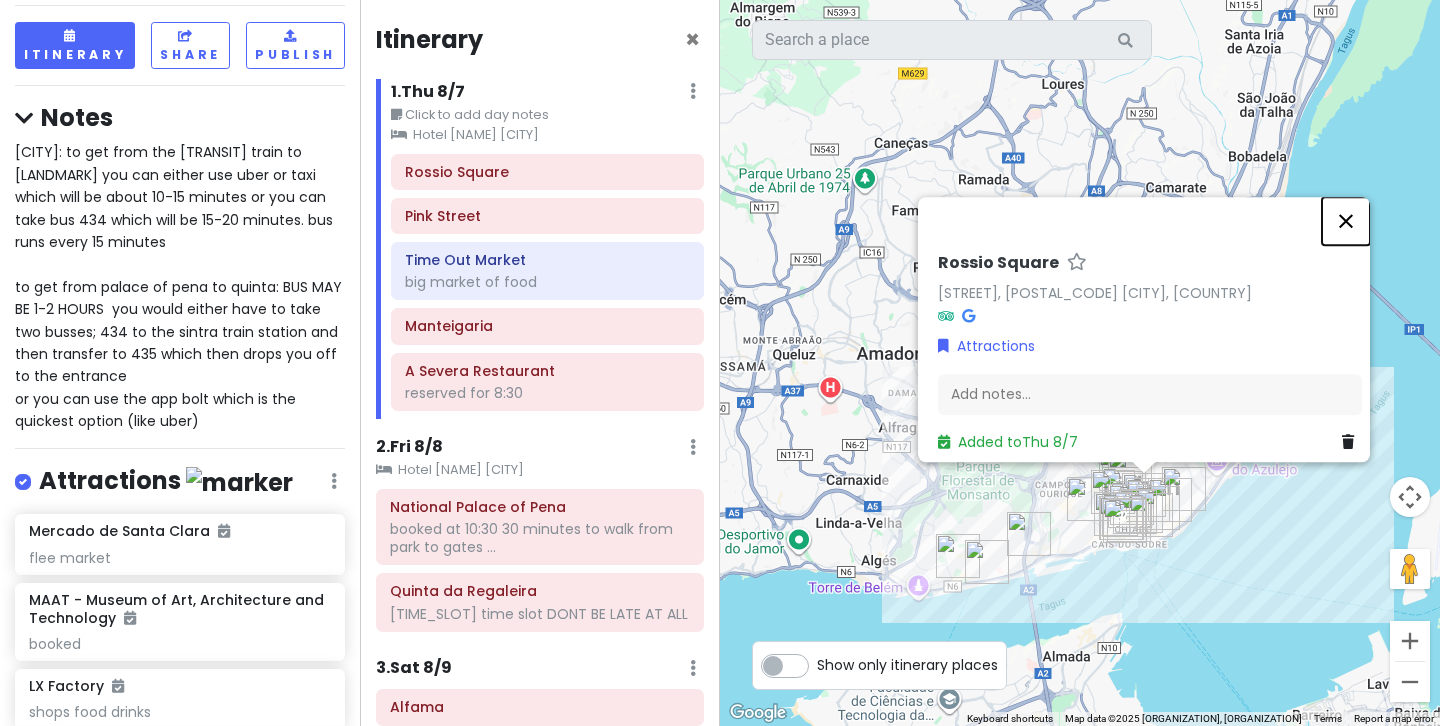 click at bounding box center [1346, 221] 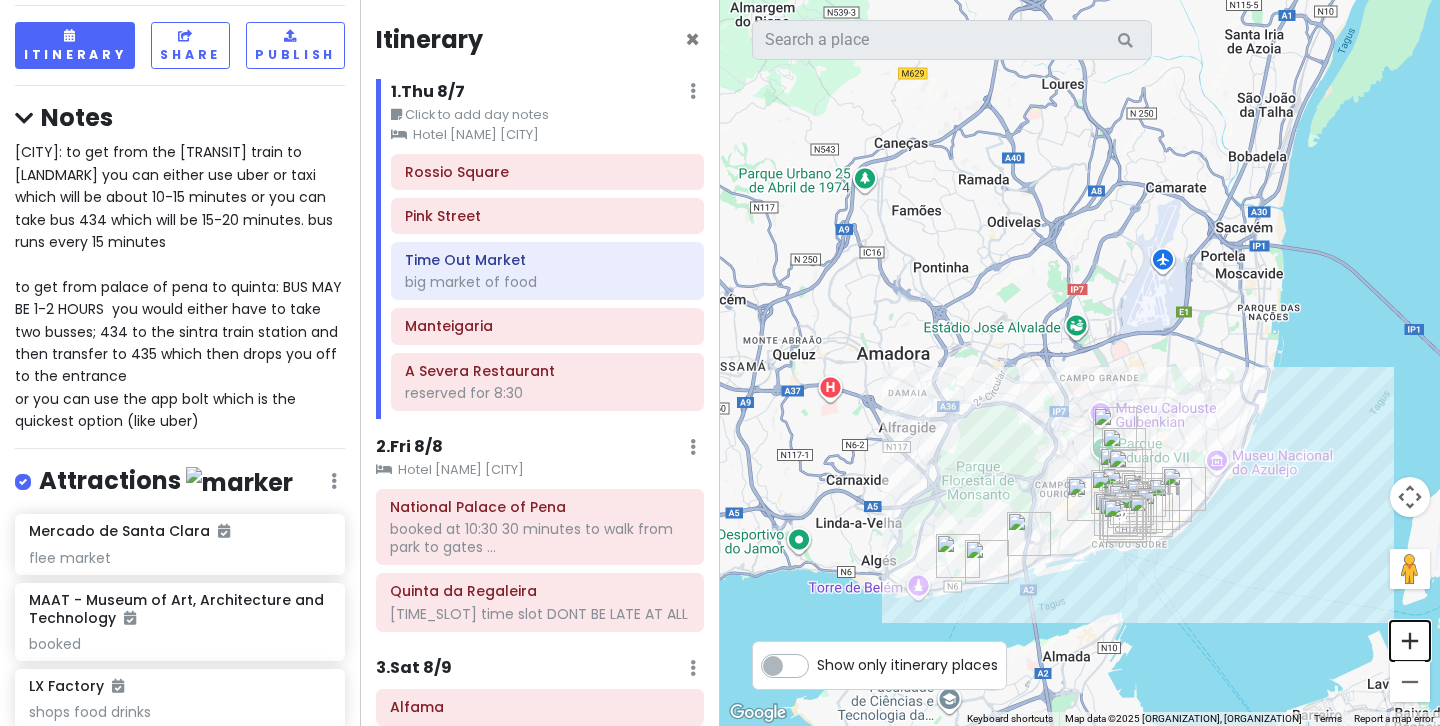 click at bounding box center (1410, 641) 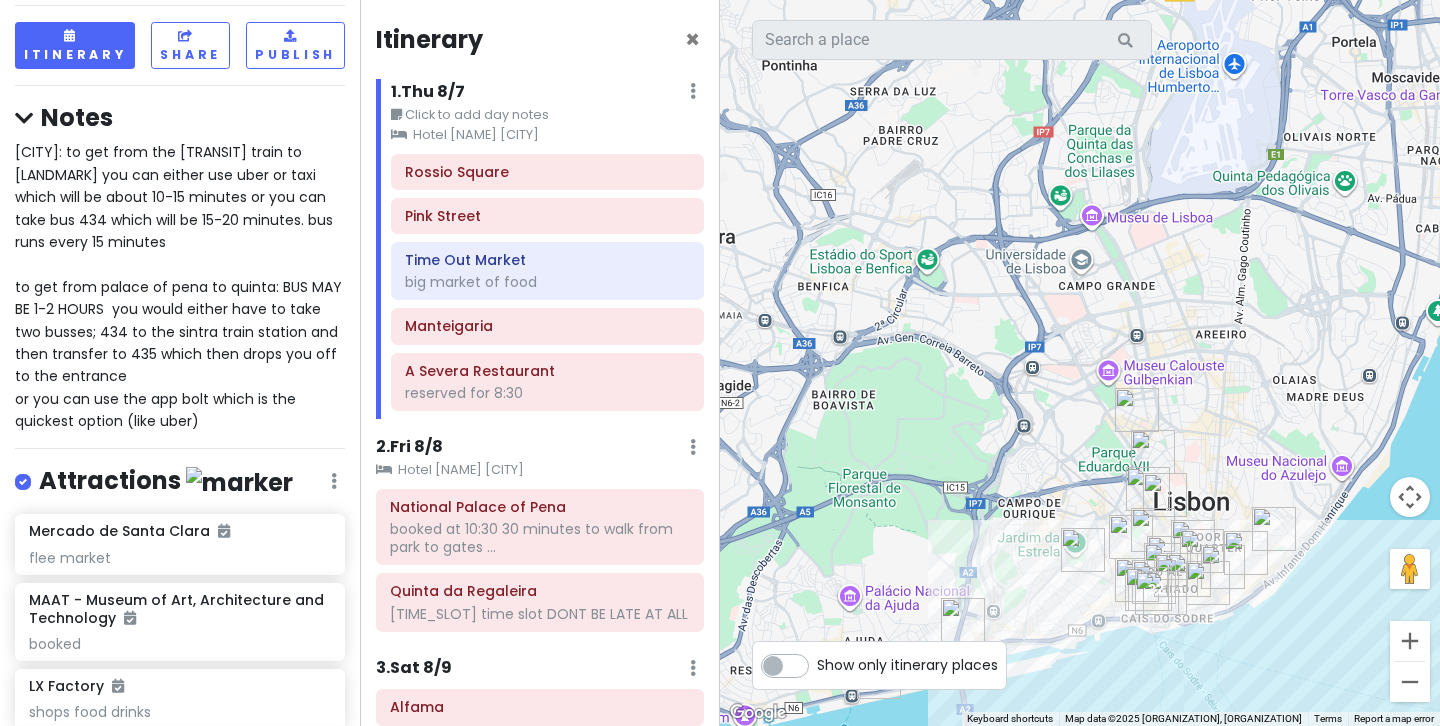 drag, startPoint x: 1222, startPoint y: 577, endPoint x: 1210, endPoint y: 465, distance: 112.64102 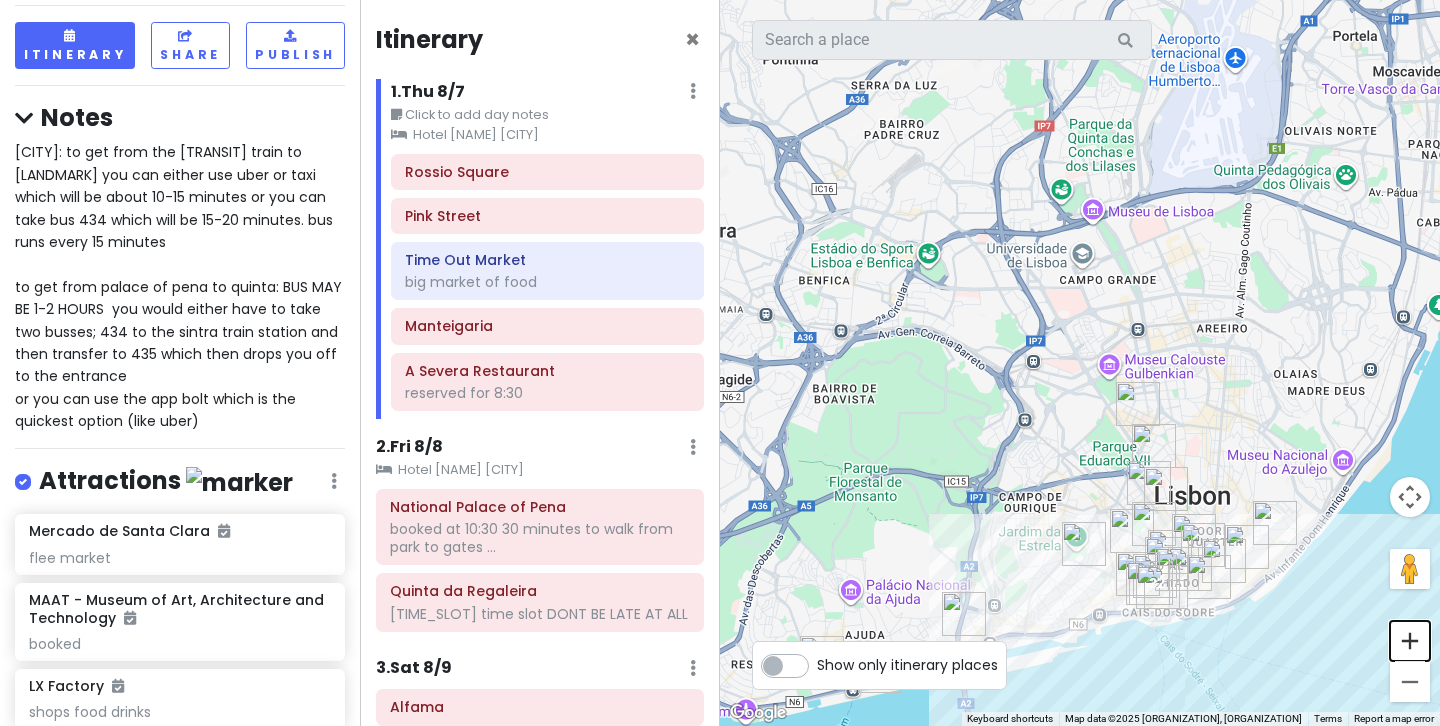 click at bounding box center (1410, 641) 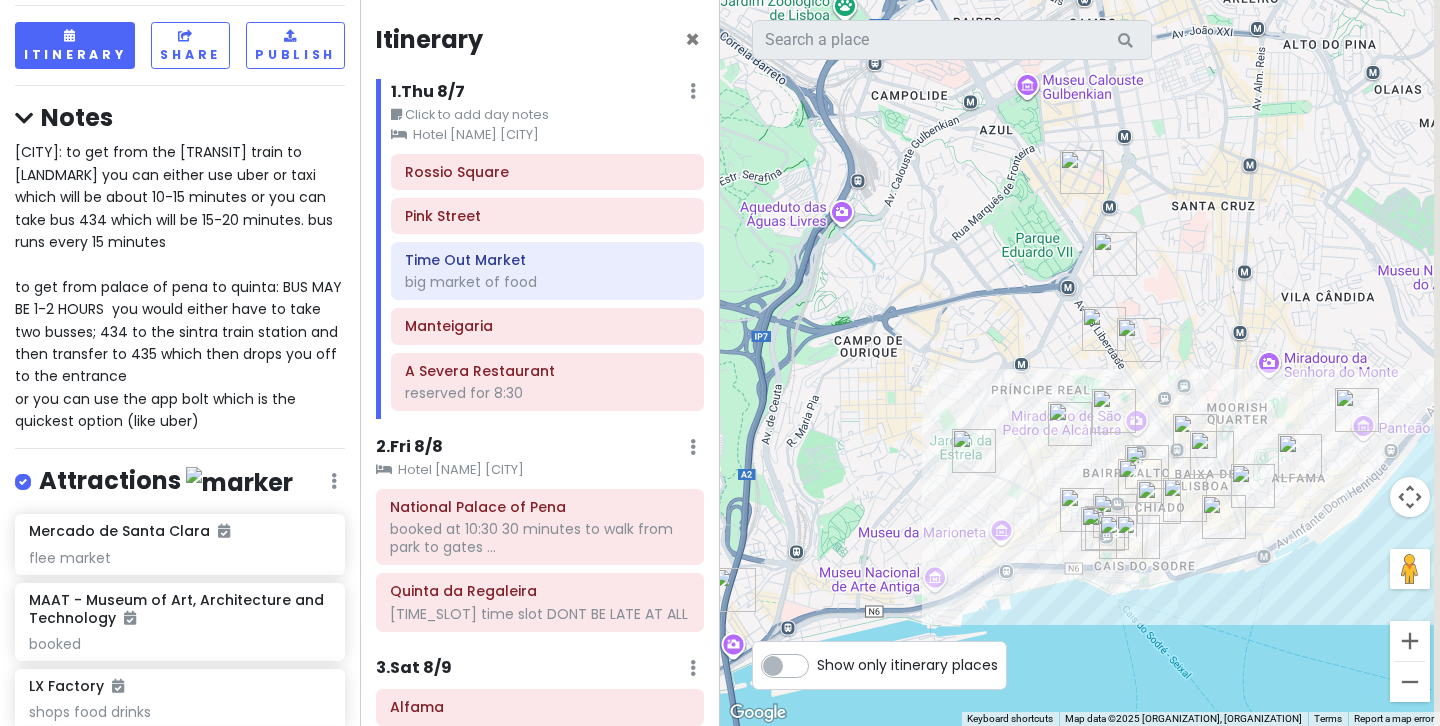 drag, startPoint x: 1303, startPoint y: 505, endPoint x: 1190, endPoint y: 202, distance: 323.38522 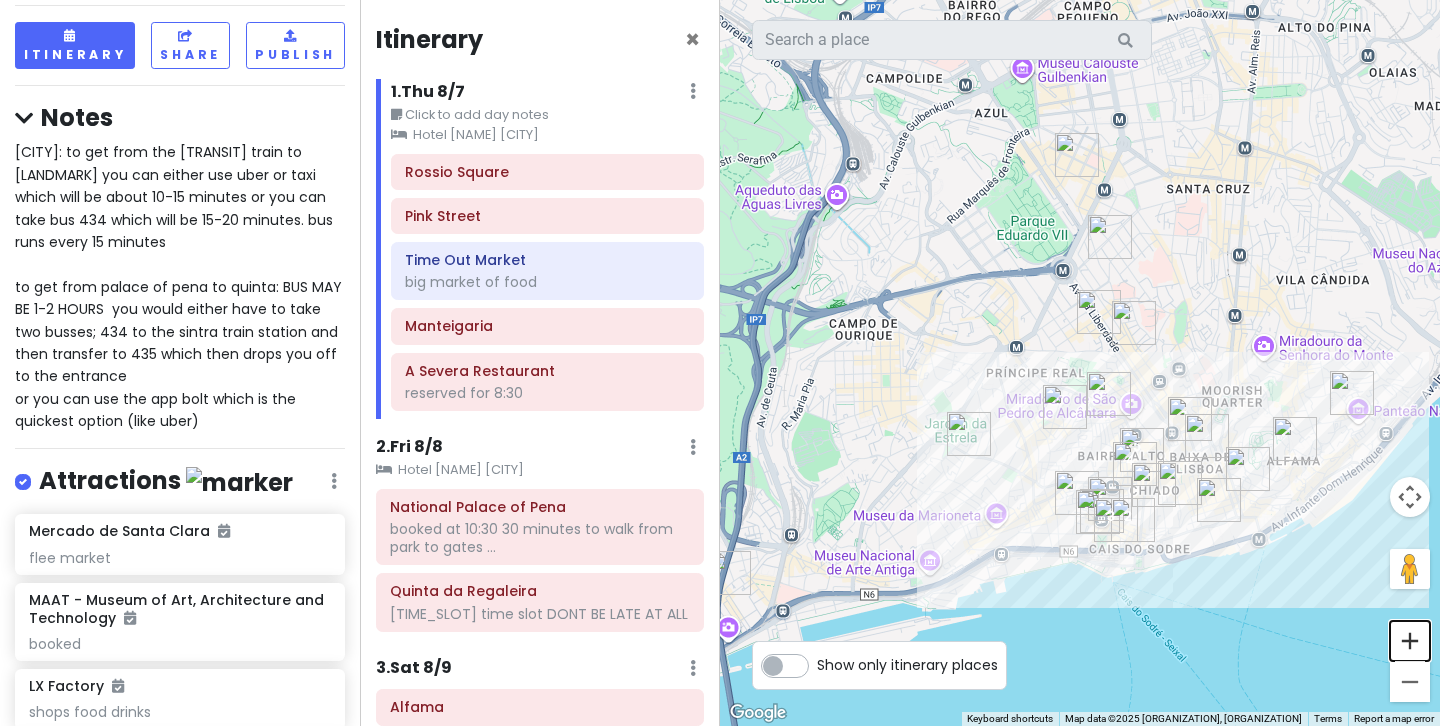 click at bounding box center (1410, 641) 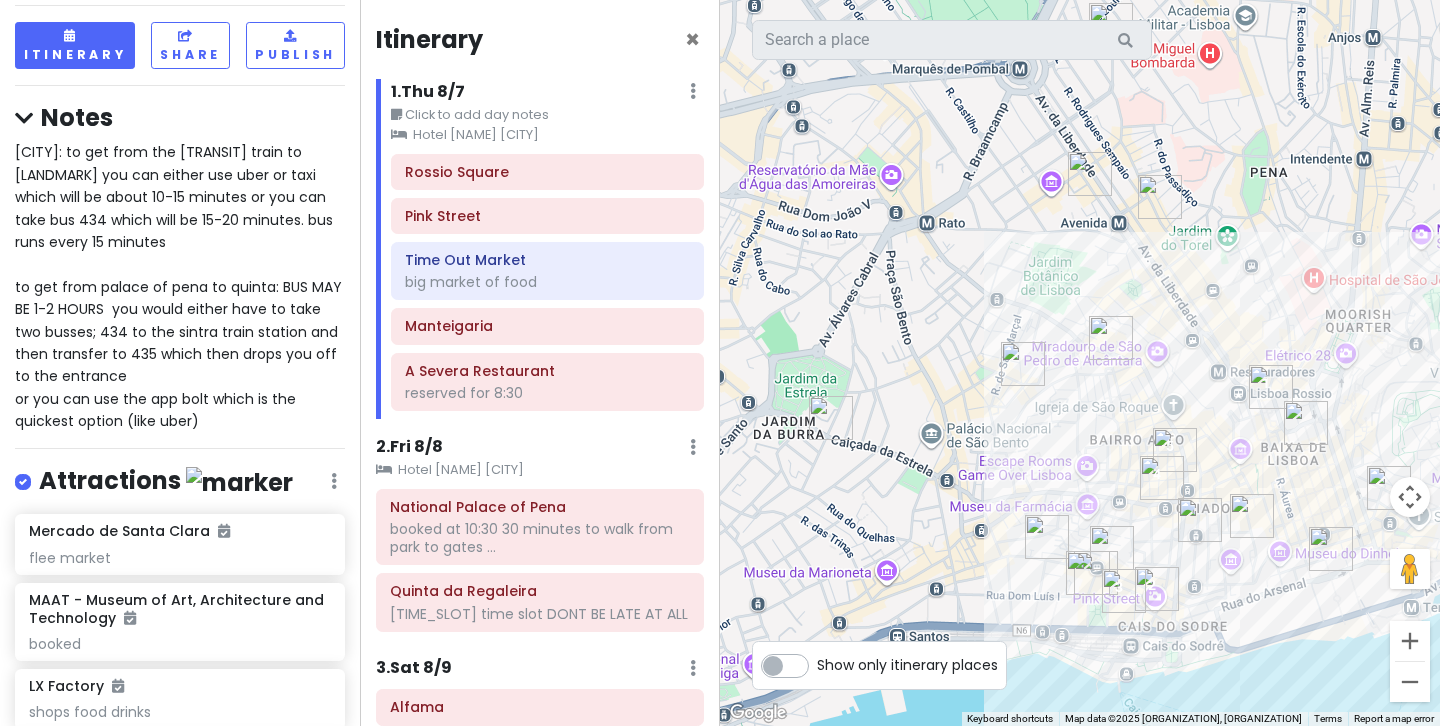 drag, startPoint x: 1273, startPoint y: 588, endPoint x: 1246, endPoint y: 476, distance: 115.2085 